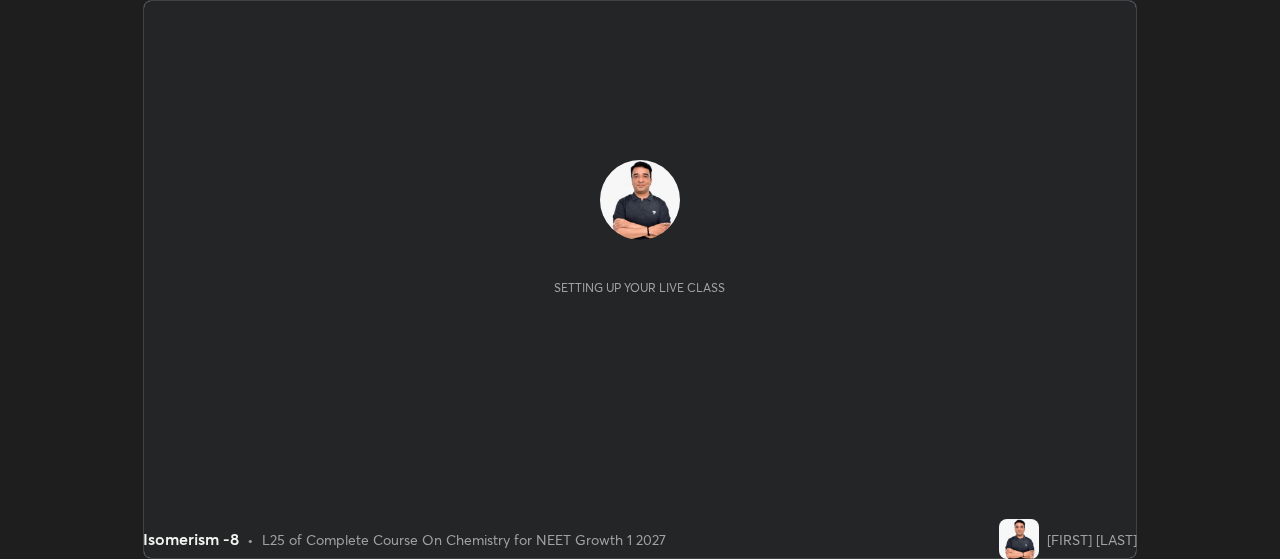 scroll, scrollTop: 0, scrollLeft: 0, axis: both 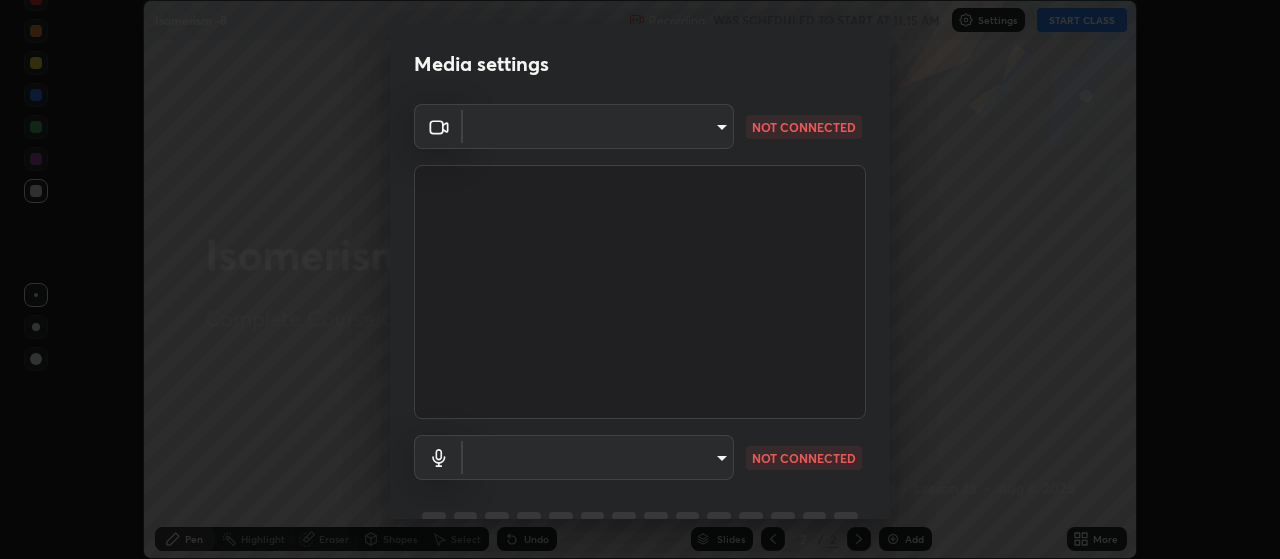 click on "Erase all Isomerism -8 Recording WAS SCHEDULED TO START AT  11:15 AM Settings START CLASS Setting up your live class Isomerism -8 • L25 of Complete Course On Chemistry for NEET Growth 1 2027 [FIRST] [LAST] Pen Highlight Eraser Shapes Select Undo Slides 2 / 2 Add More No doubts shared Encourage your learners to ask a doubt for better clarity Report an issue Reason for reporting Buffering Chat not working Audio - Video sync issue Educator video quality low ​ Attach an image Report Media settings ​ NOT CONNECTED ​ NOT CONNECTED 1 / 5 Next" at bounding box center (640, 279) 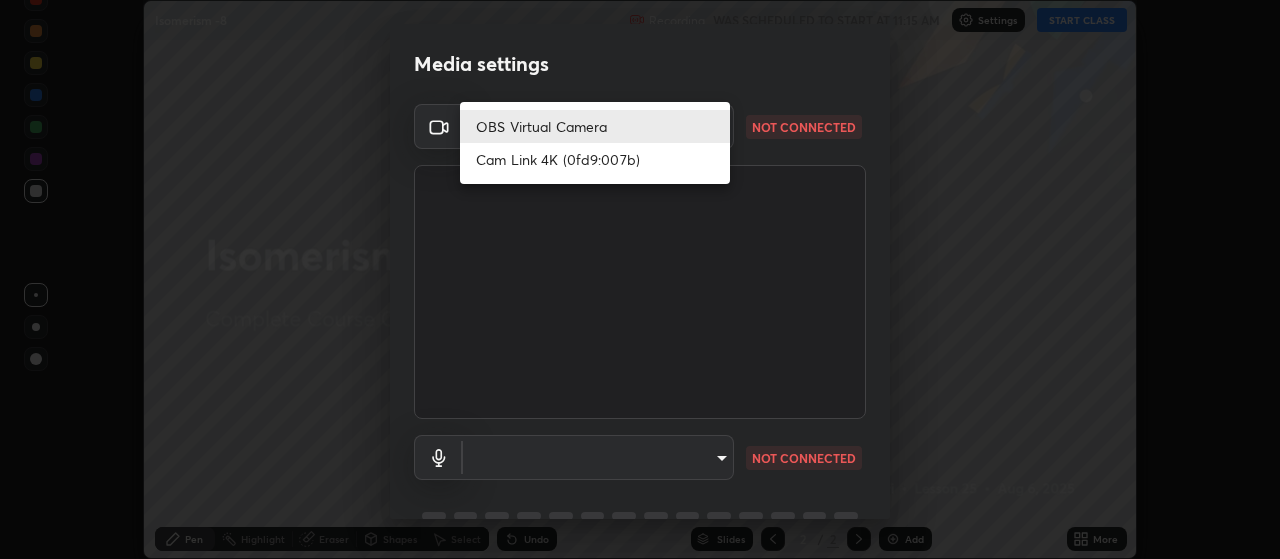 click on "Cam Link 4K (0fd9:007b)" at bounding box center [595, 159] 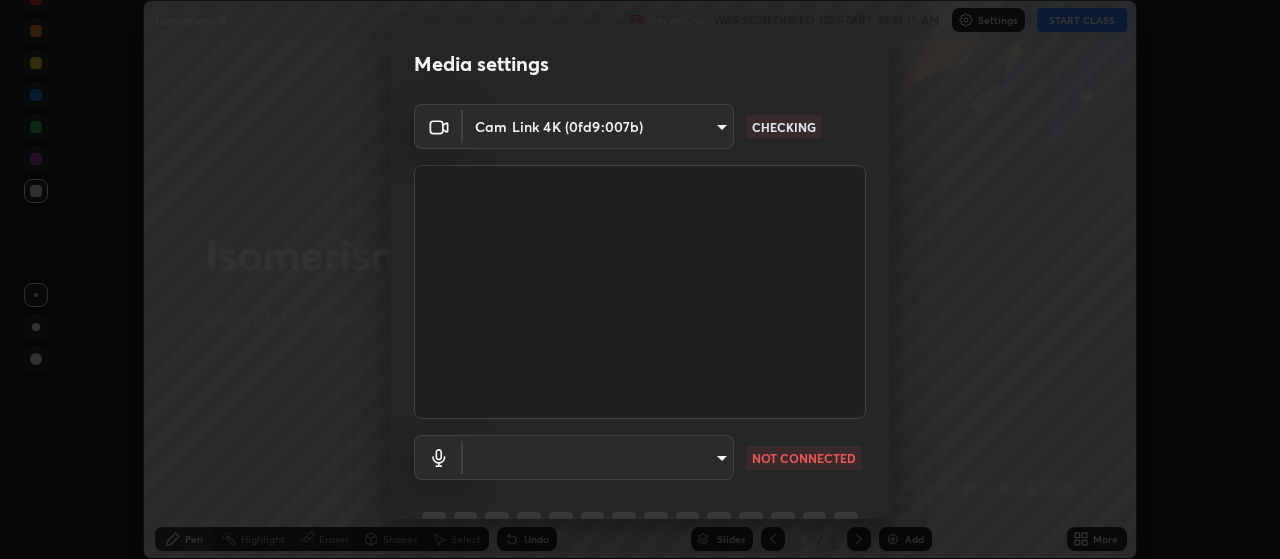 scroll, scrollTop: 97, scrollLeft: 0, axis: vertical 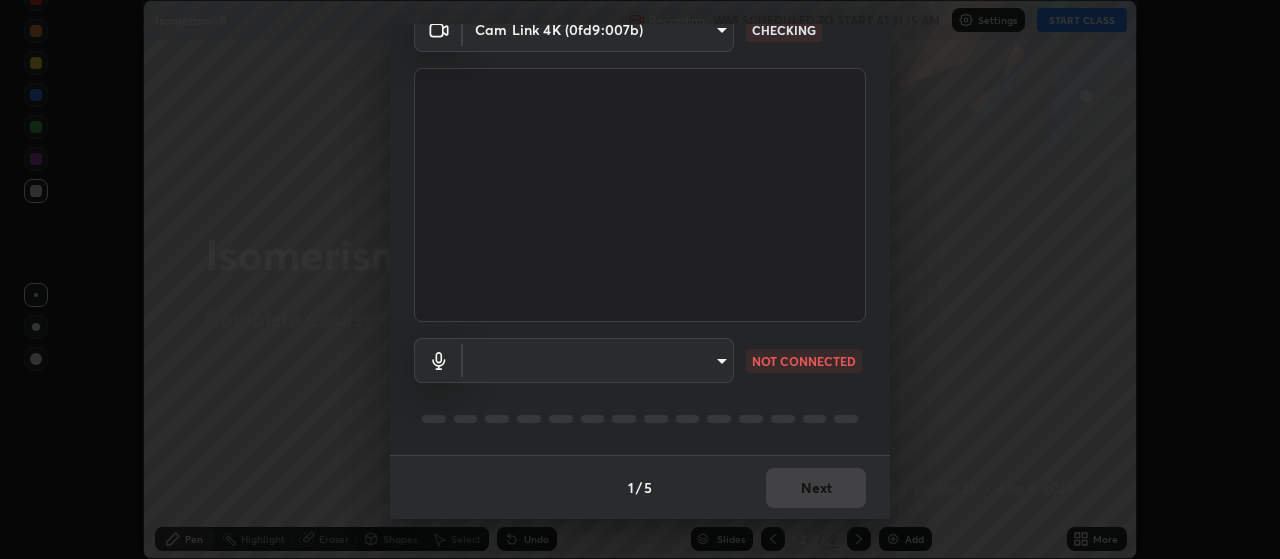 click on "Erase all Isomerism -8 Recording WAS SCHEDULED TO START AT  11:15 AM Settings START CLASS Setting up your live class Isomerism -8 • L25 of Complete Course On Chemistry for NEET Growth 1 2027 [FIRST] [LAST] Pen Highlight Eraser Shapes Select Undo Slides 2 / 2 Add More No doubts shared Encourage your learners to ask a doubt for better clarity Report an issue Reason for reporting Buffering Chat not working Audio - Video sync issue Educator video quality low ​ Attach an image Report Media settings Cam Link 4K (0fd9:007b) cb5f757981b1586acb8e19eb1dea331b1f320d0a6ce771c897cc257aba28c101 CHECKING ​ NOT CONNECTED 1 / 5 Next" at bounding box center (640, 279) 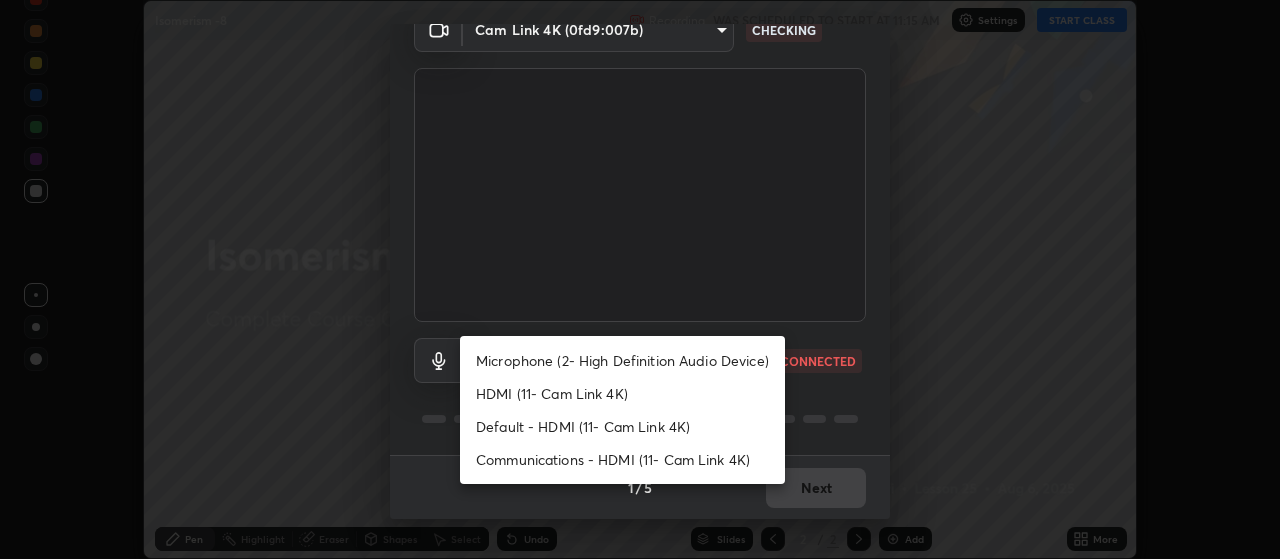 click on "Default - HDMI (11- Cam Link 4K)" at bounding box center (622, 426) 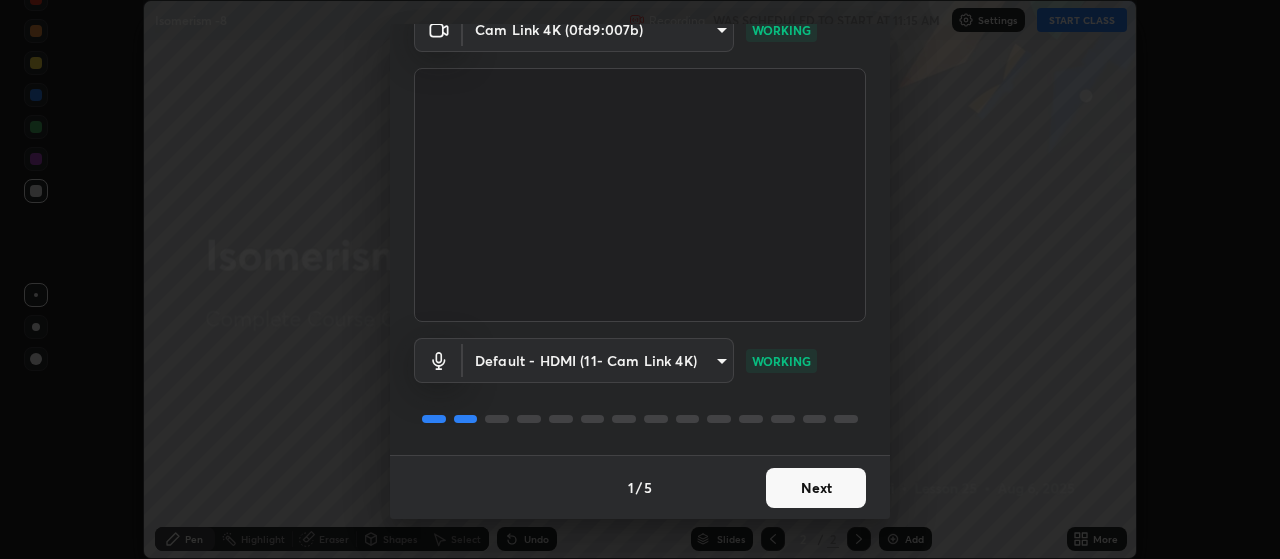 click on "Next" at bounding box center (816, 488) 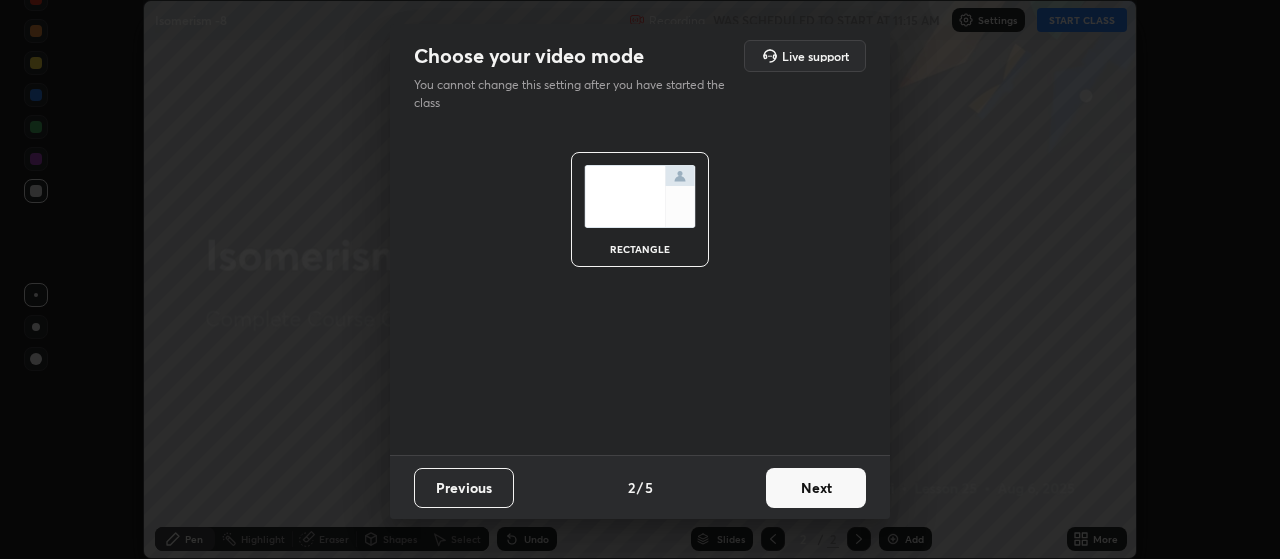 click on "Next" at bounding box center [816, 488] 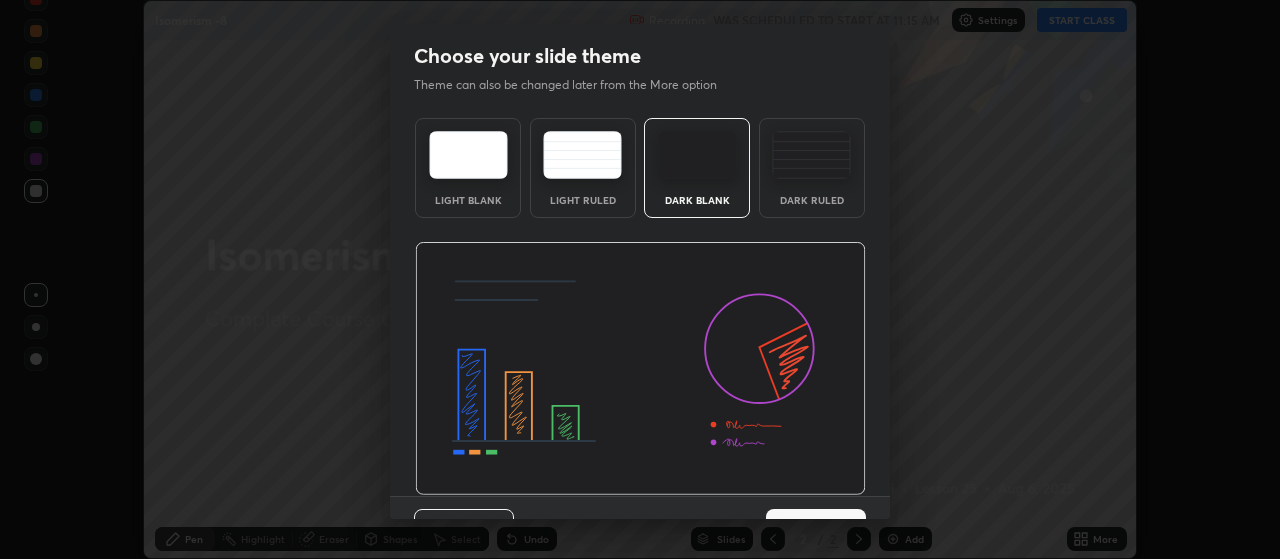 scroll, scrollTop: 41, scrollLeft: 0, axis: vertical 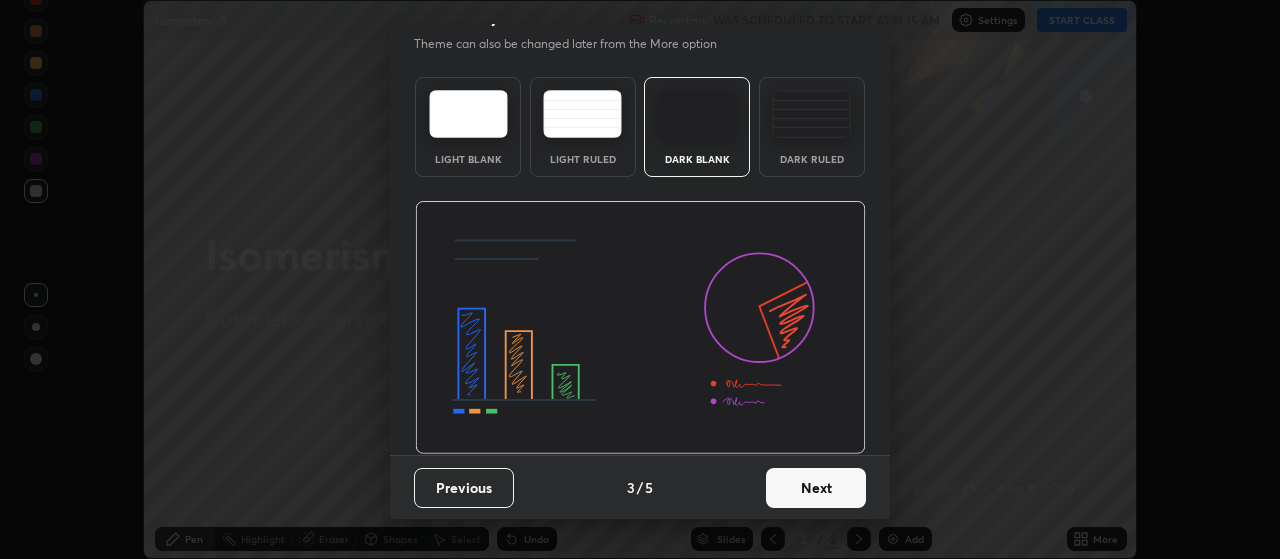 click on "Next" at bounding box center [816, 488] 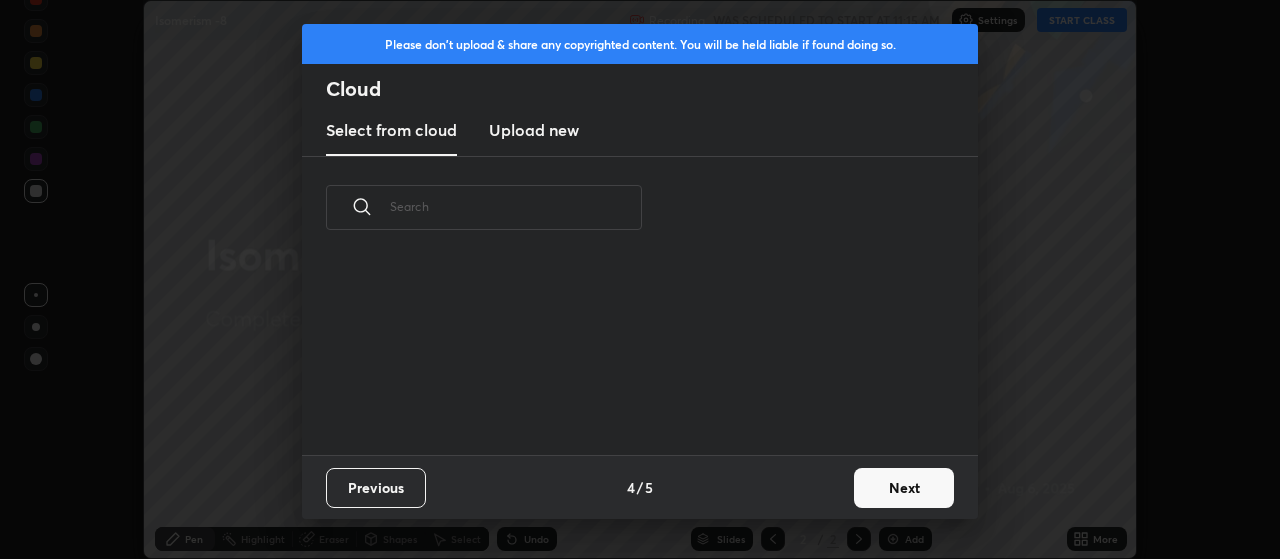 click on "Next" at bounding box center [904, 488] 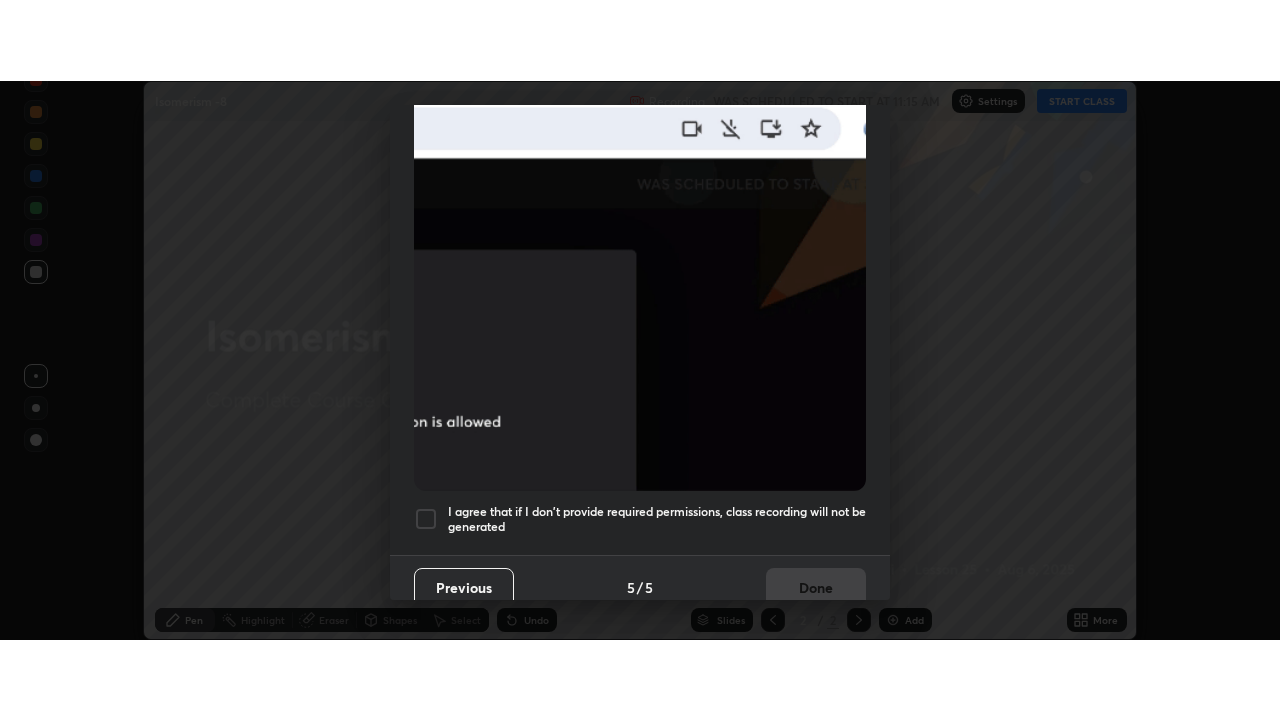 scroll, scrollTop: 505, scrollLeft: 0, axis: vertical 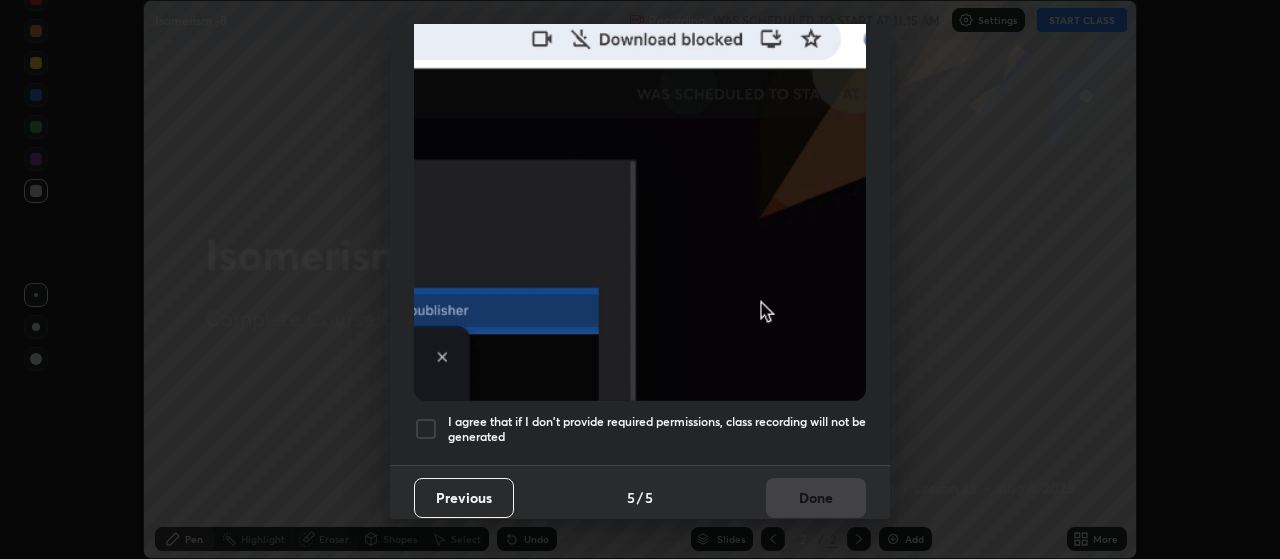 click at bounding box center [426, 429] 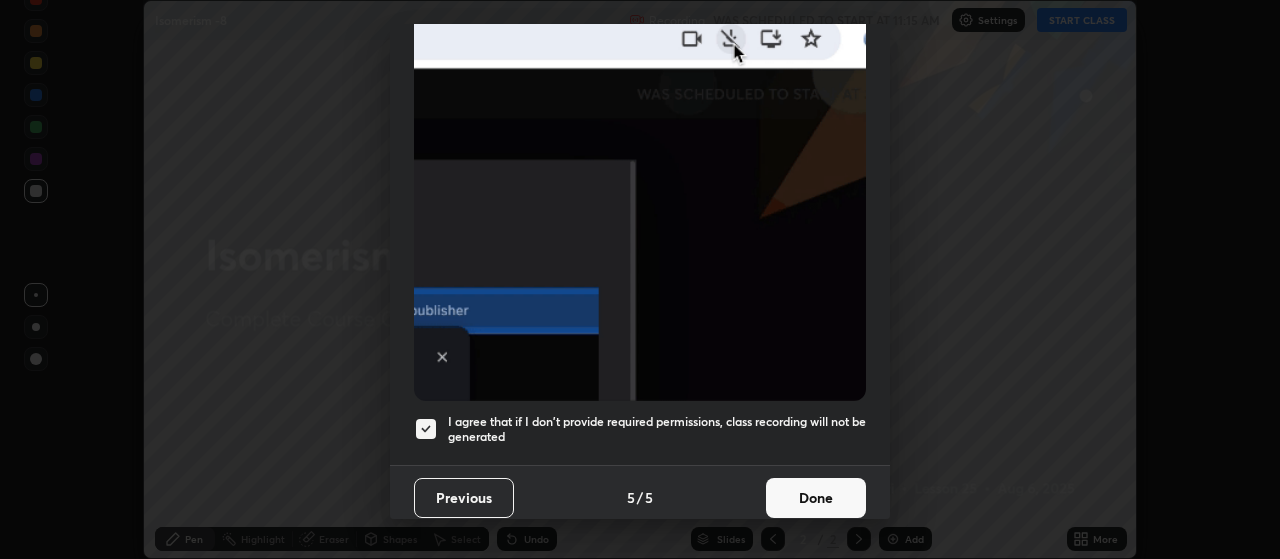 click on "Done" at bounding box center [816, 498] 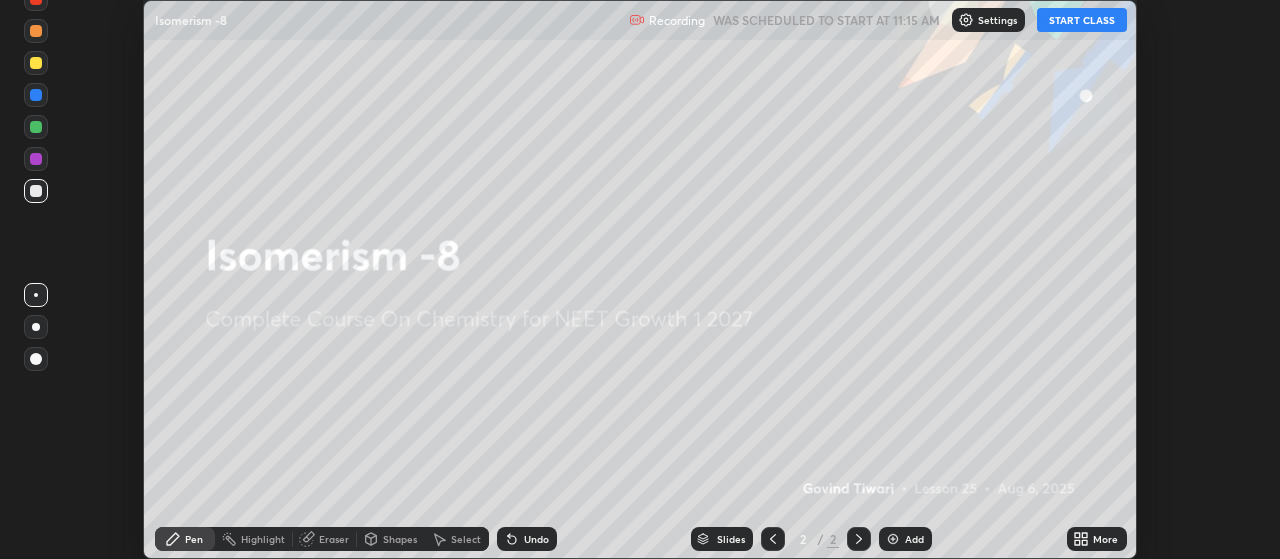 click 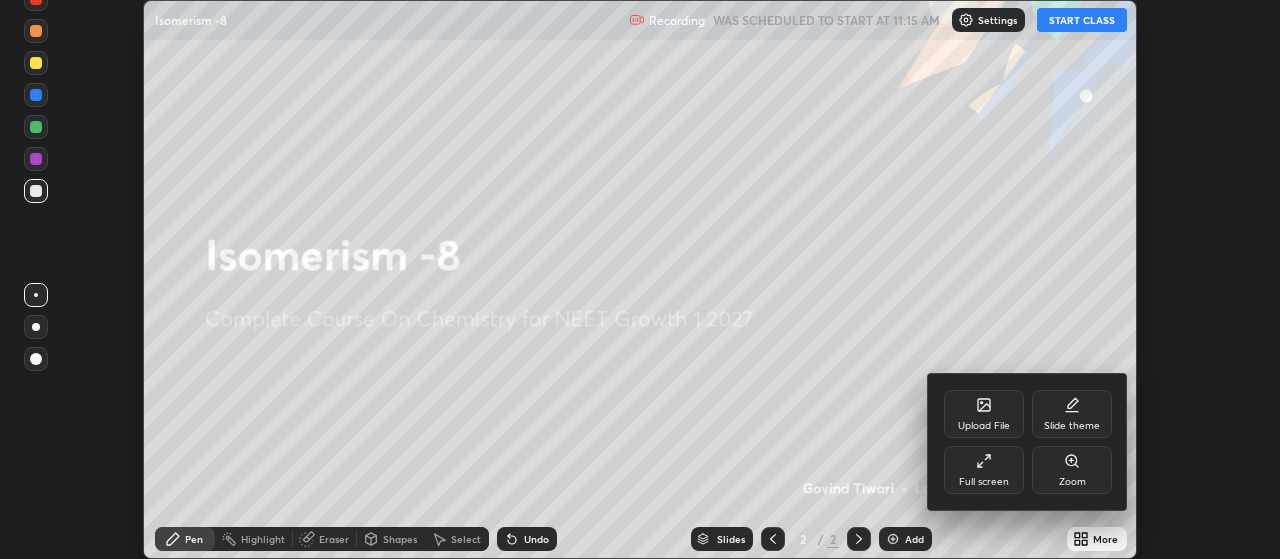 click on "Full screen" at bounding box center (984, 482) 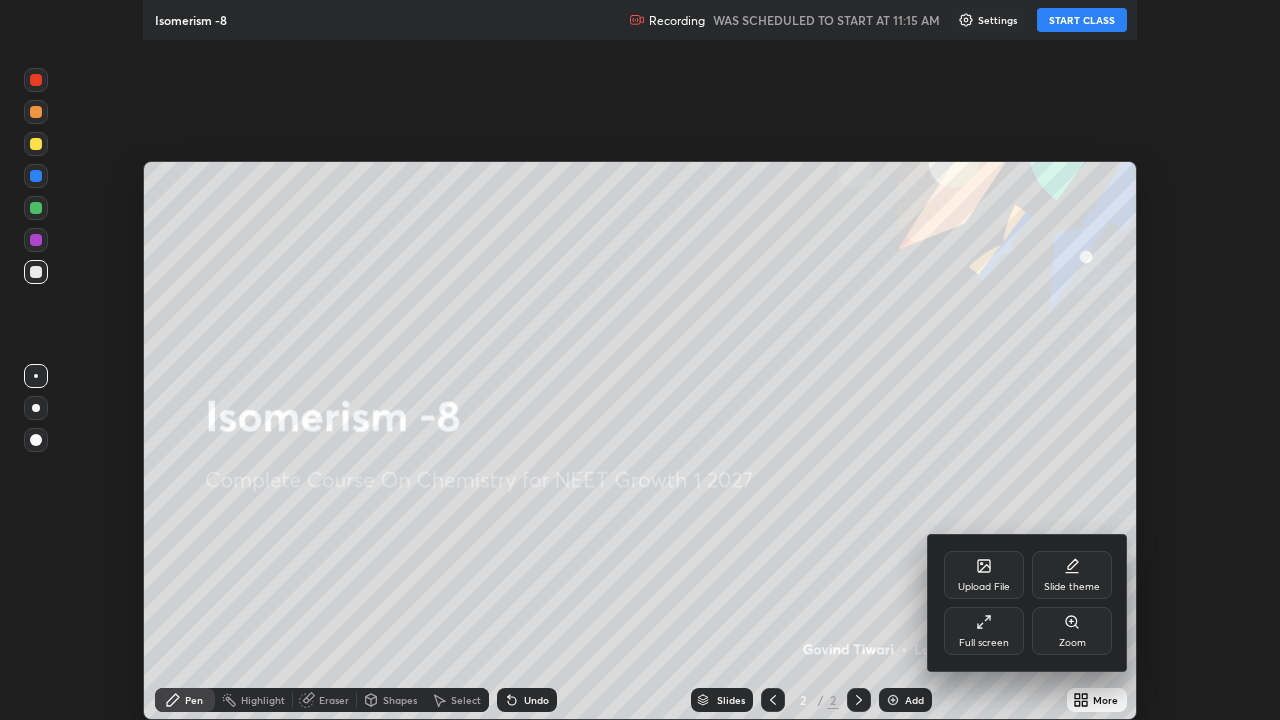 scroll, scrollTop: 99280, scrollLeft: 98720, axis: both 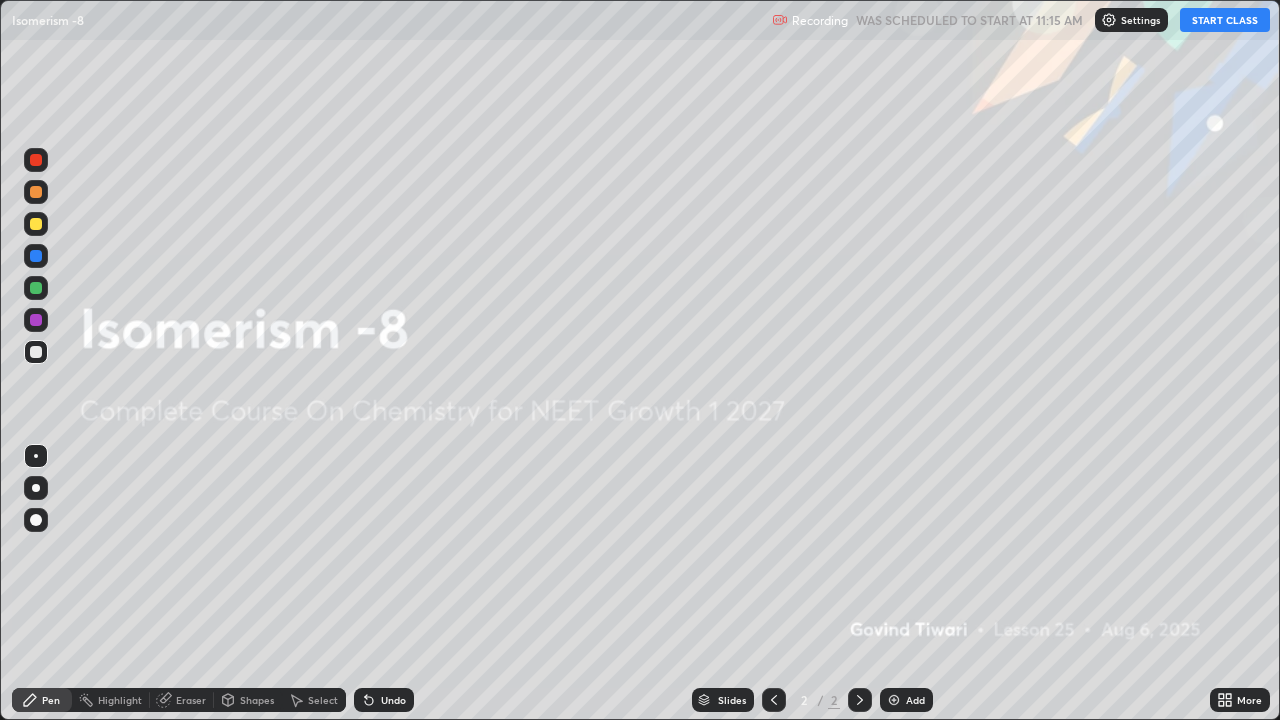 click on "START CLASS" at bounding box center [1225, 20] 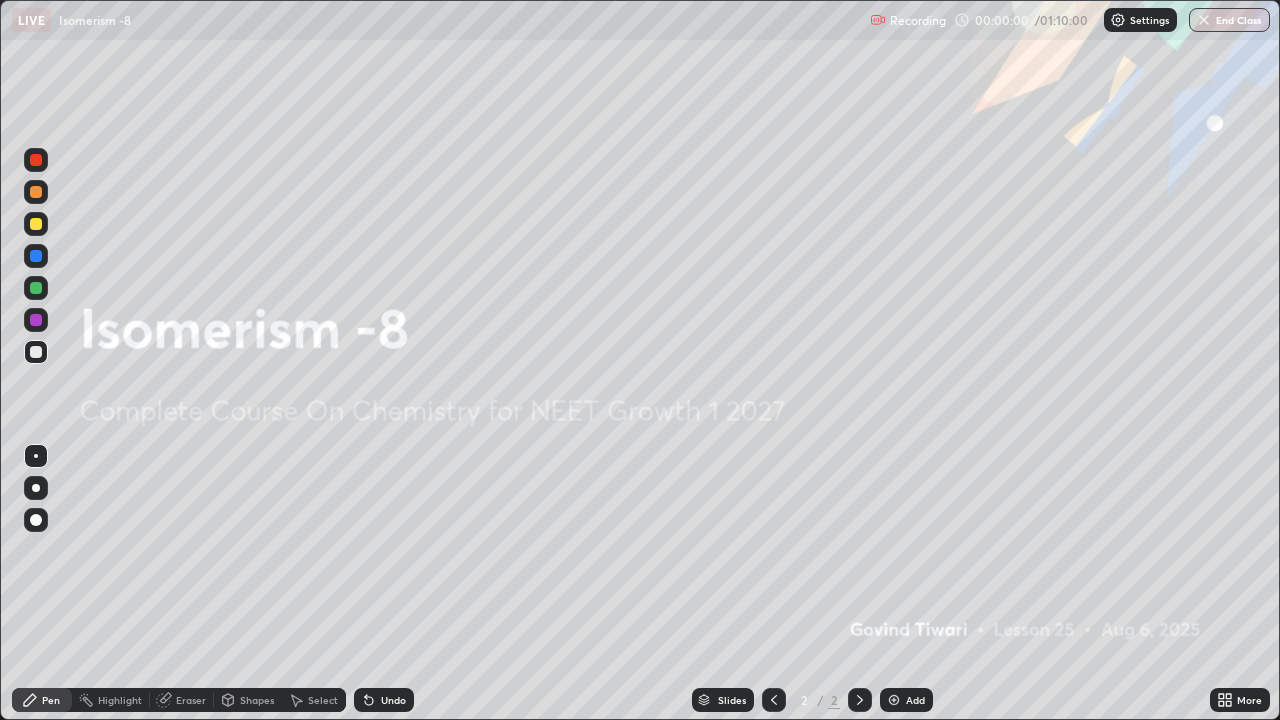 click on "Add" at bounding box center (915, 700) 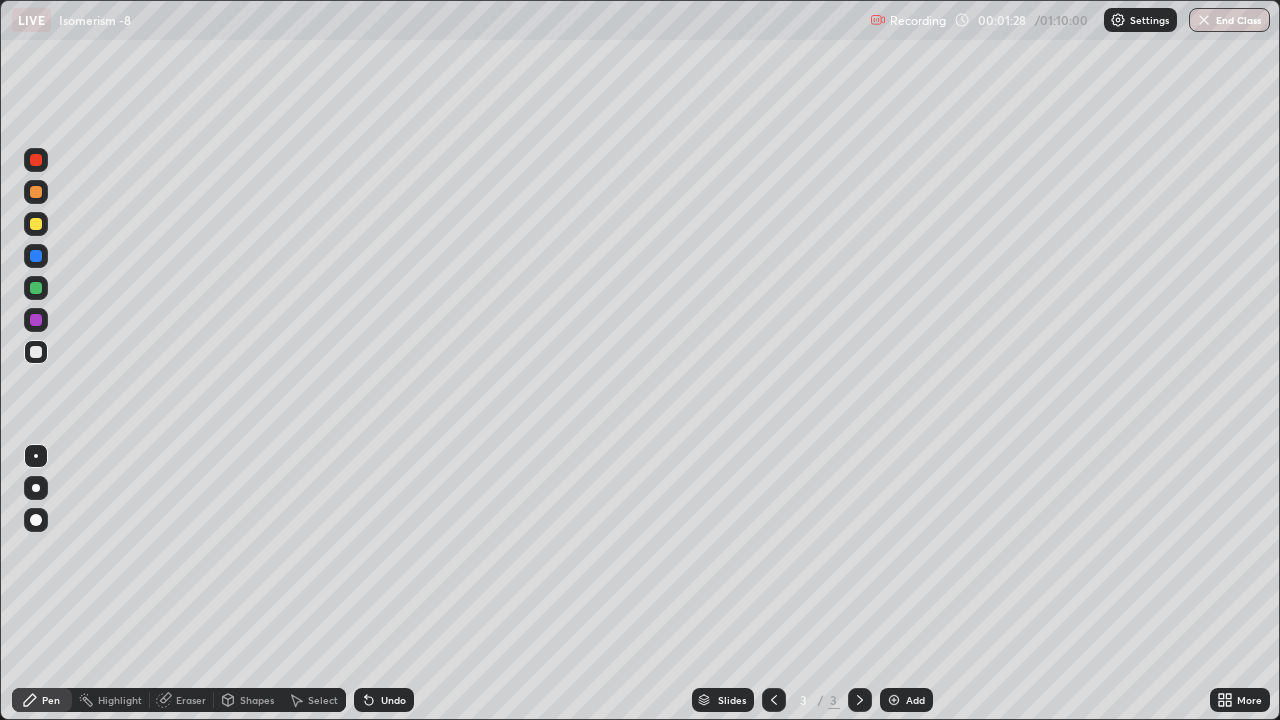 click at bounding box center [36, 224] 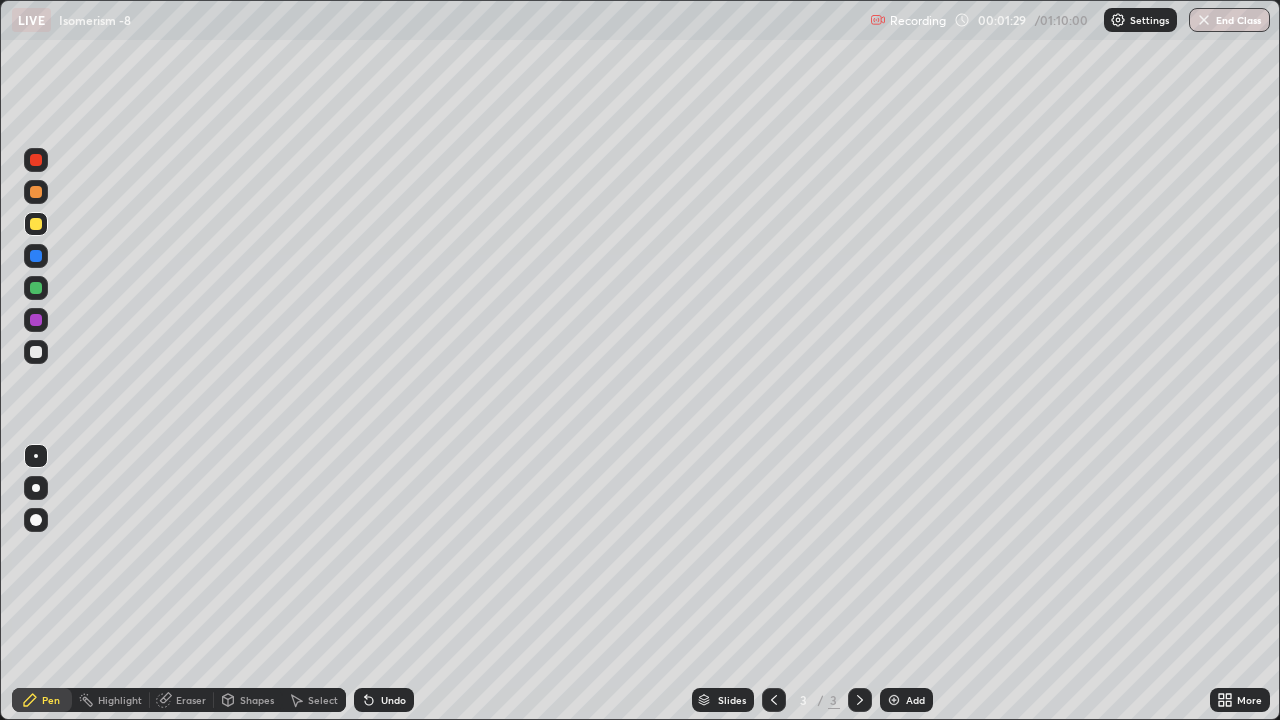 click at bounding box center [36, 488] 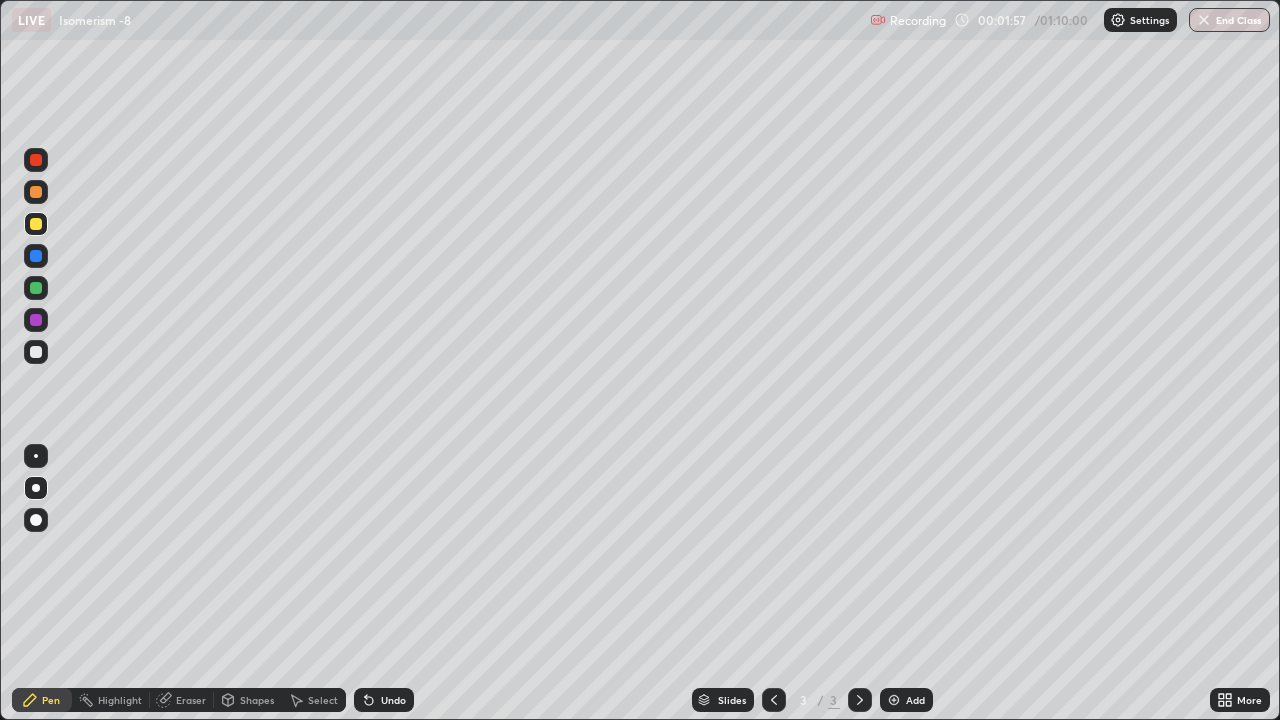 click at bounding box center [36, 352] 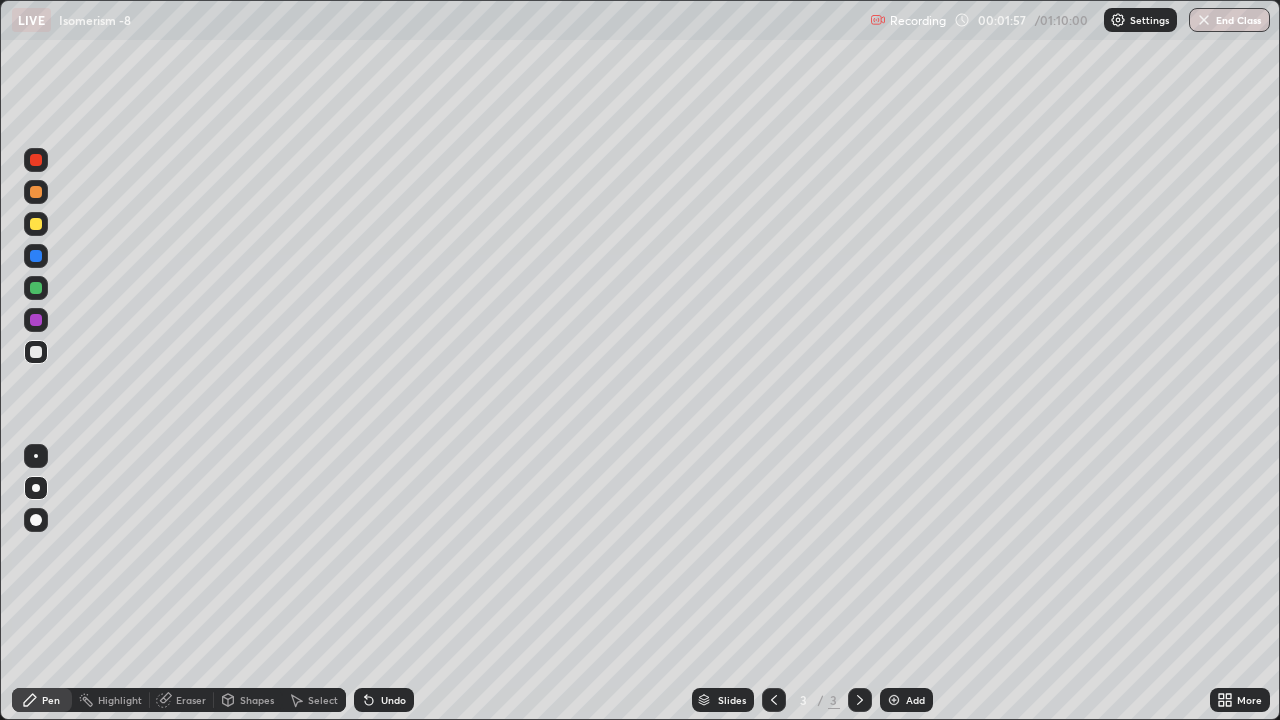 click at bounding box center (36, 456) 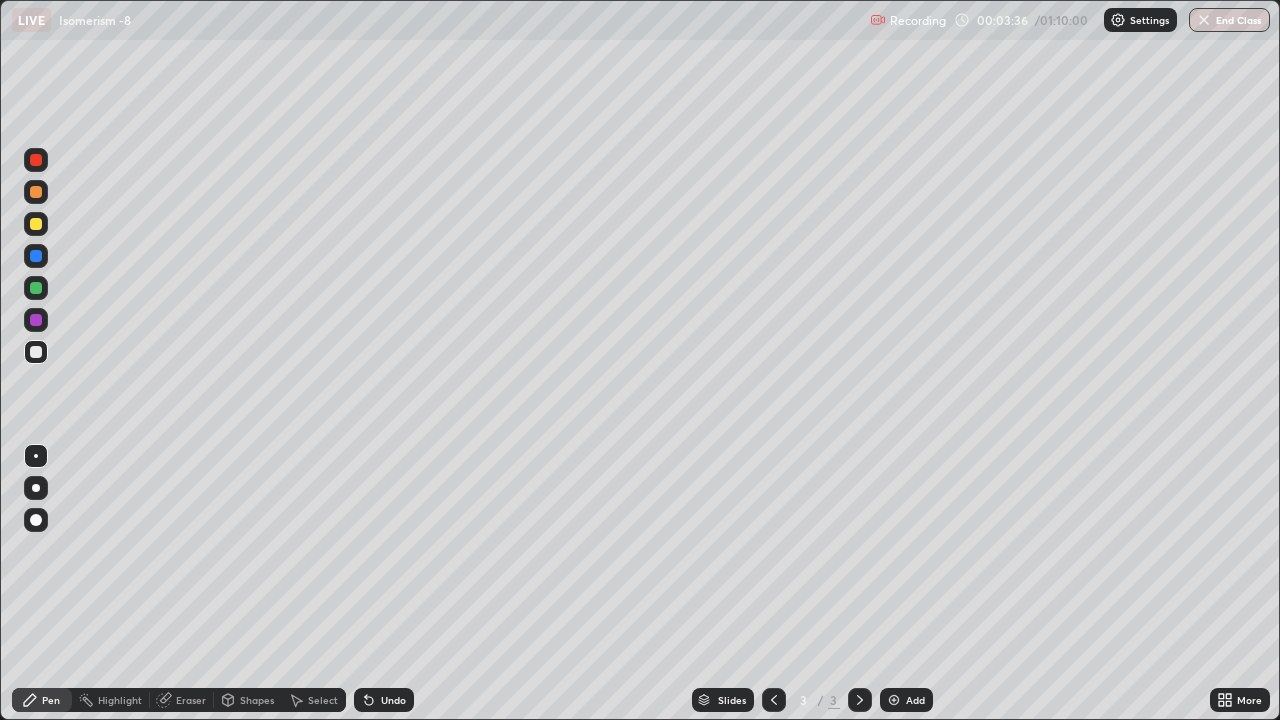 click at bounding box center (36, 520) 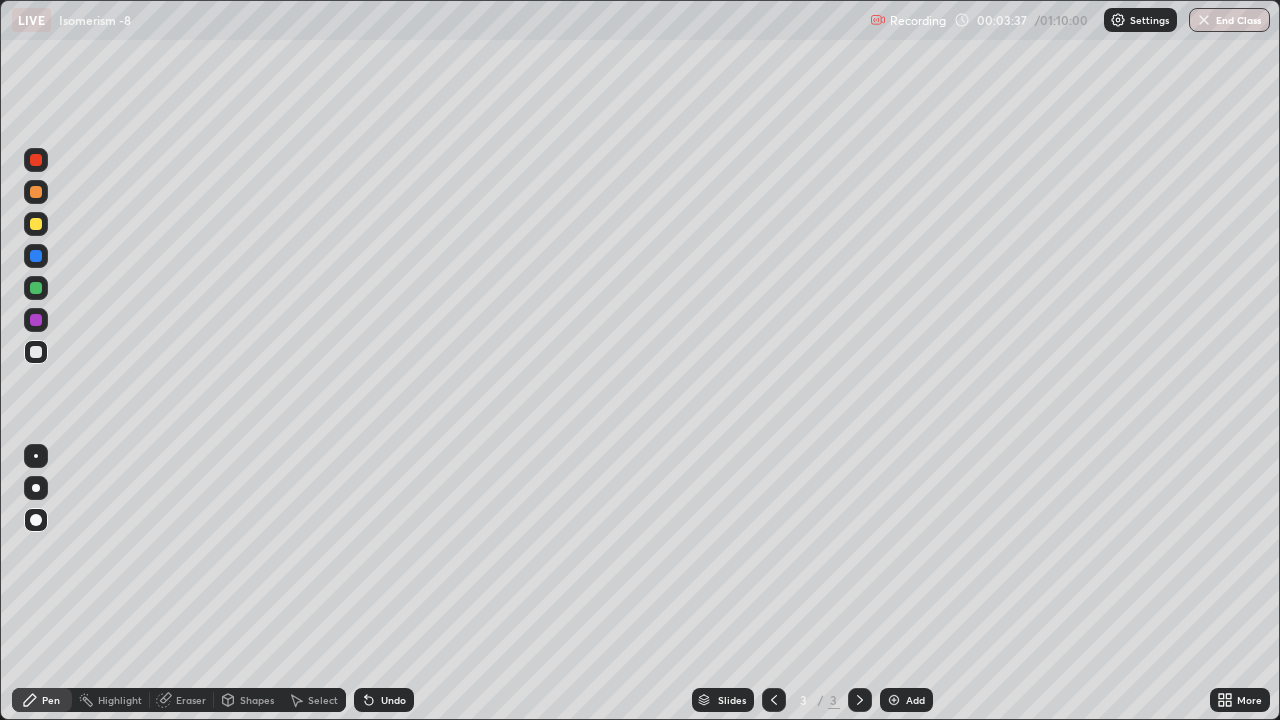 click at bounding box center [36, 224] 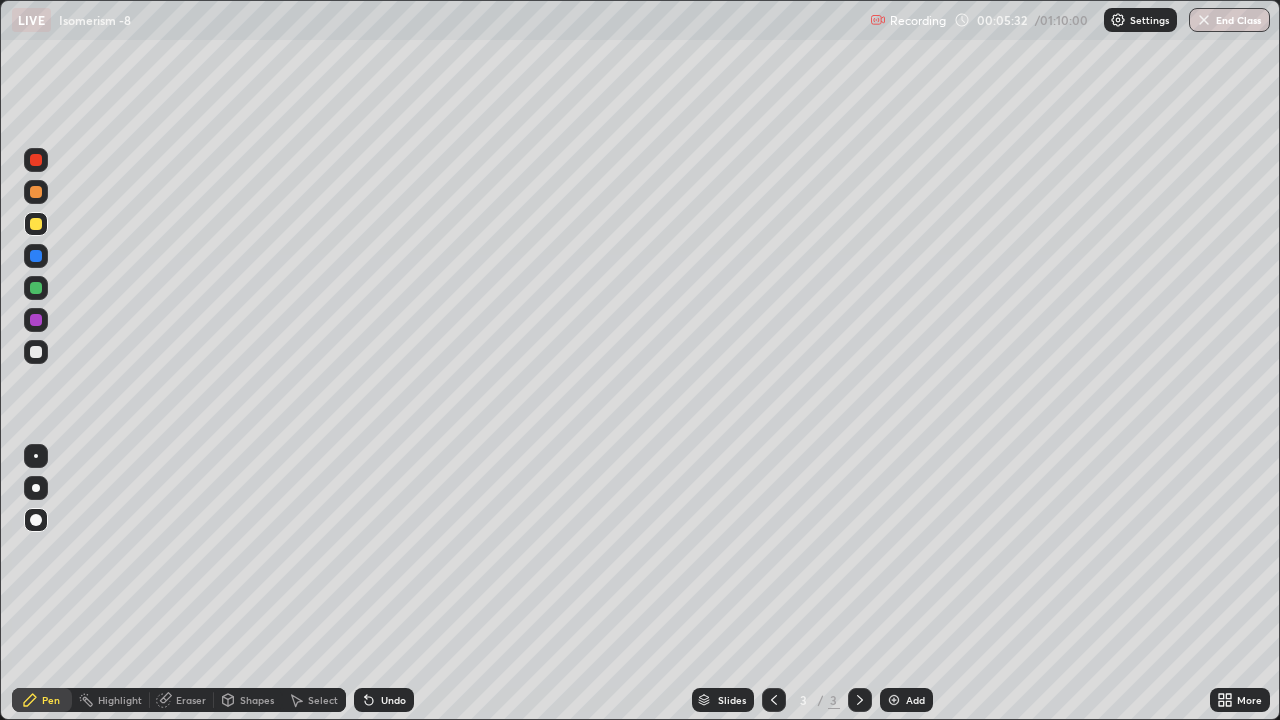 click at bounding box center (36, 488) 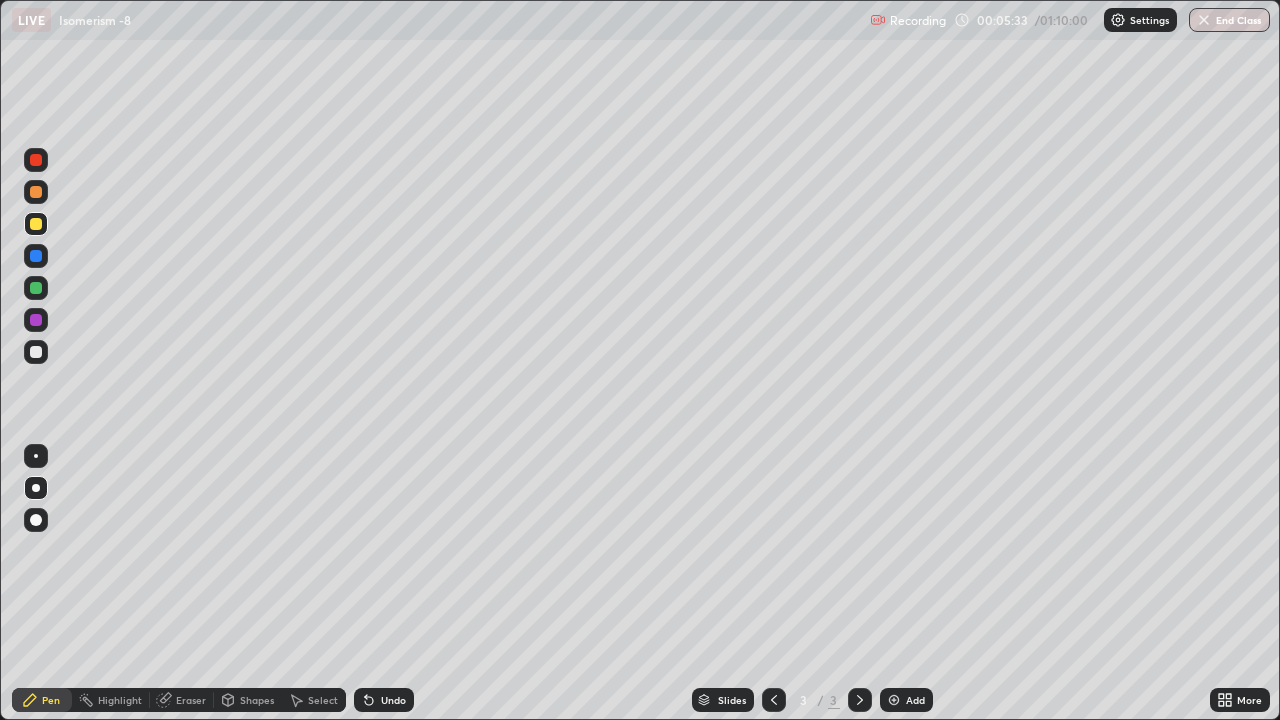 click at bounding box center (36, 456) 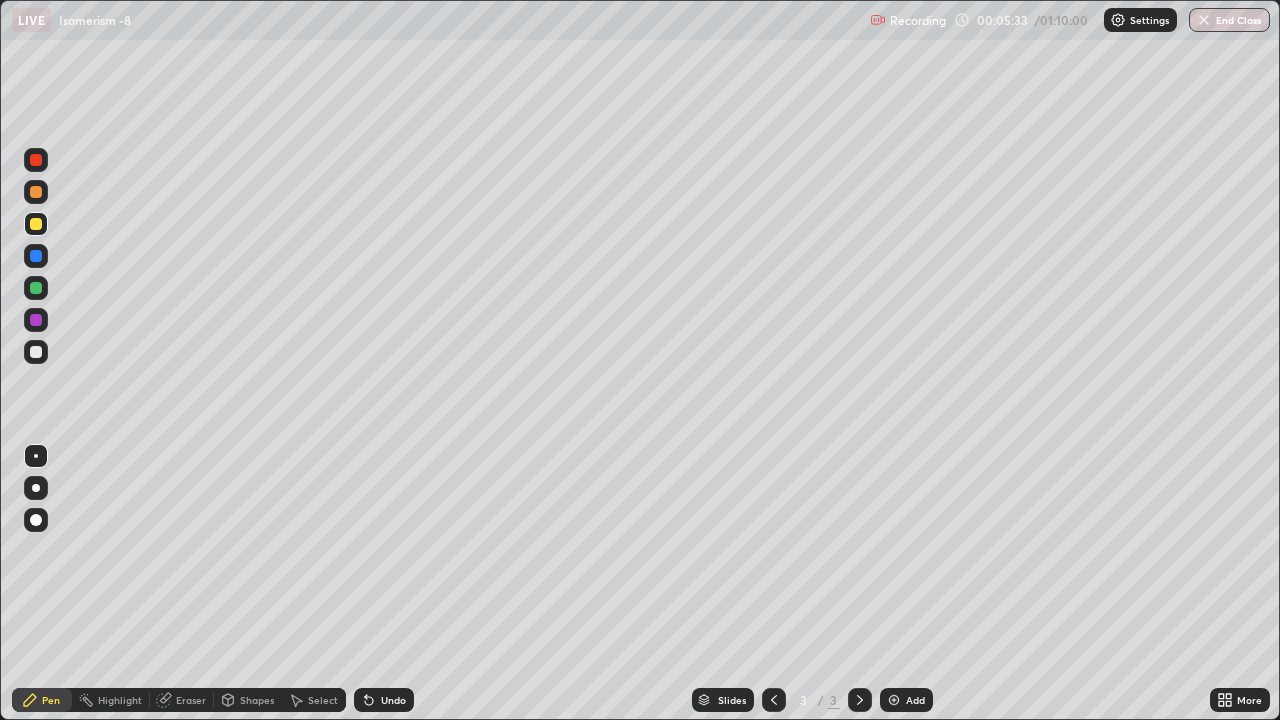 click at bounding box center (36, 352) 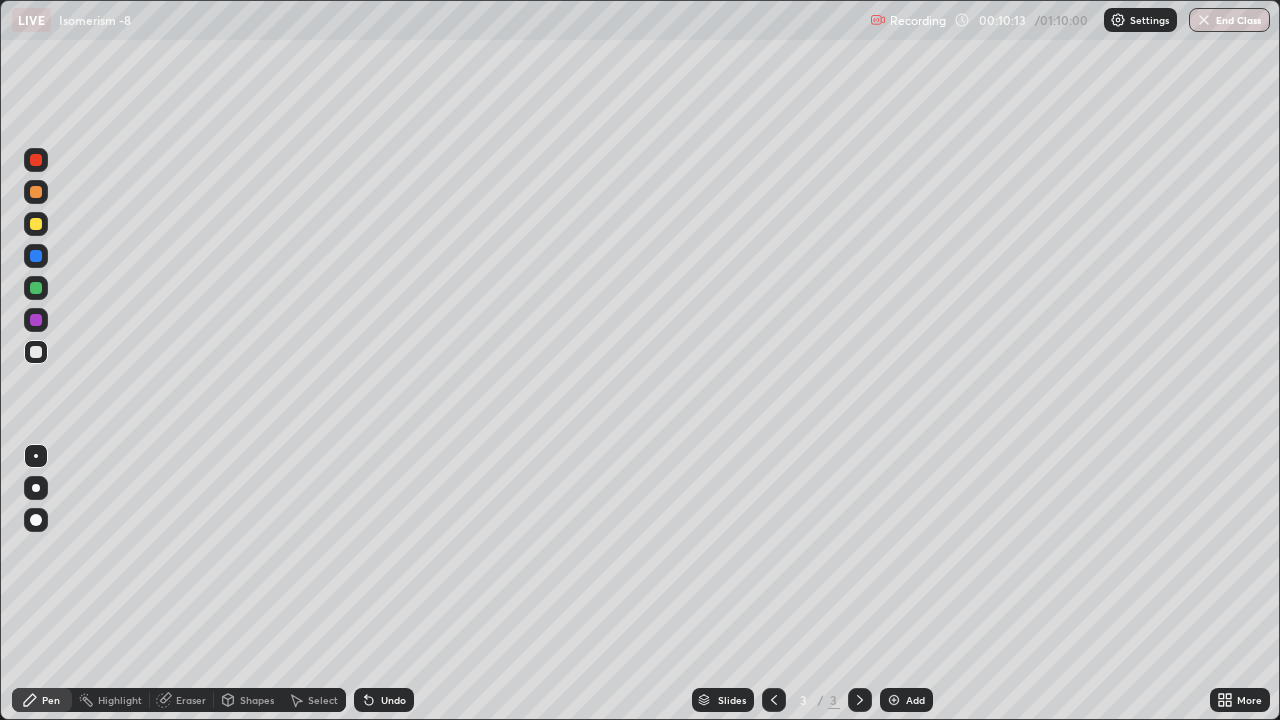 click on "Eraser" at bounding box center (191, 700) 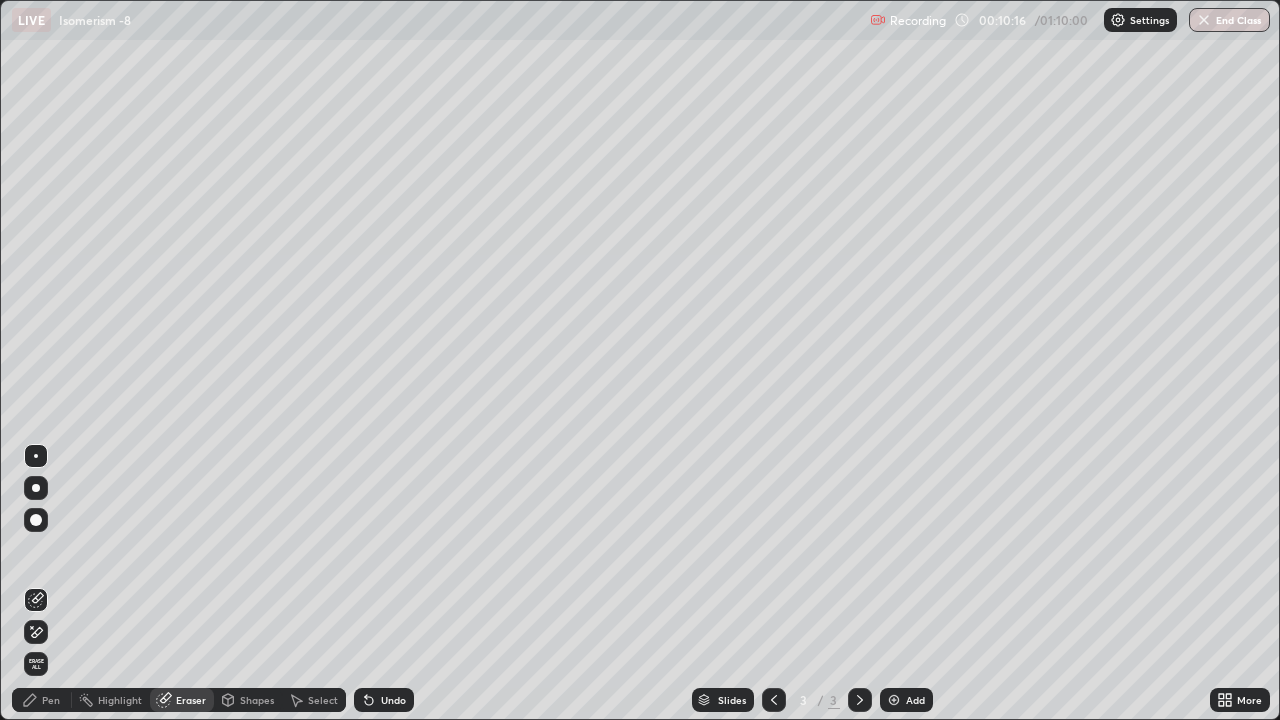 click on "Pen" at bounding box center [42, 700] 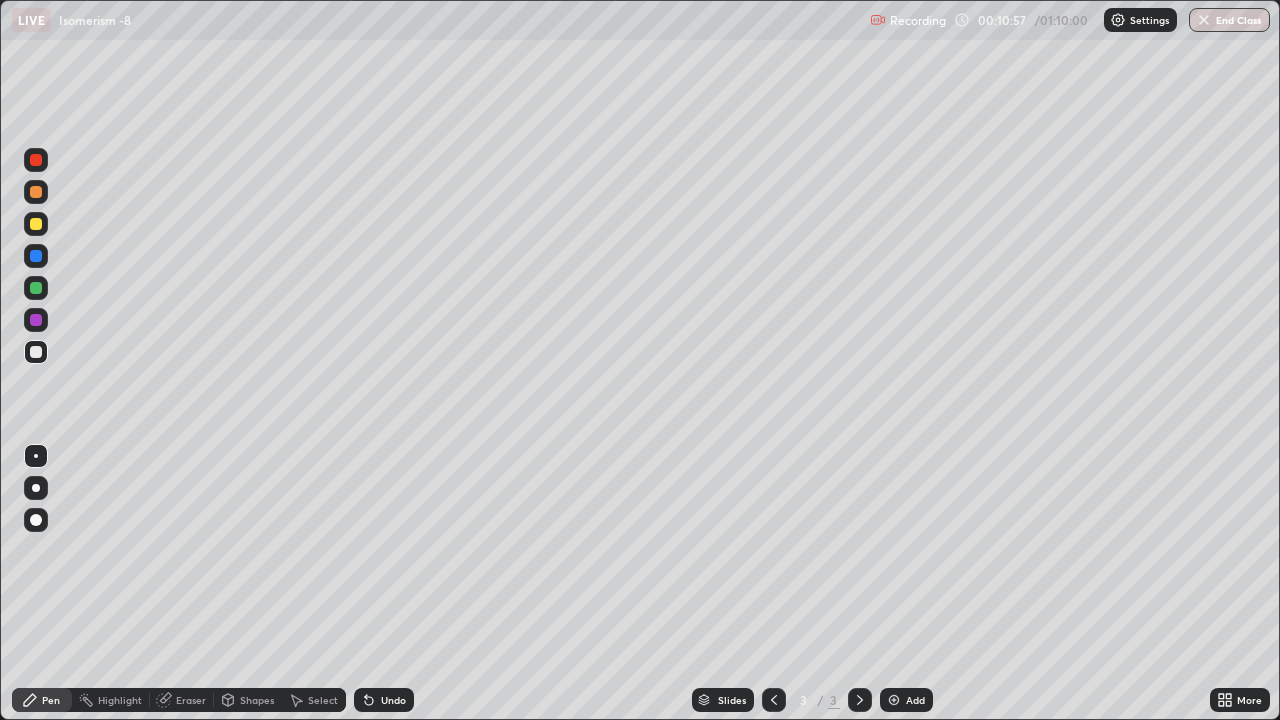 click at bounding box center (894, 700) 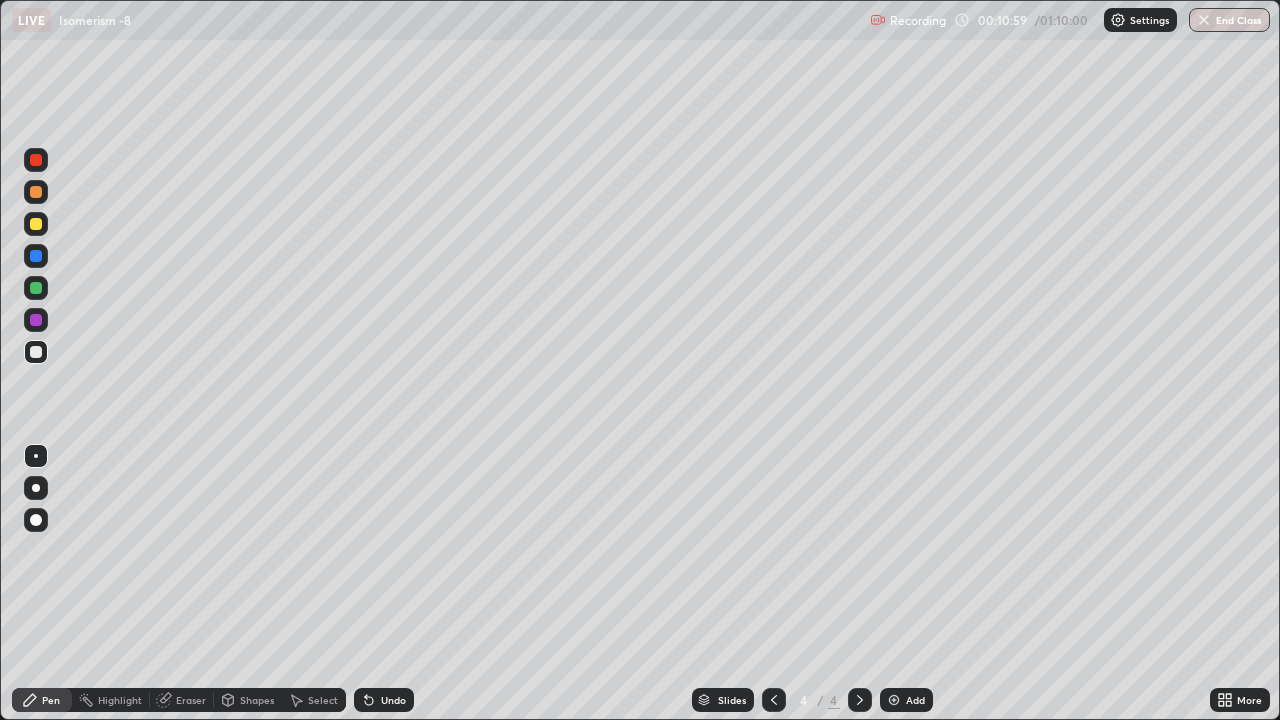 click at bounding box center (36, 224) 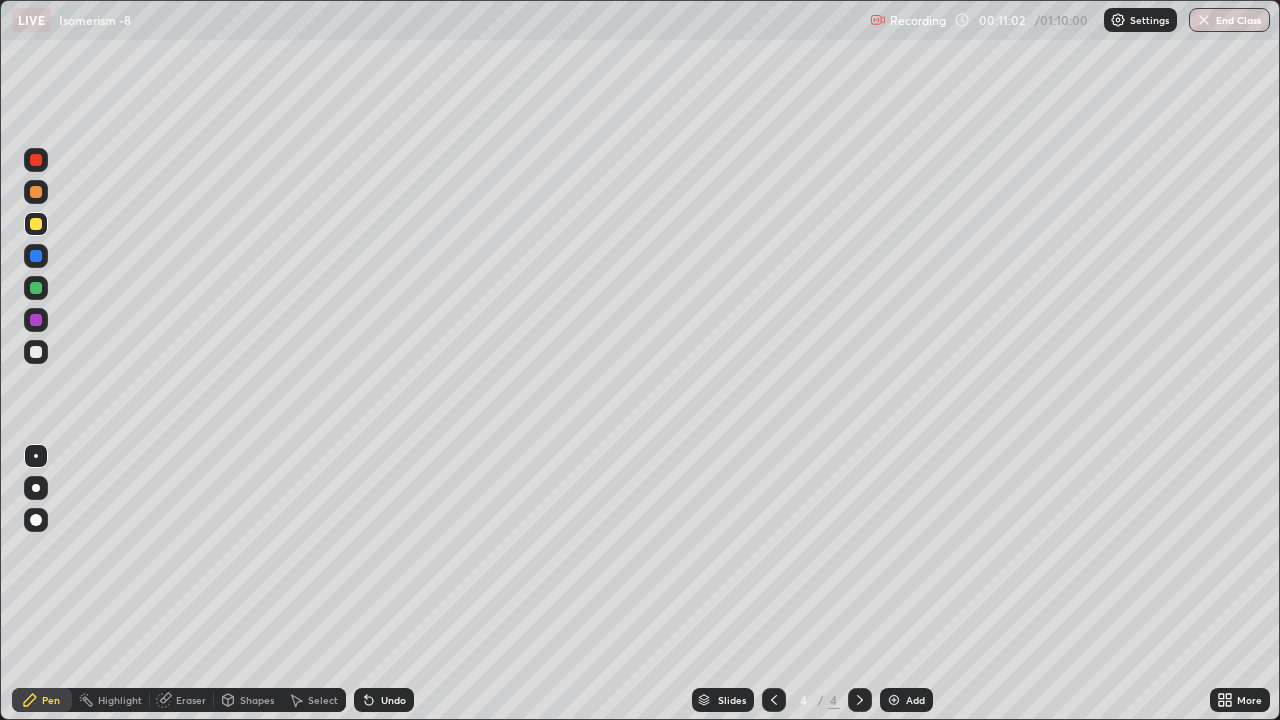 click at bounding box center [36, 488] 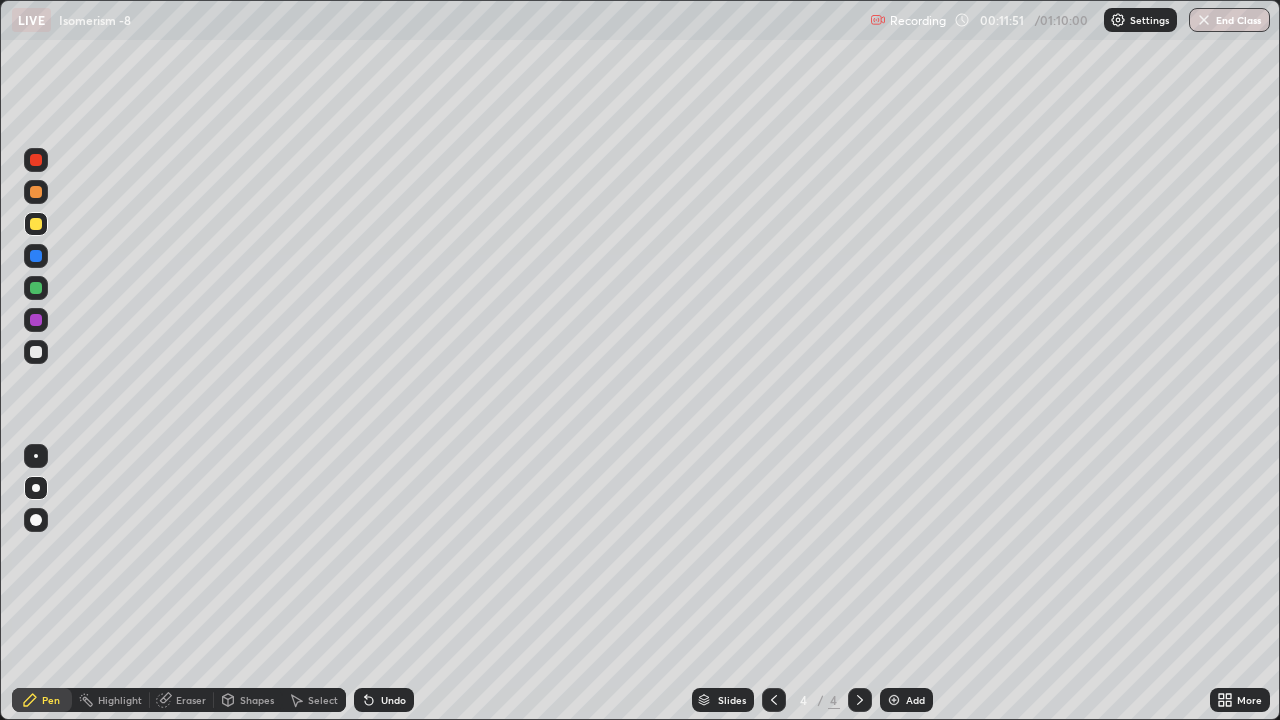 click at bounding box center (36, 352) 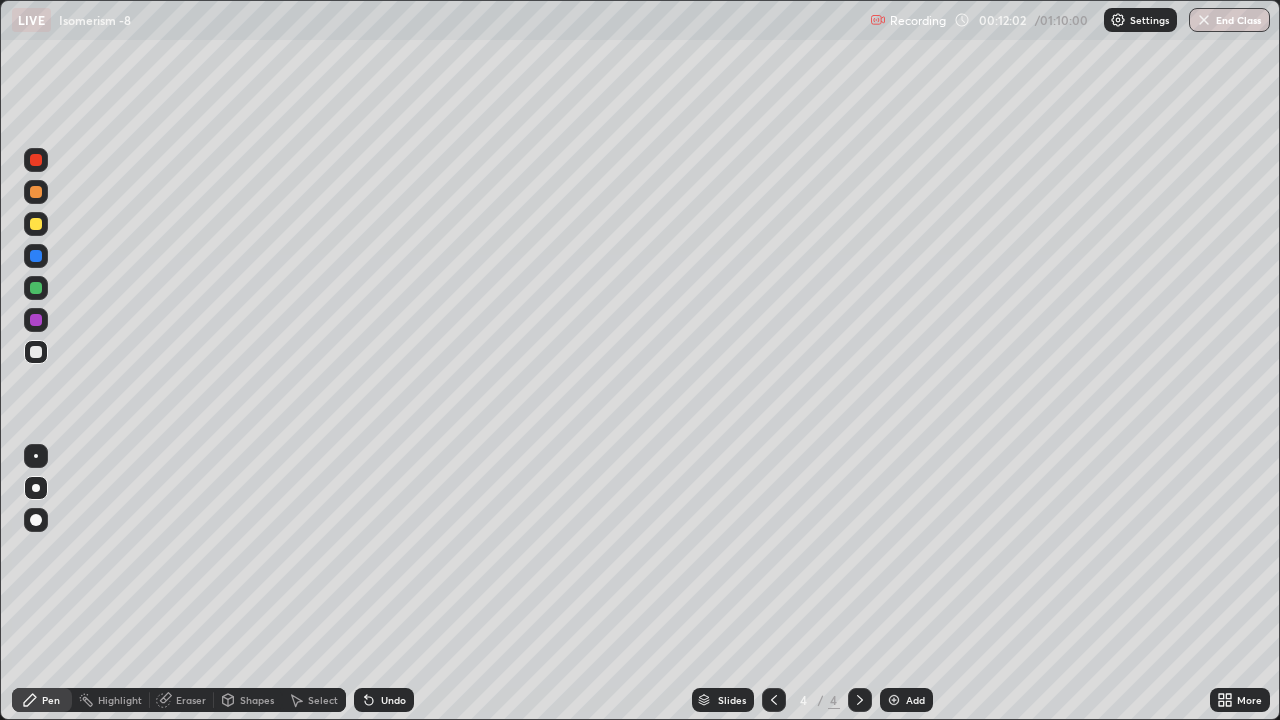 click at bounding box center [36, 288] 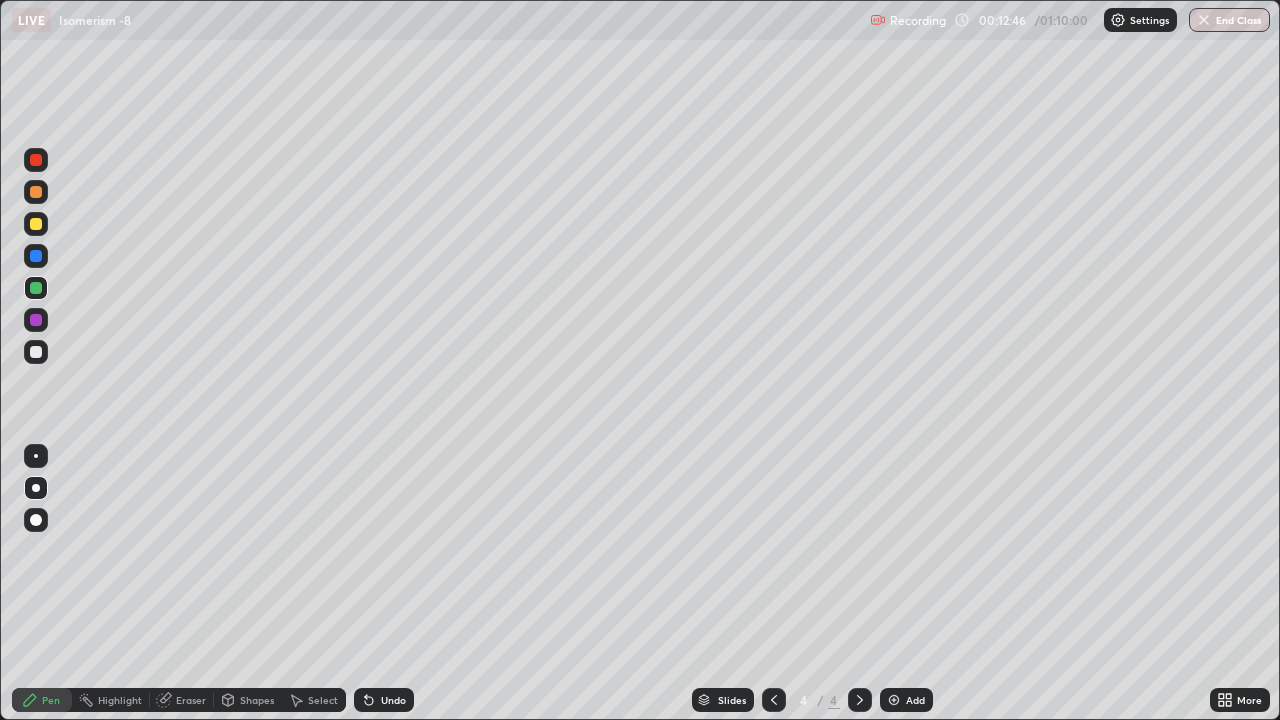 click at bounding box center (36, 352) 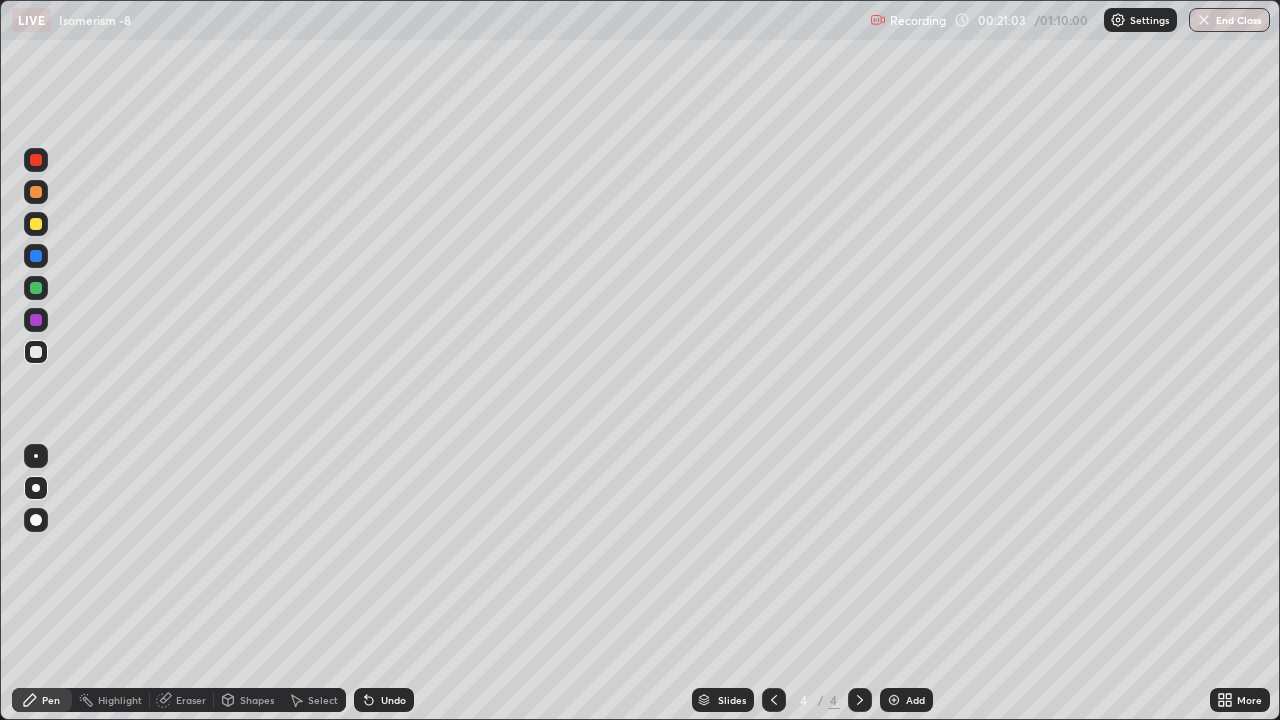click 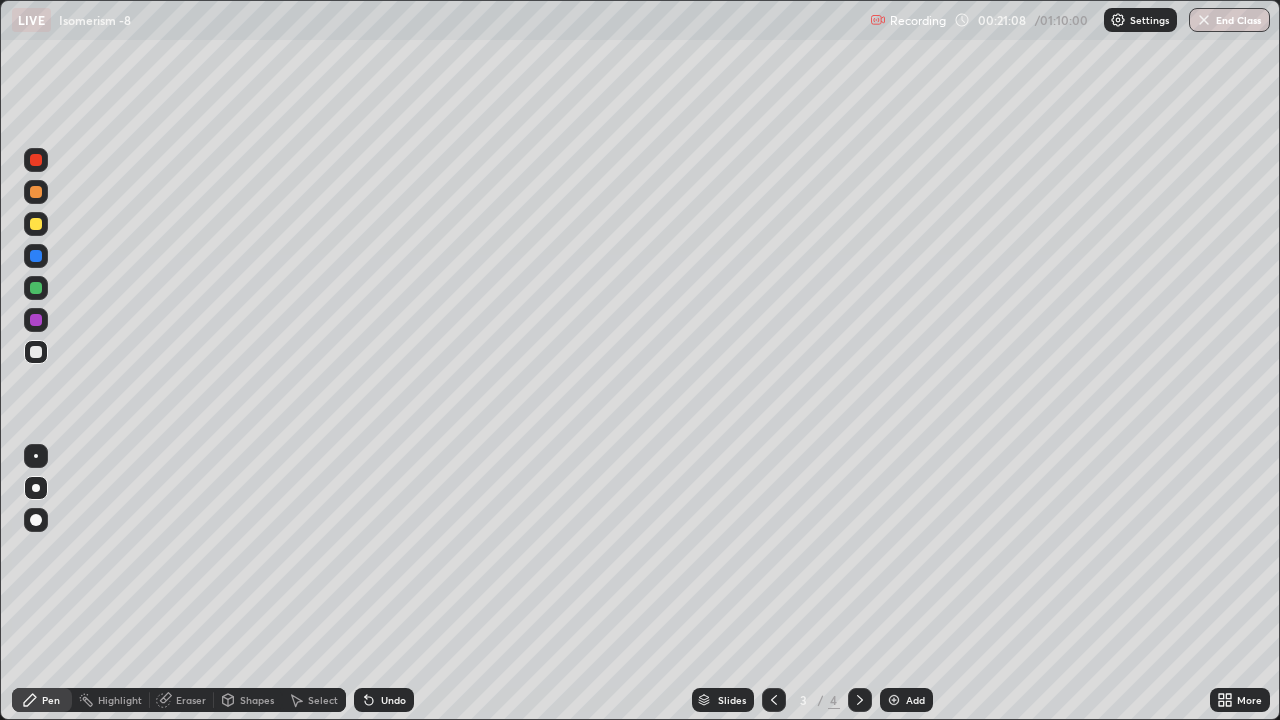 click at bounding box center [36, 288] 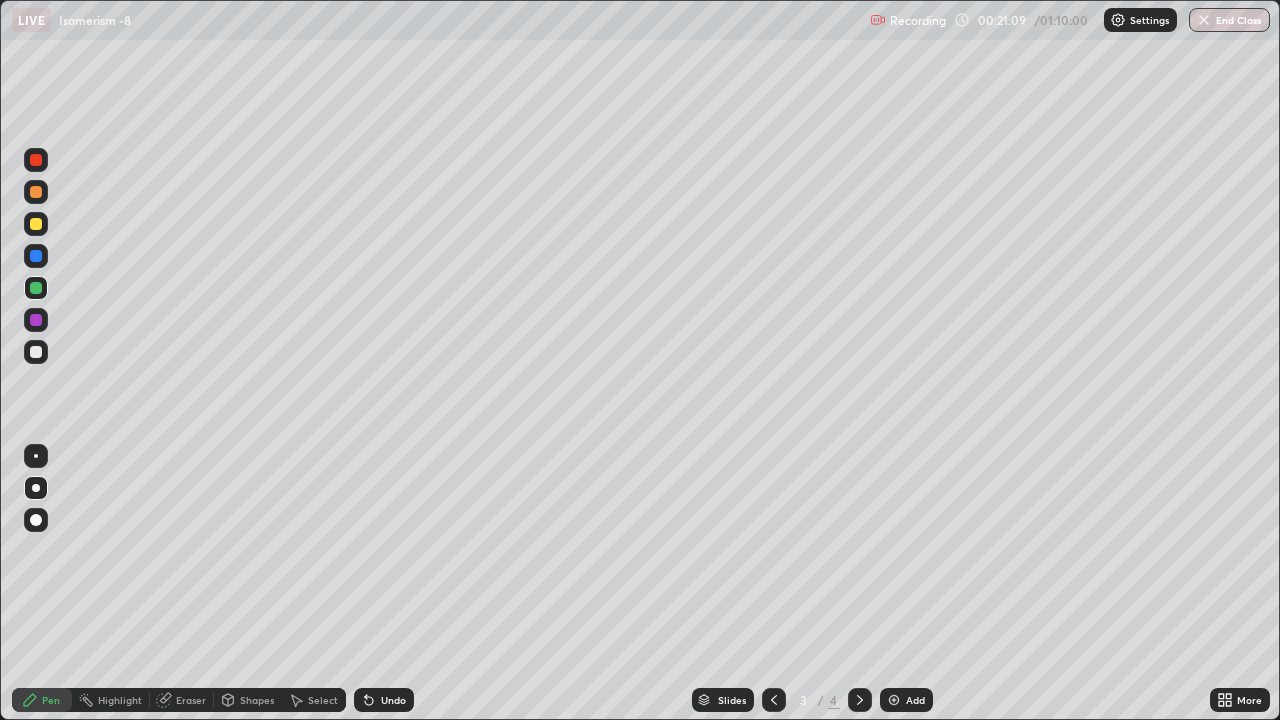 click 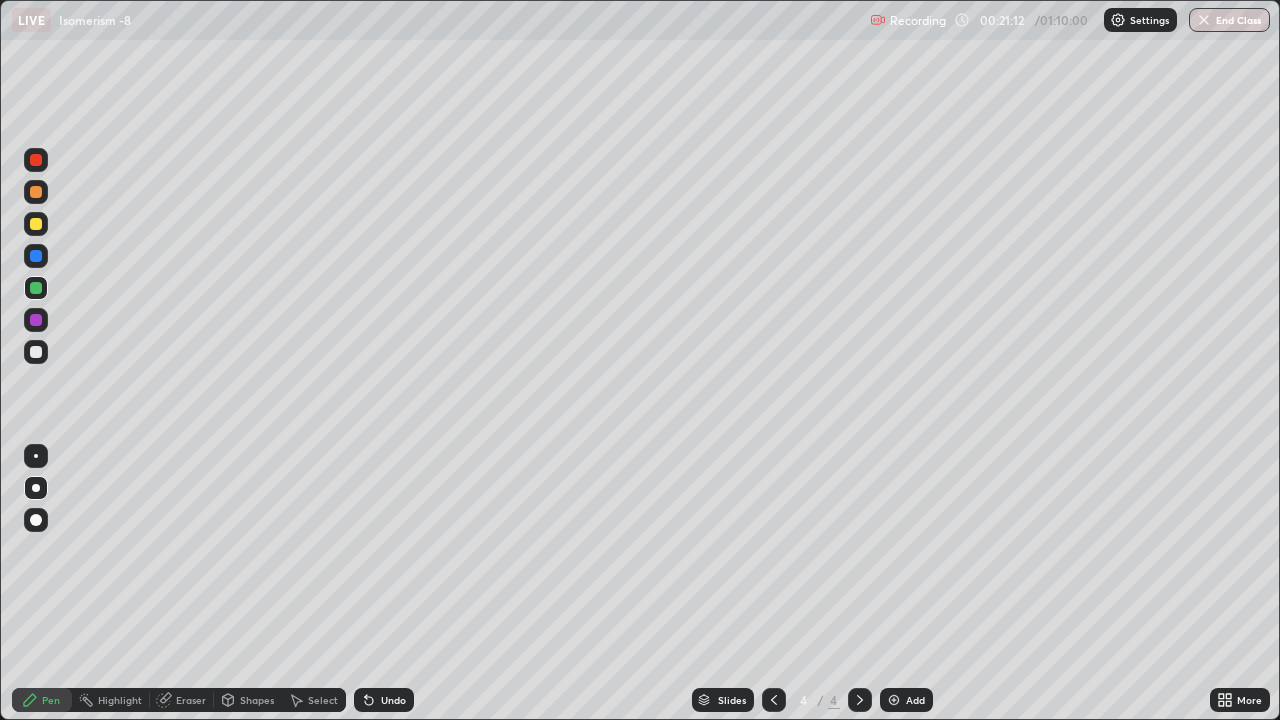 click at bounding box center (36, 160) 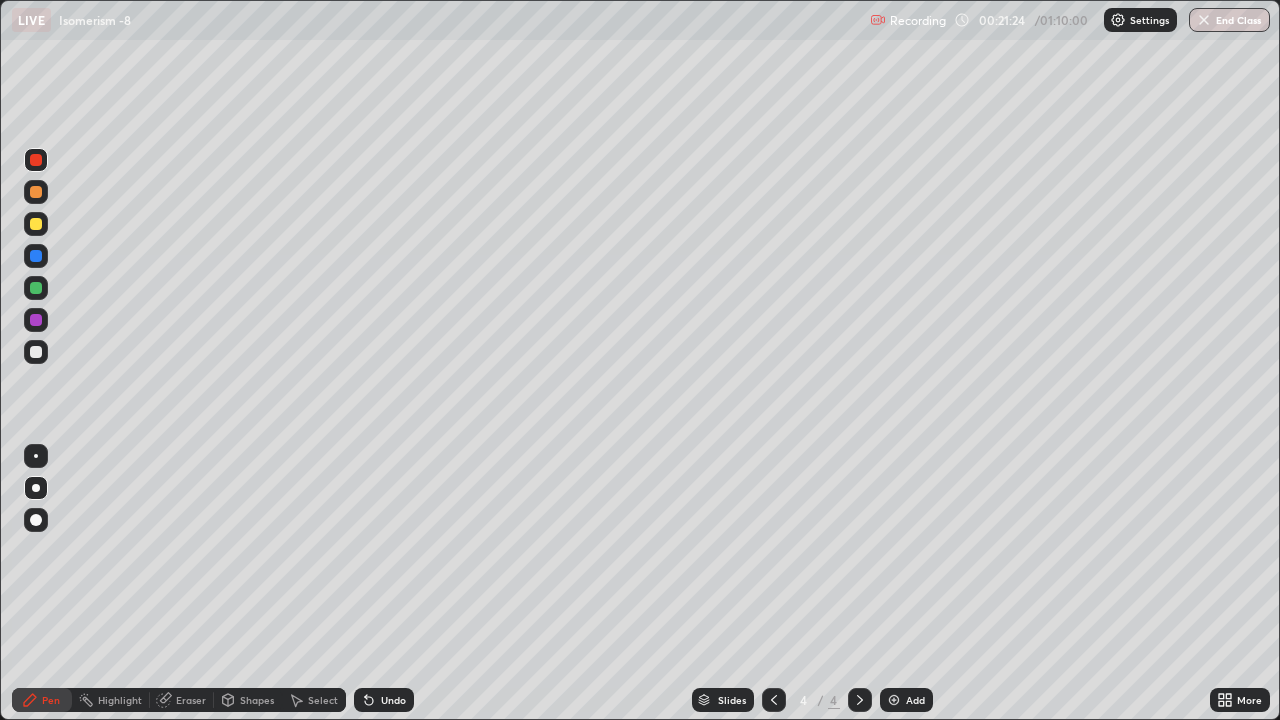 click 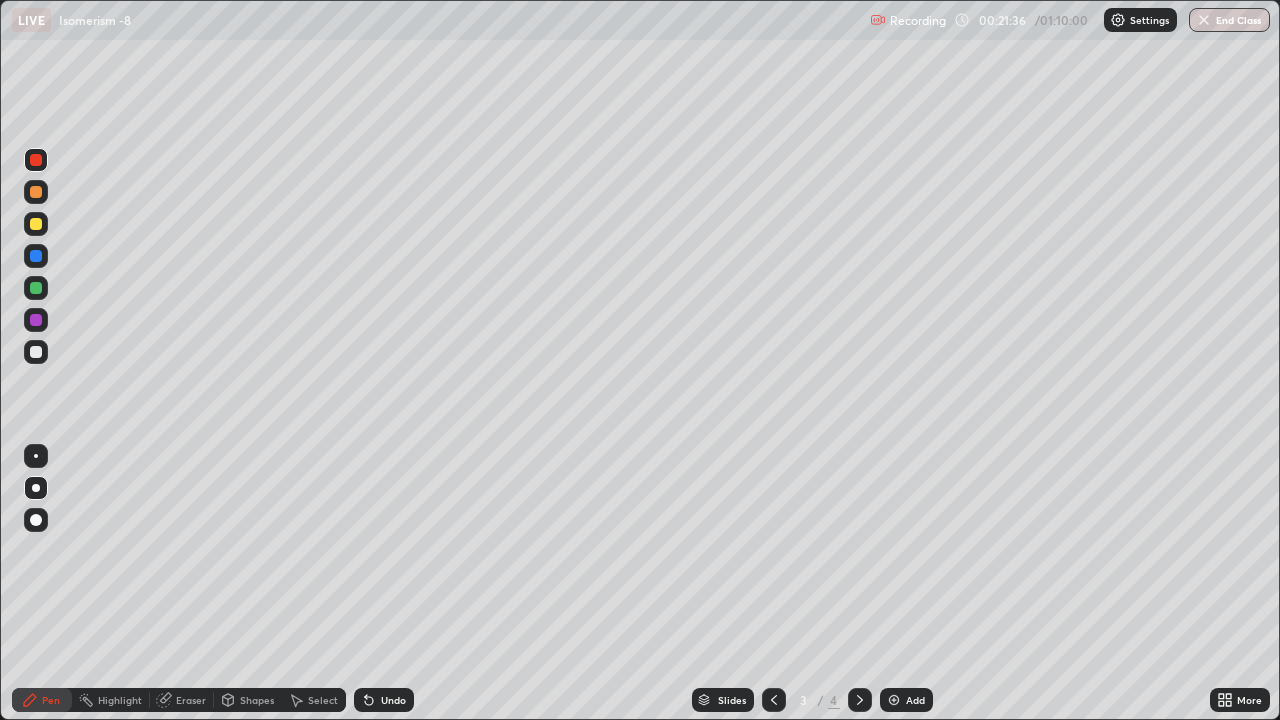 click 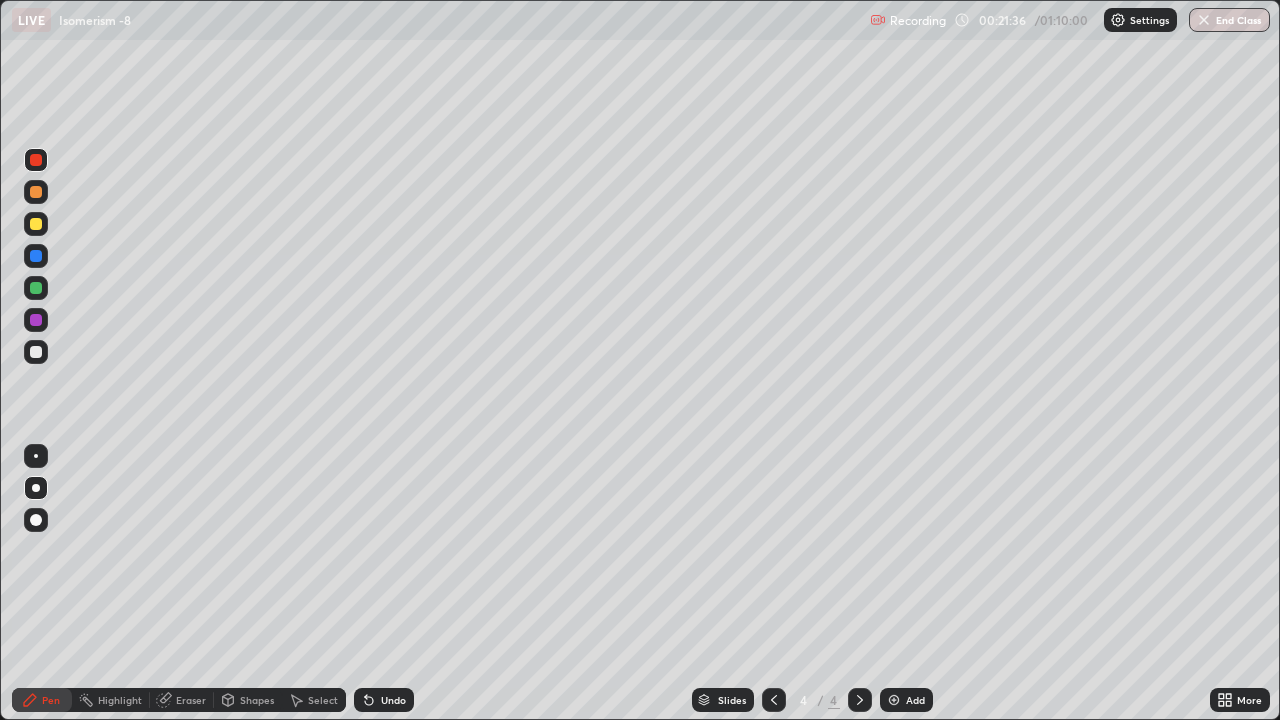 click 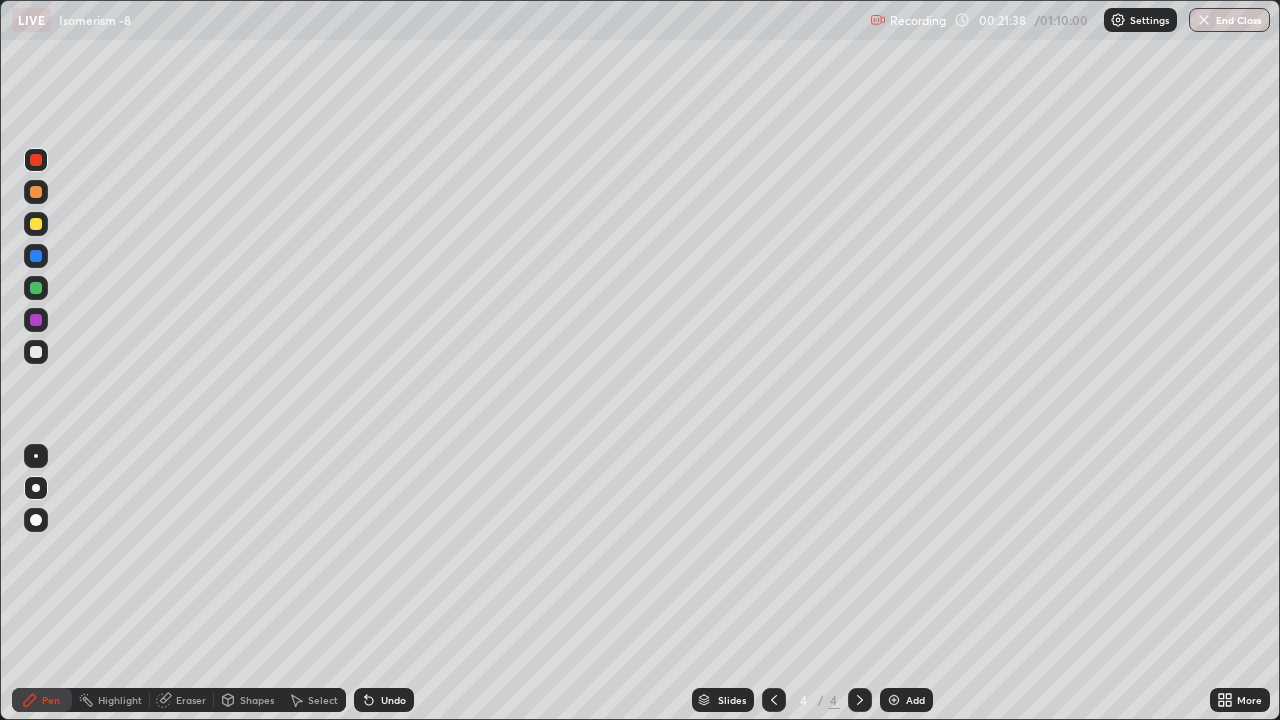 click at bounding box center [36, 352] 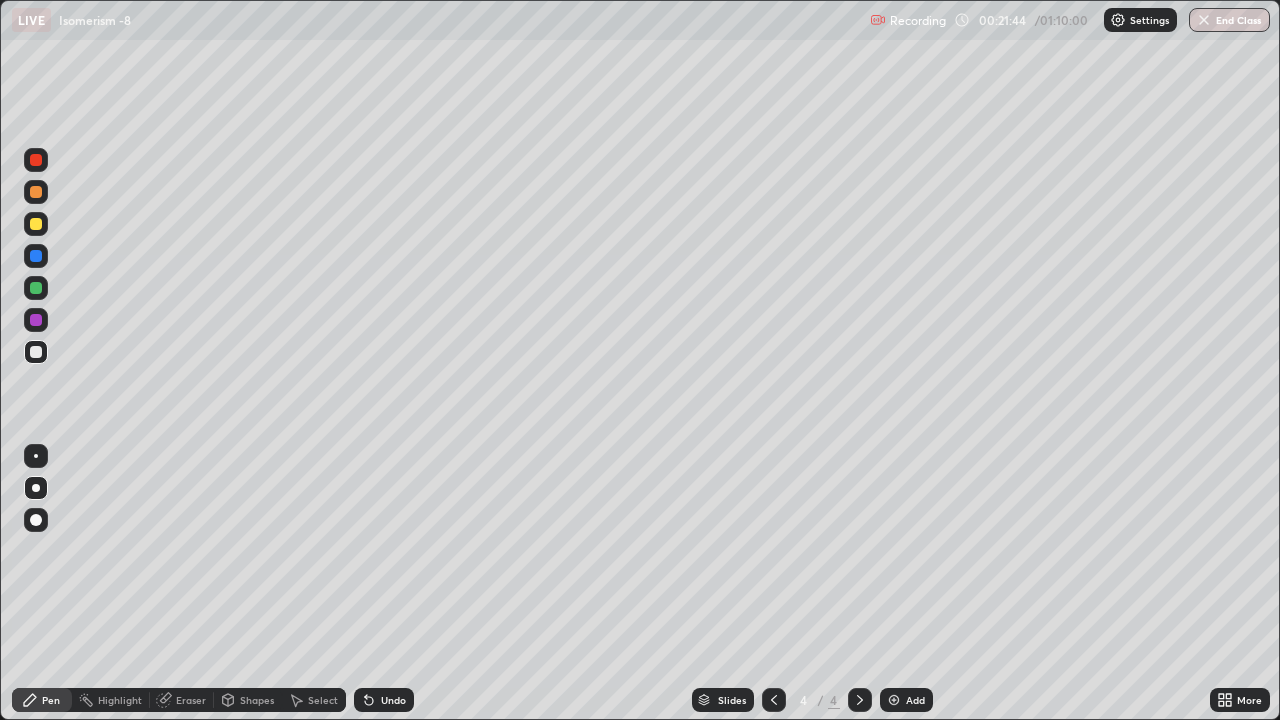 click on "Add" at bounding box center (906, 700) 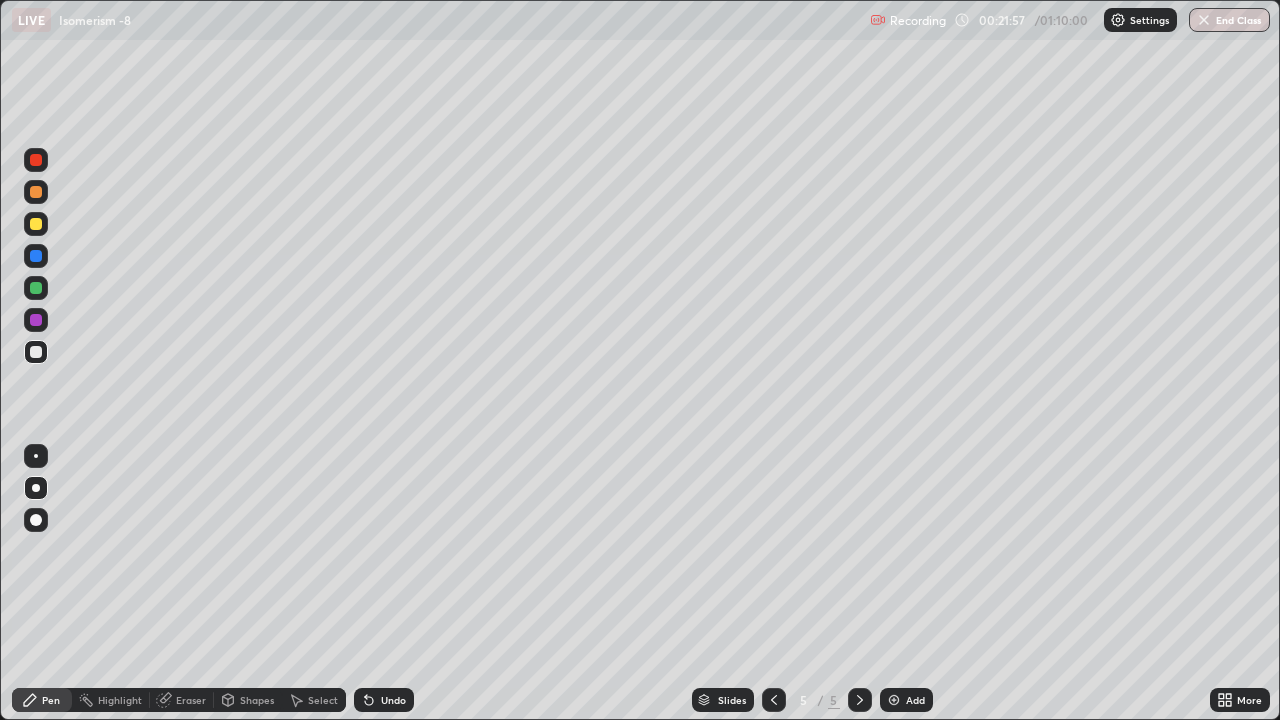 click at bounding box center [36, 352] 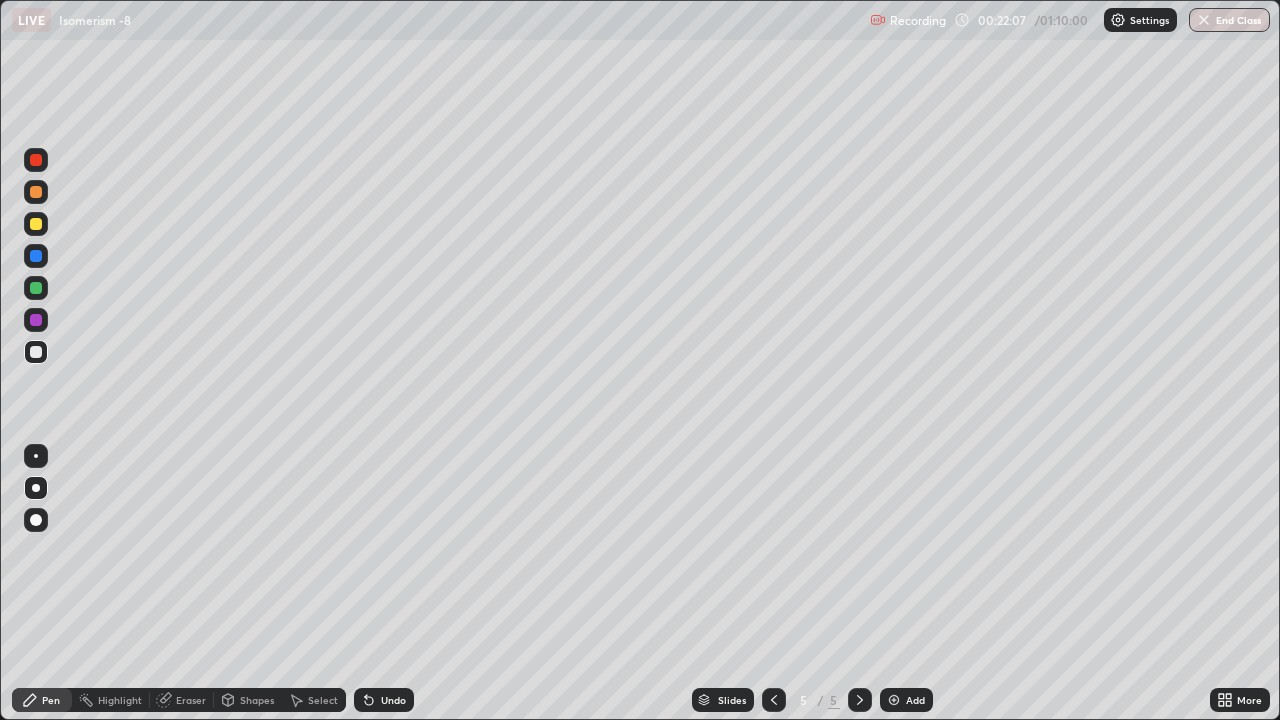 click at bounding box center (36, 224) 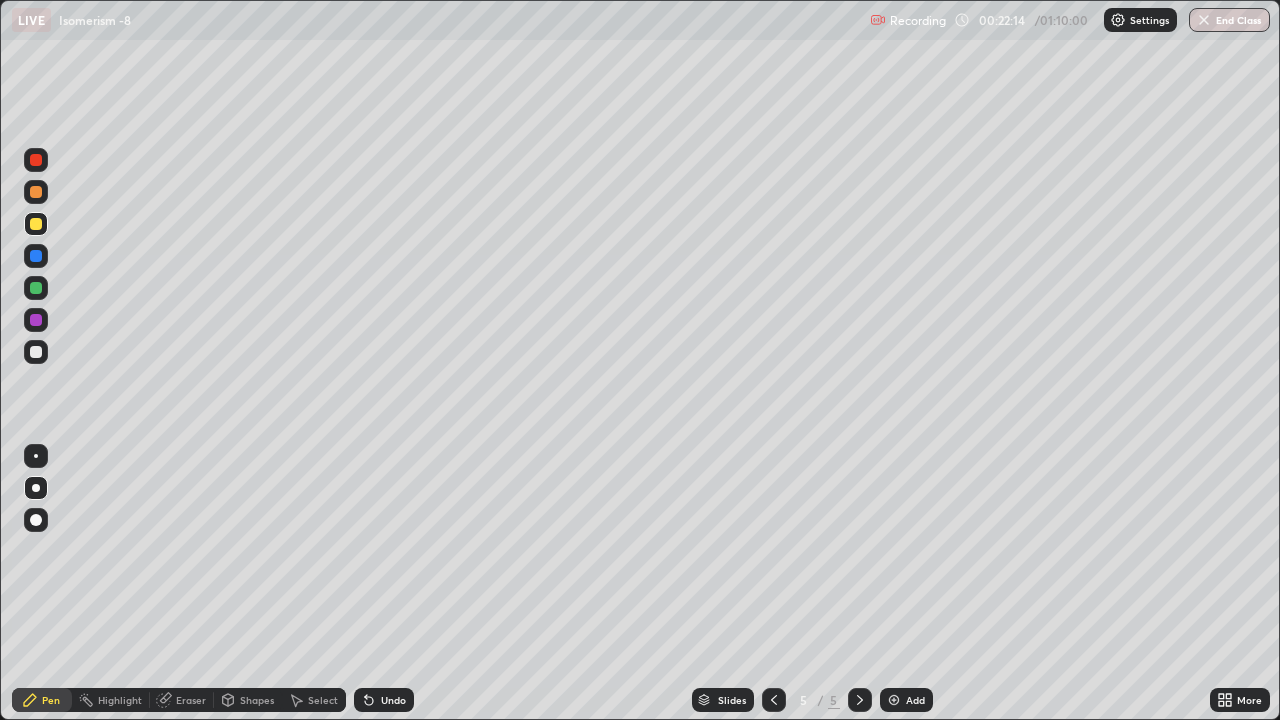 click at bounding box center [36, 288] 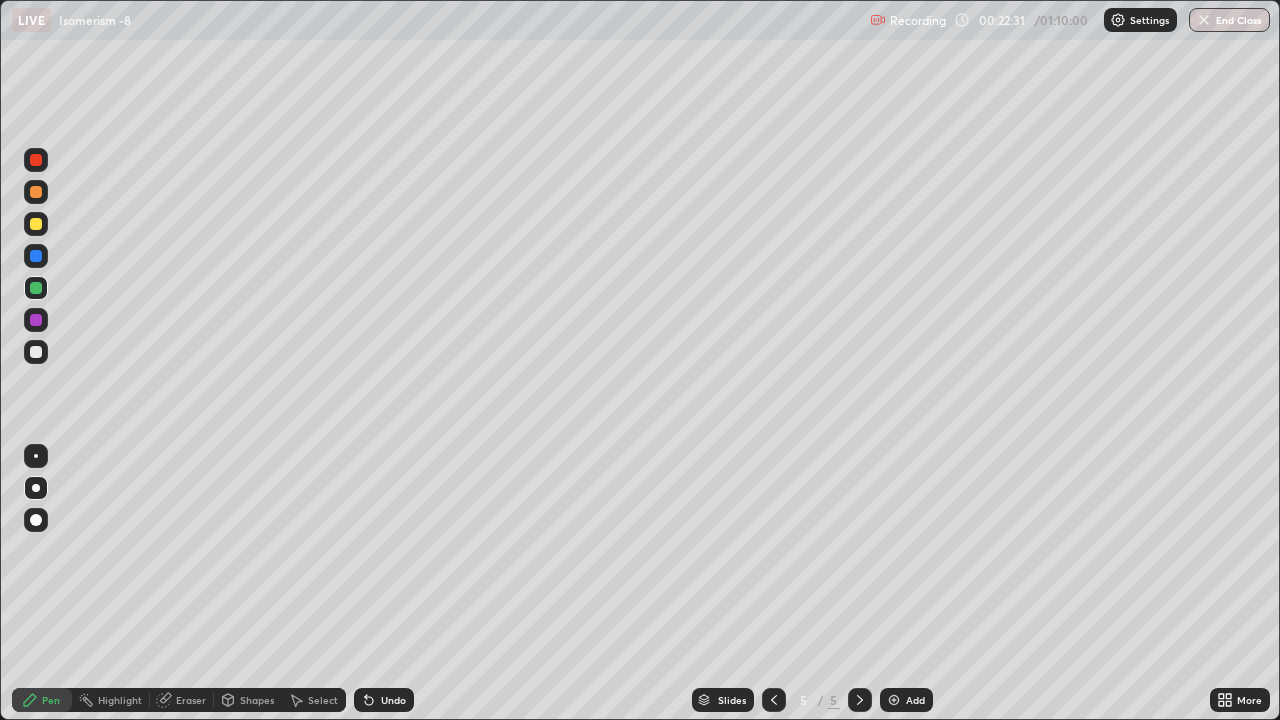 click at bounding box center (36, 352) 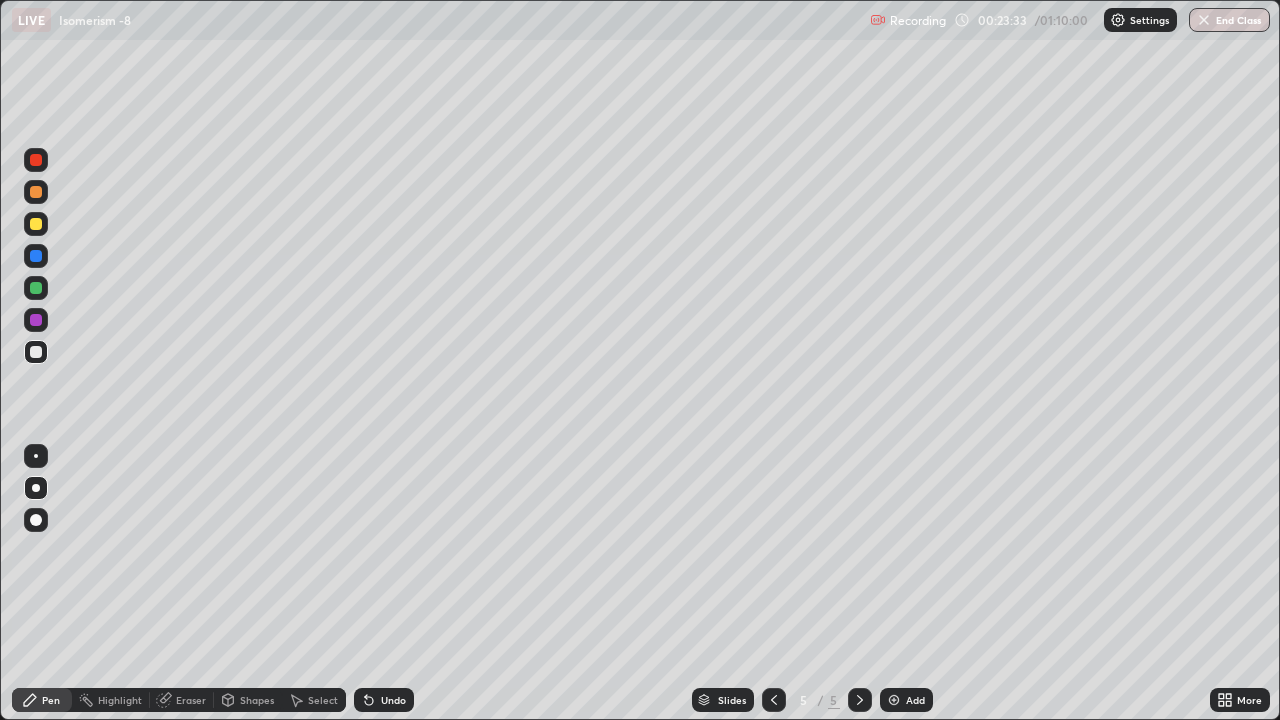 click on "Slides" at bounding box center (723, 700) 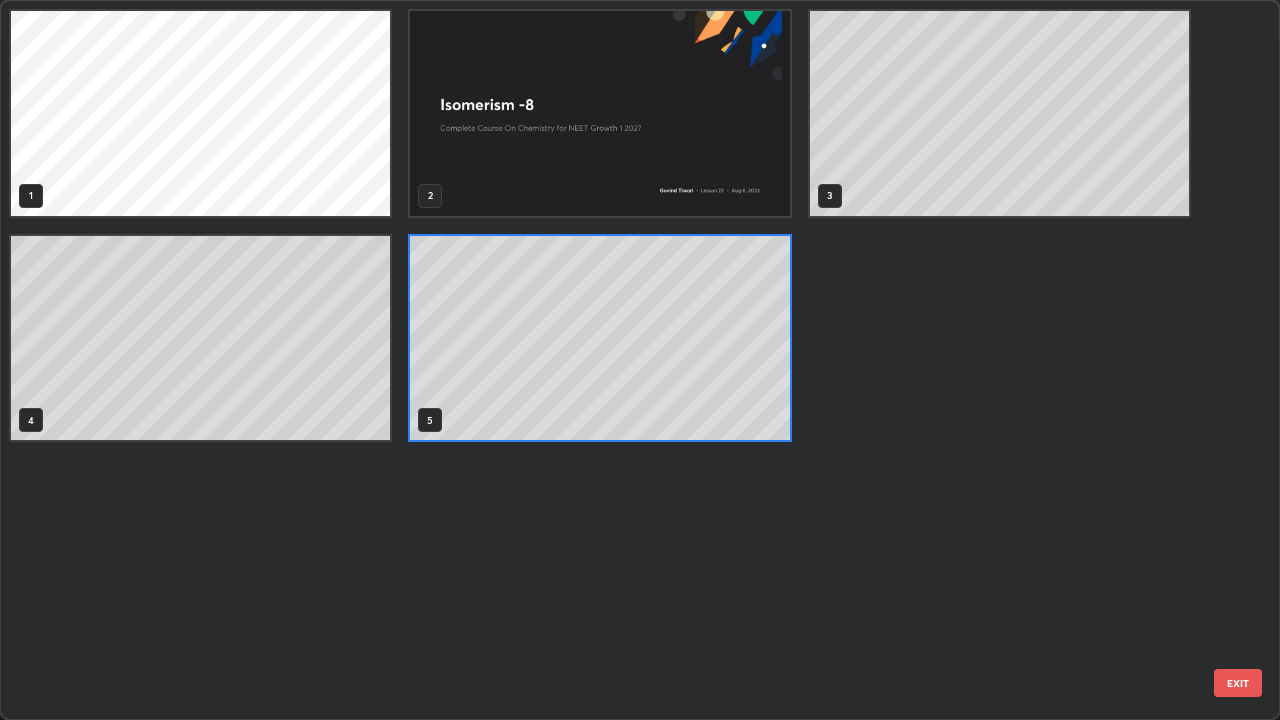 scroll, scrollTop: 7, scrollLeft: 11, axis: both 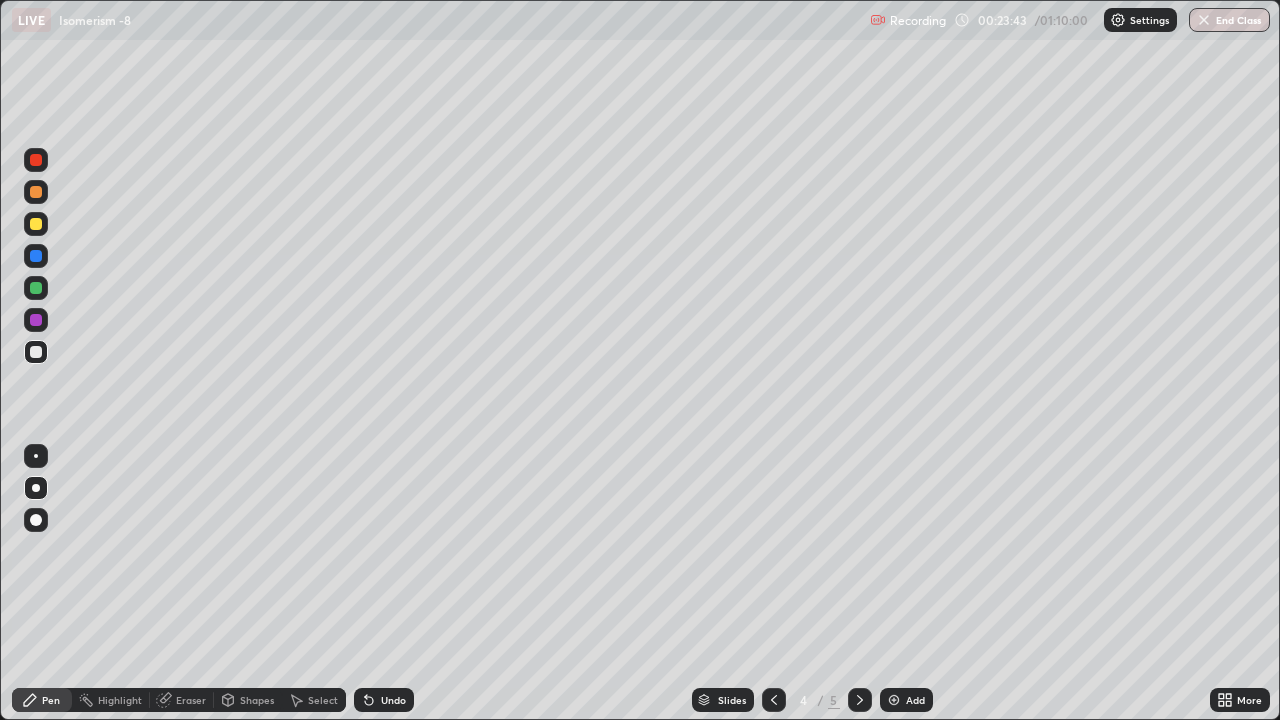 click 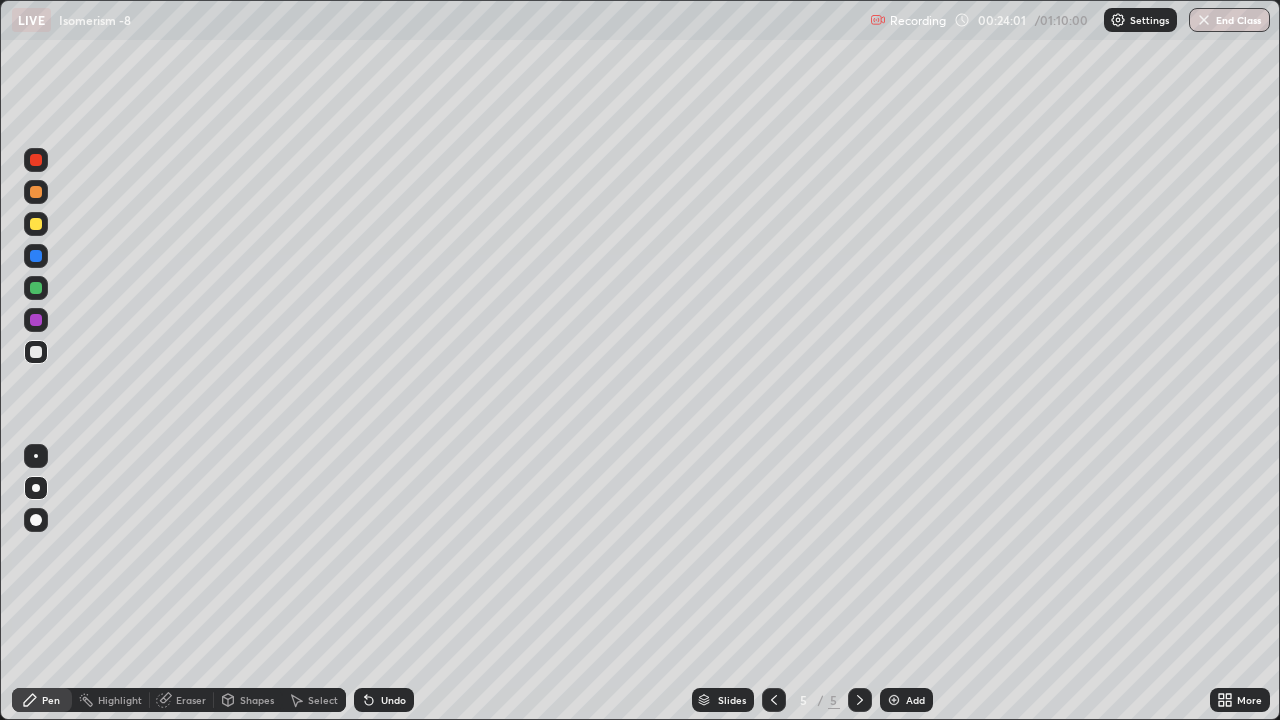click on "Eraser" at bounding box center (191, 700) 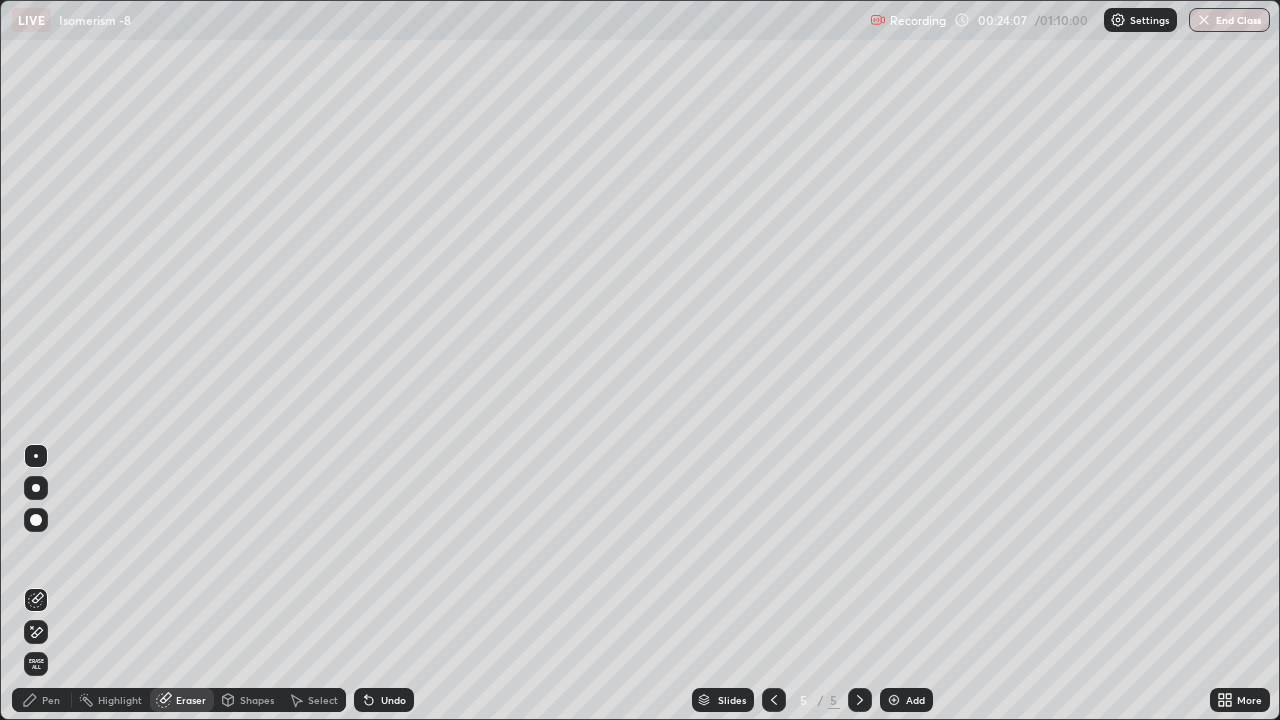 click on "Pen" at bounding box center [51, 700] 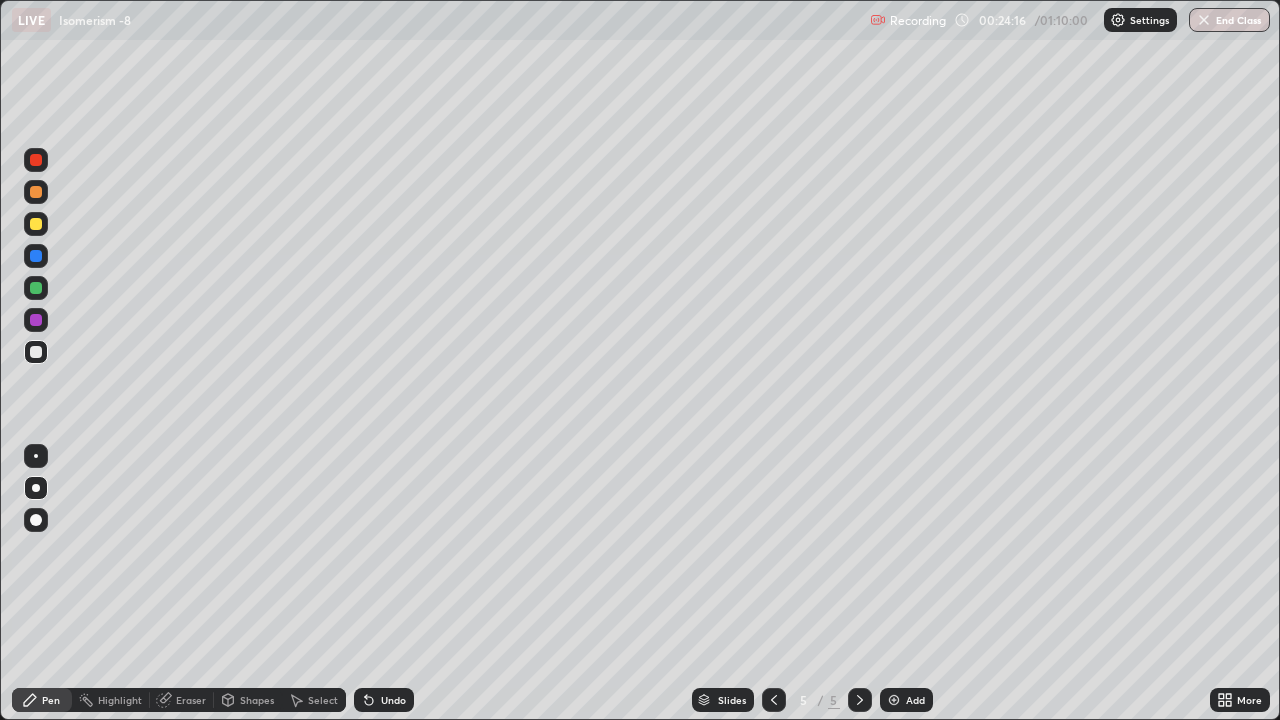 click at bounding box center [36, 288] 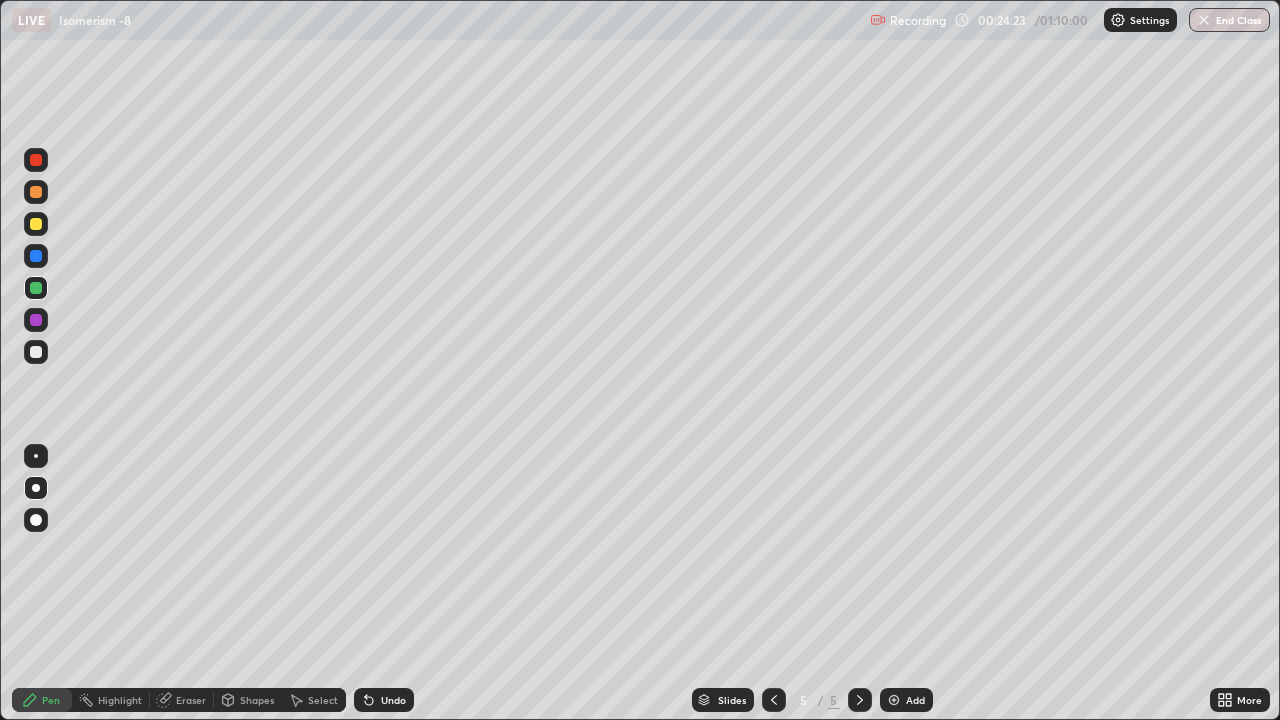 click at bounding box center (36, 224) 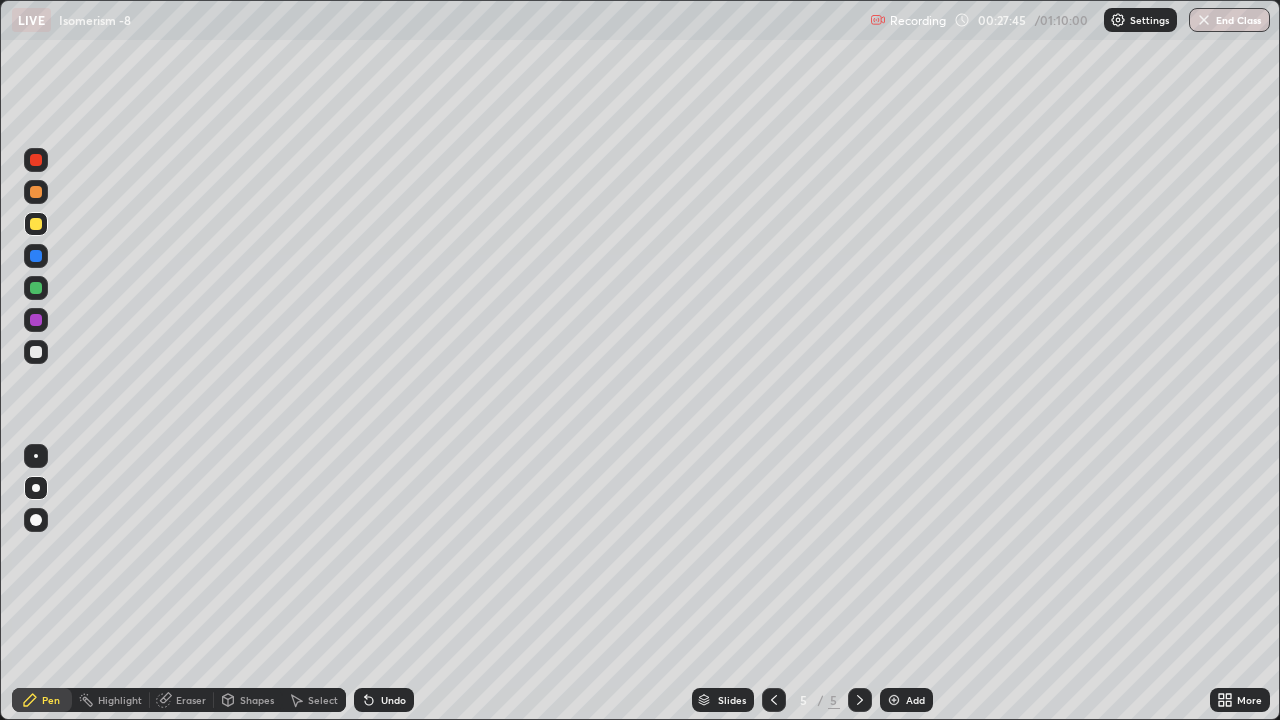 click at bounding box center (36, 352) 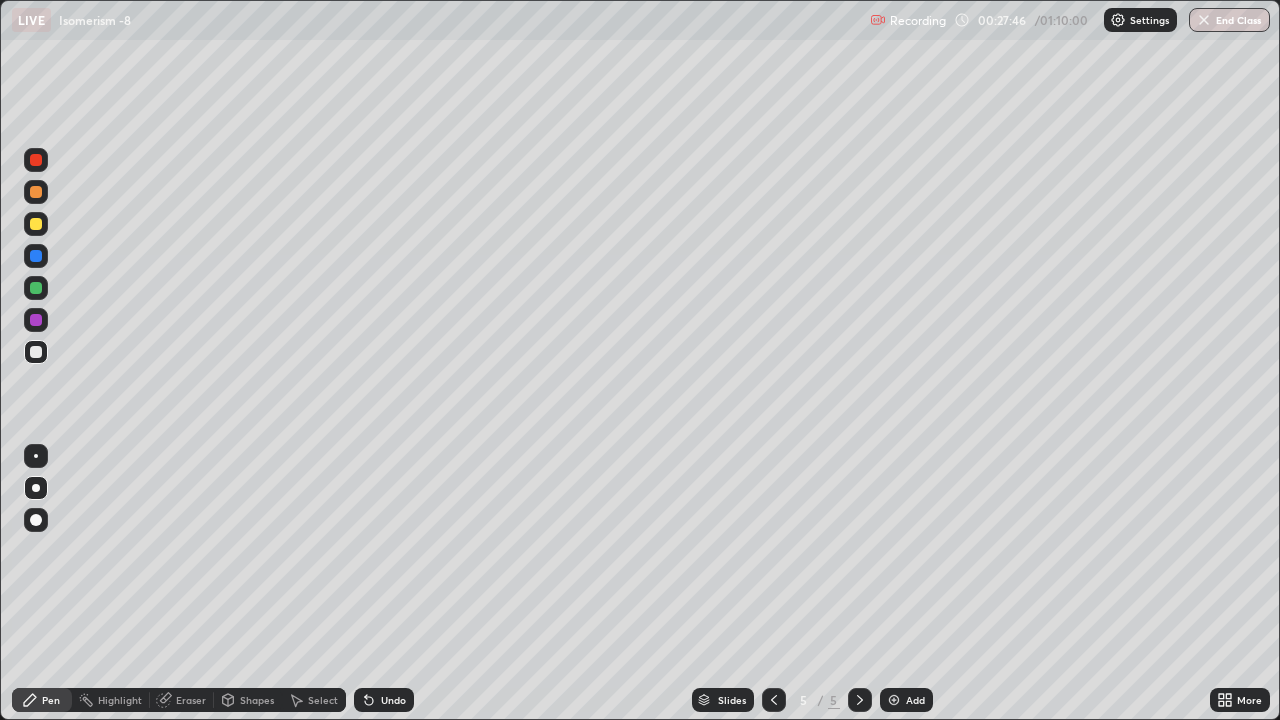 click at bounding box center (36, 456) 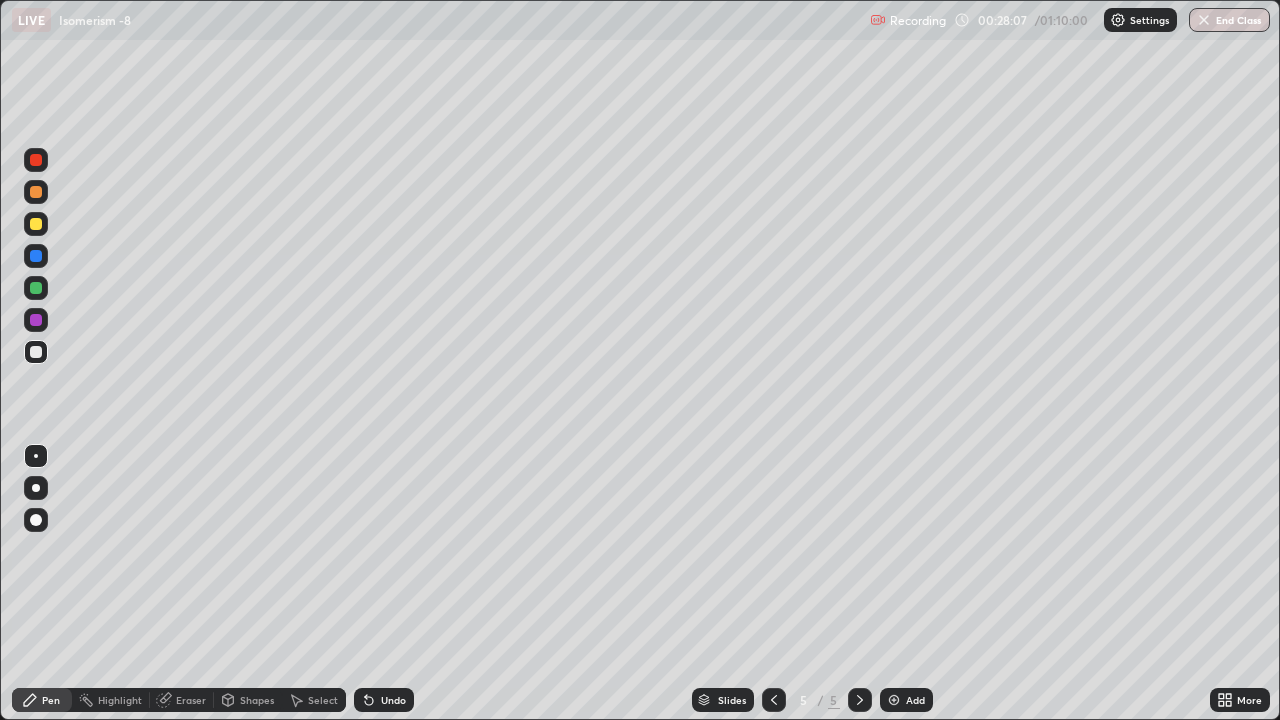 click at bounding box center [36, 488] 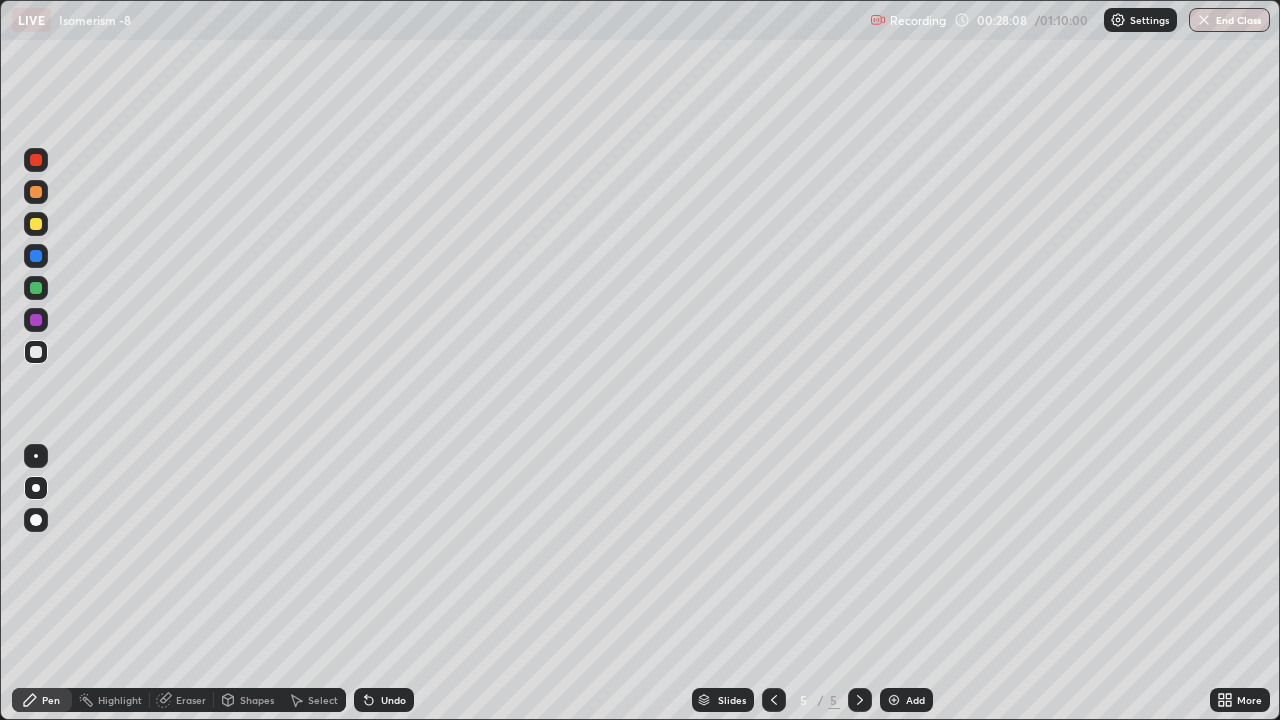 click at bounding box center [36, 224] 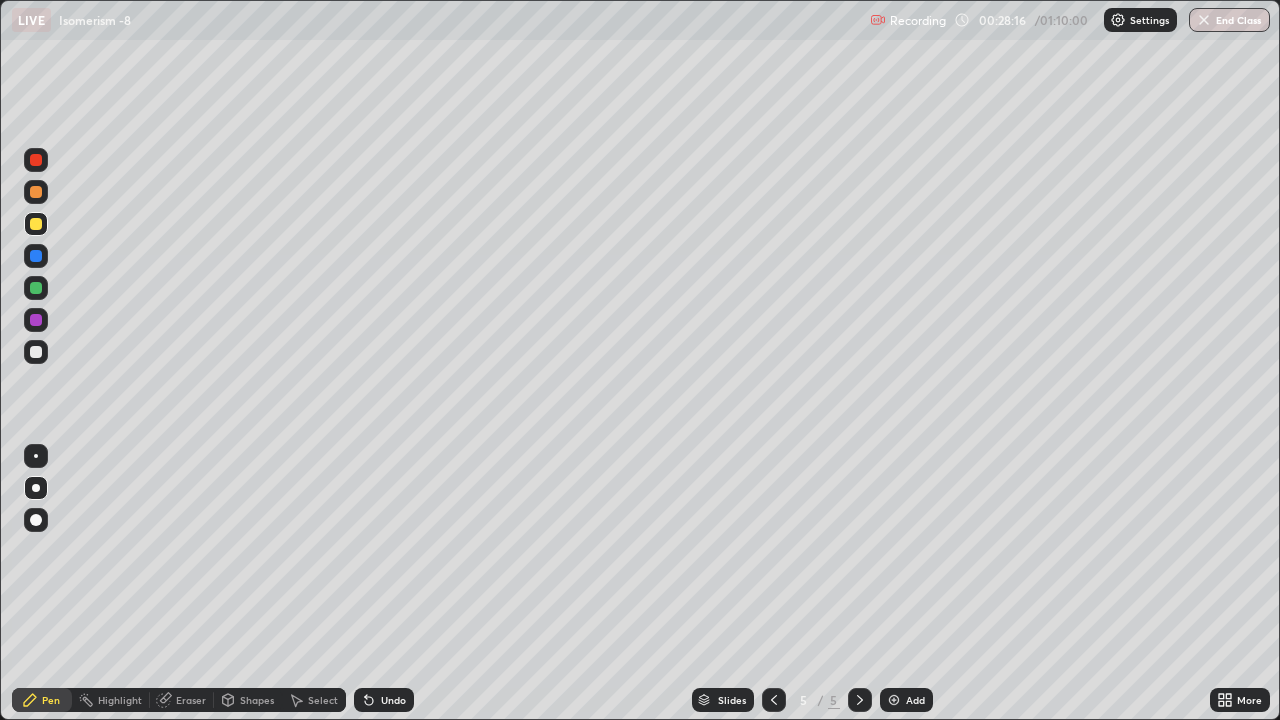 click at bounding box center (36, 352) 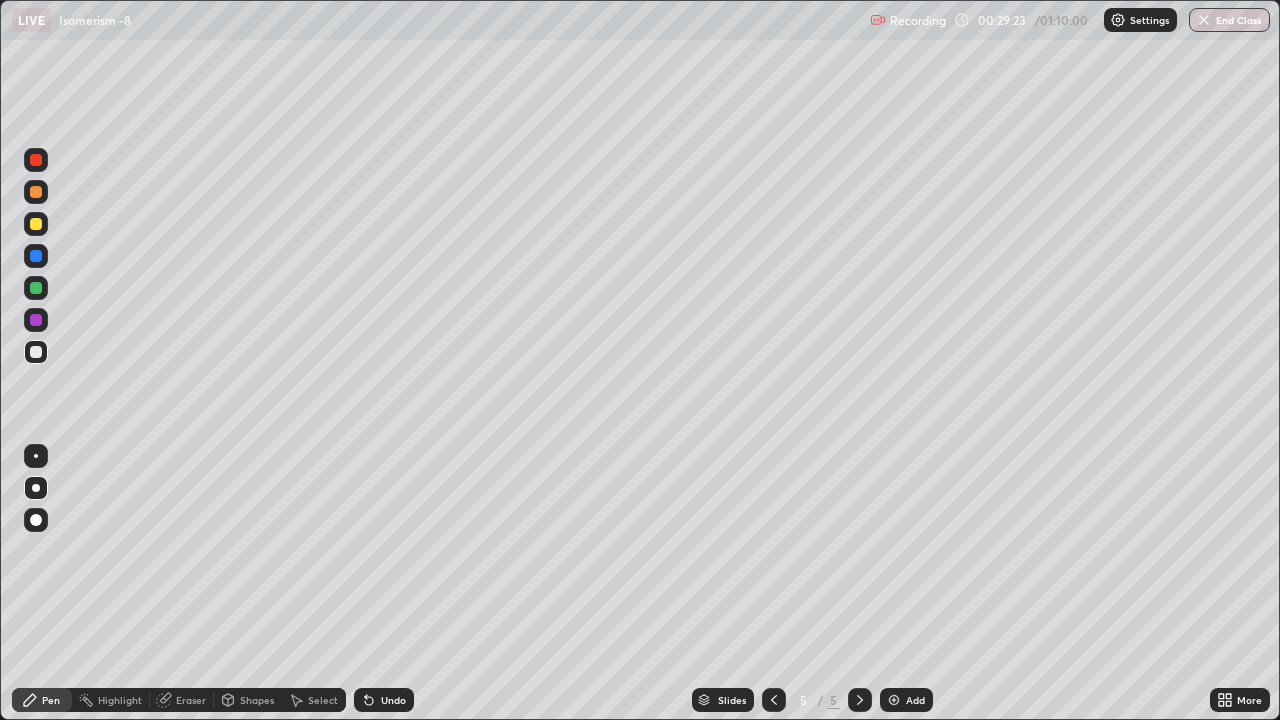 click at bounding box center [36, 224] 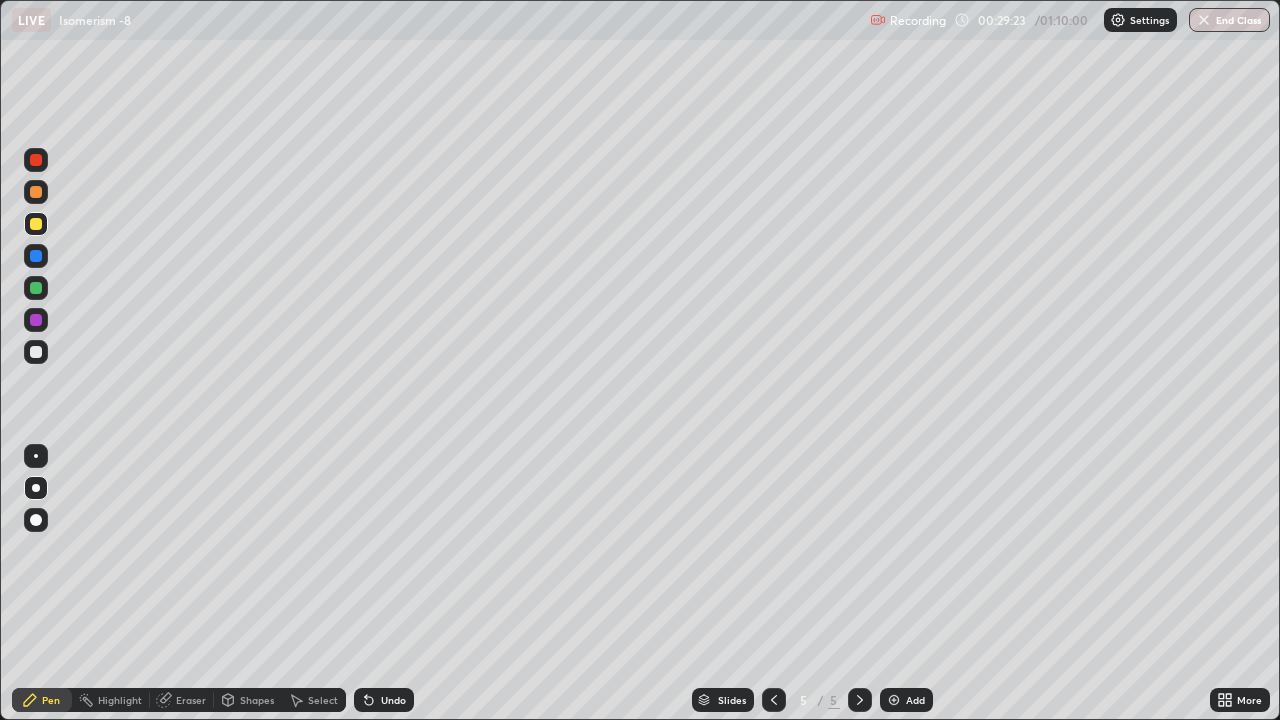 click at bounding box center (36, 288) 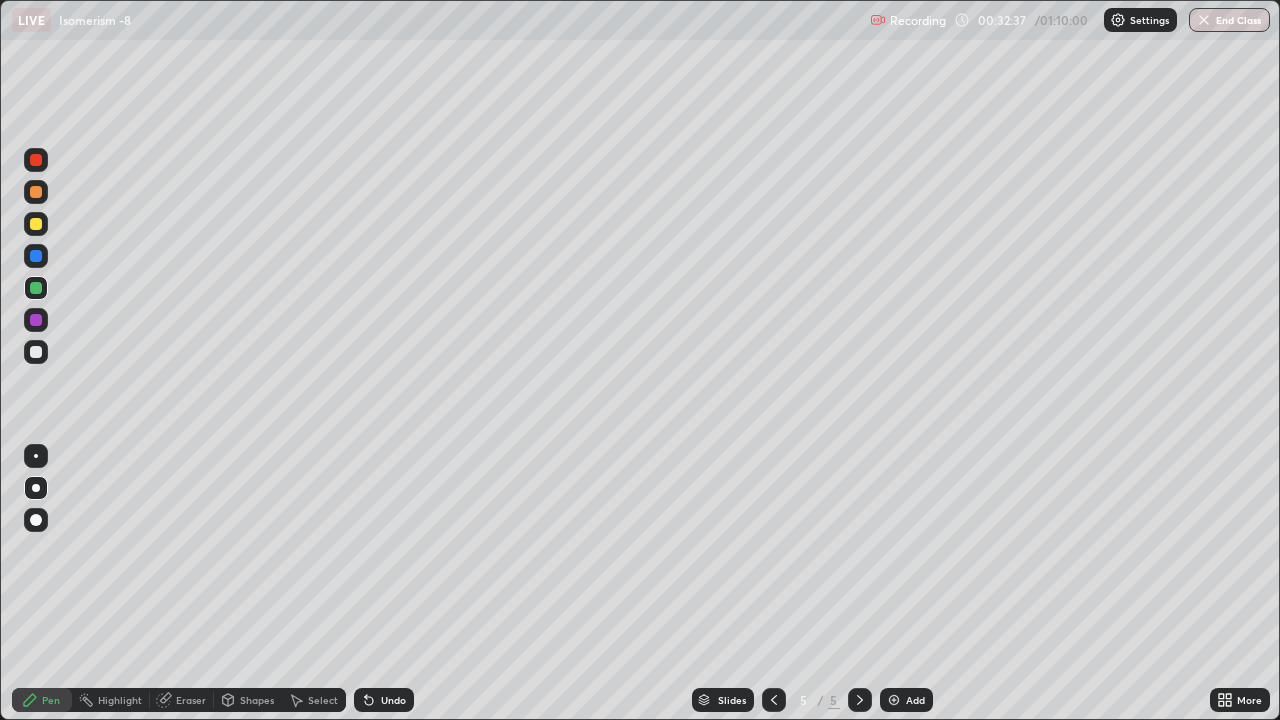 click on "Add" at bounding box center (906, 700) 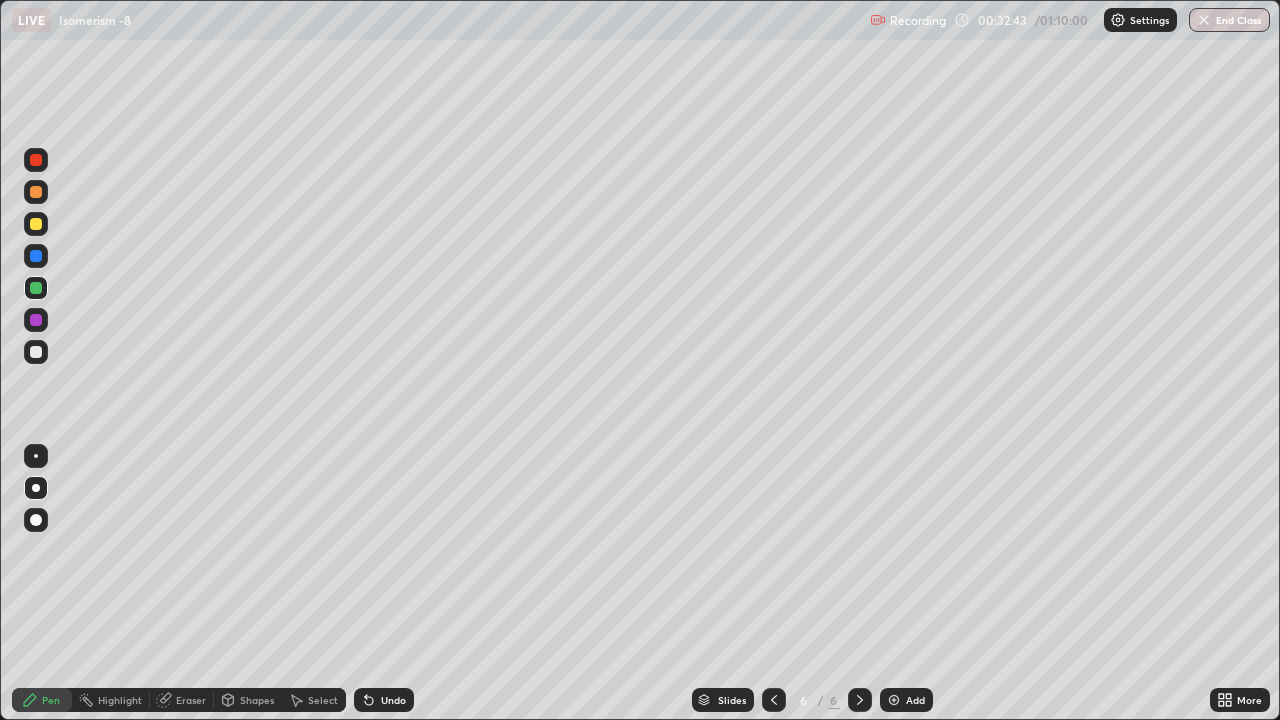 click at bounding box center [36, 352] 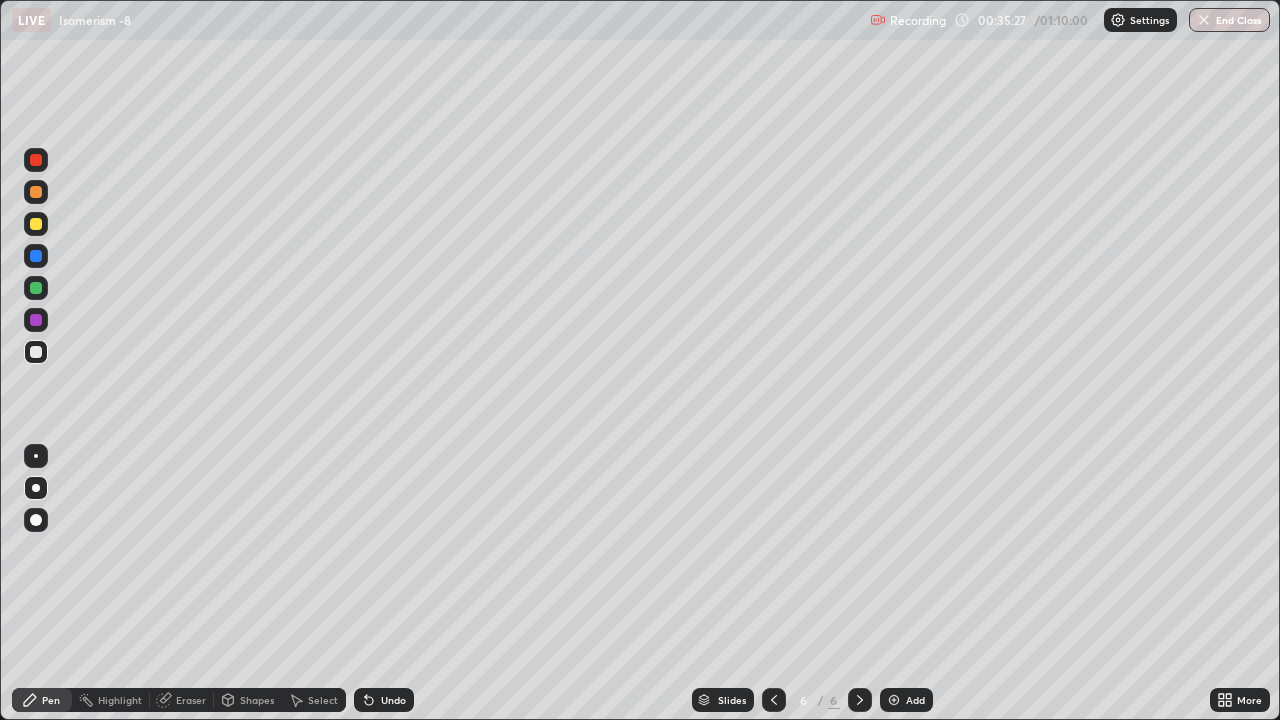 click at bounding box center (36, 288) 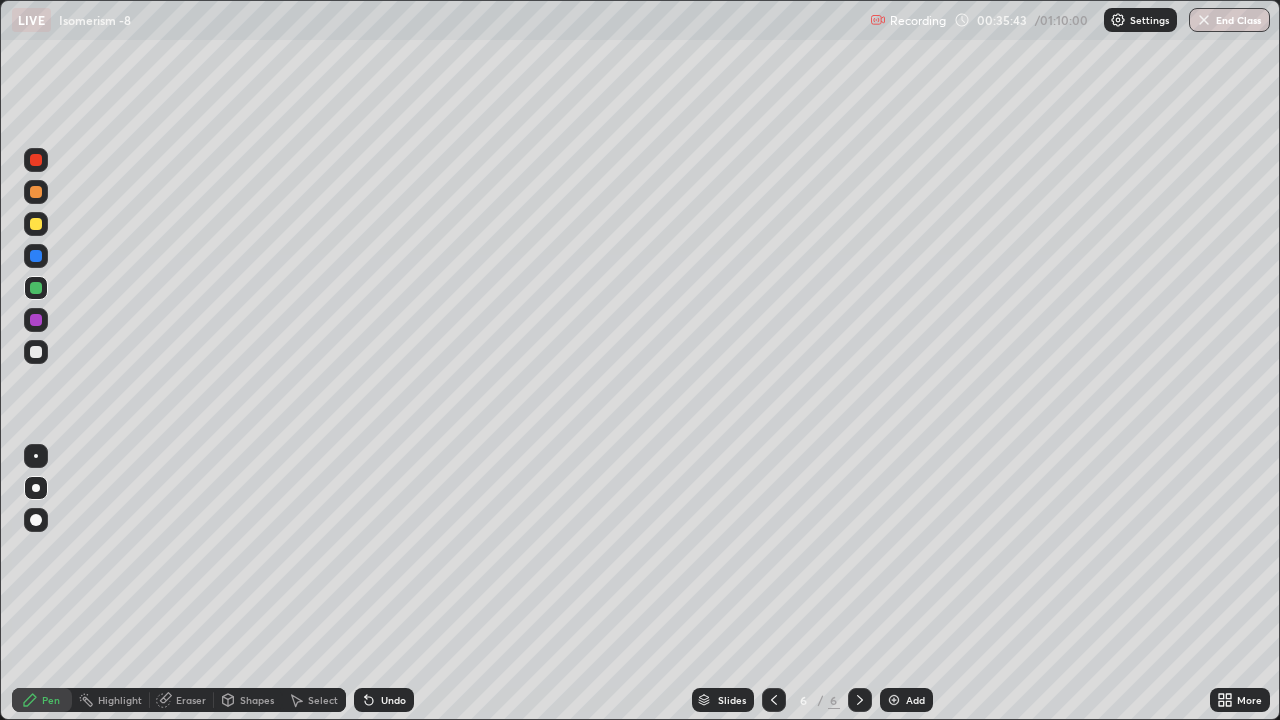 click on "Eraser" at bounding box center [191, 700] 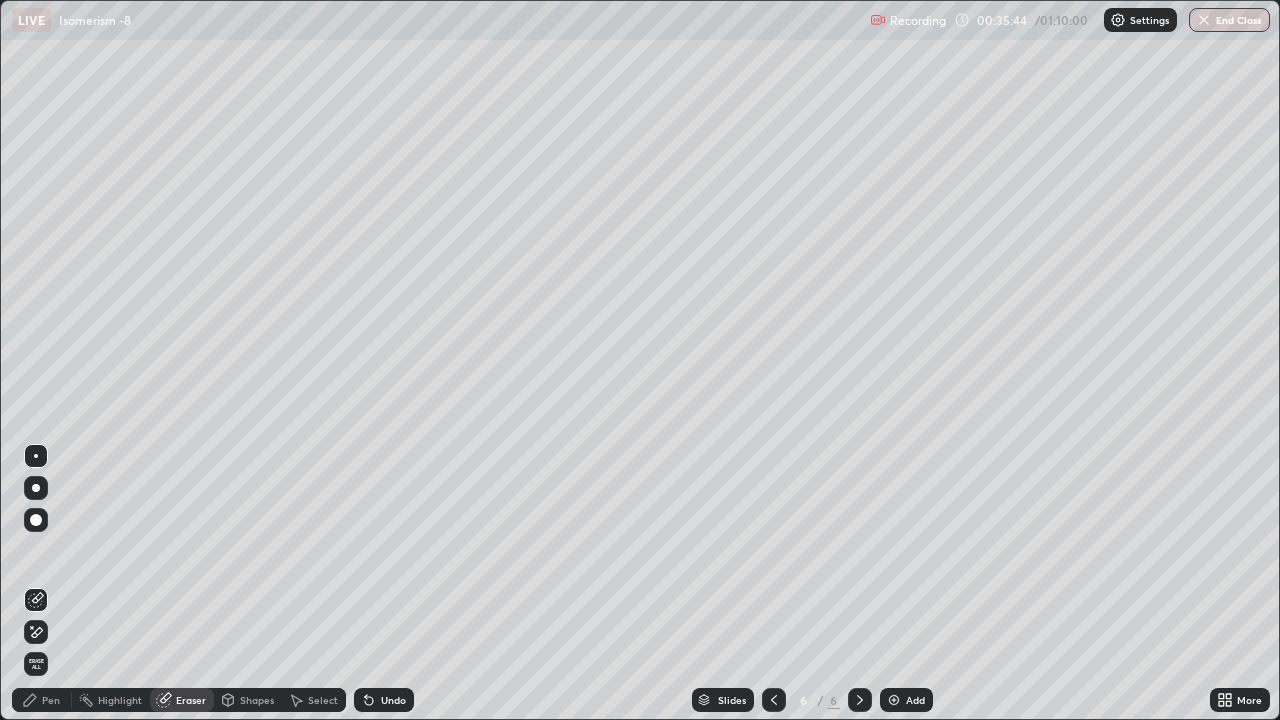 click 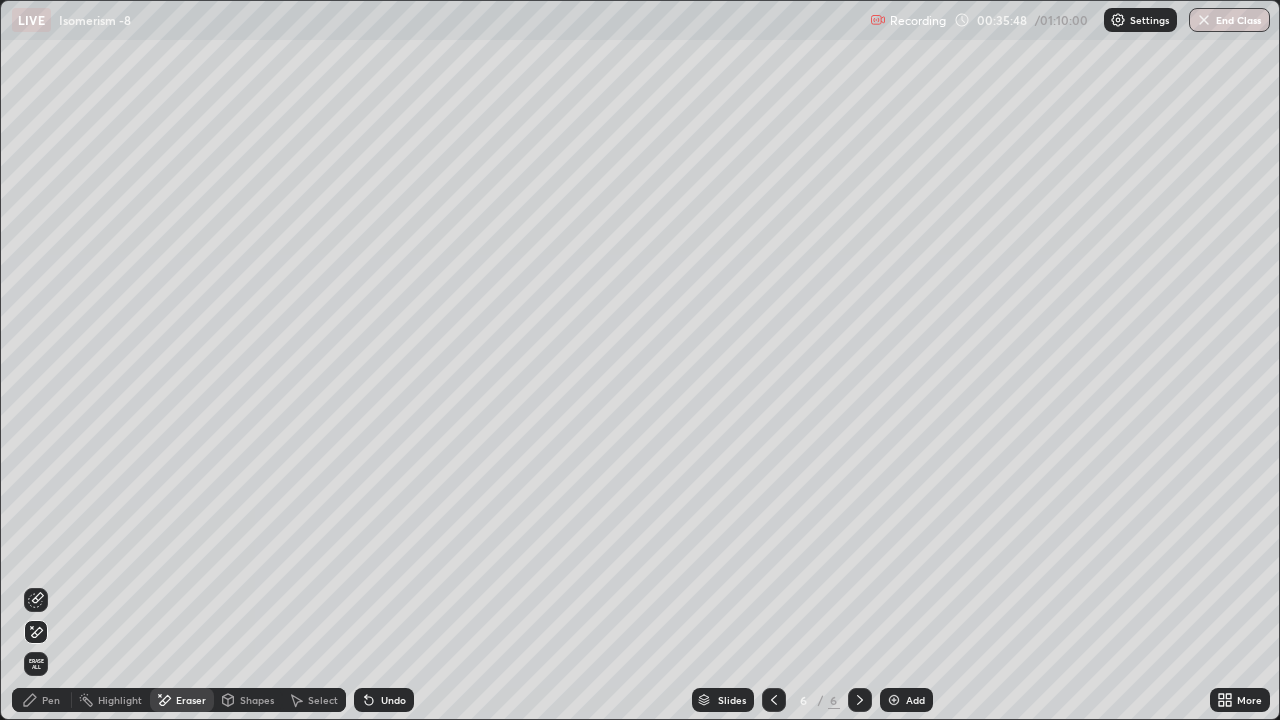 click on "Pen" at bounding box center (42, 700) 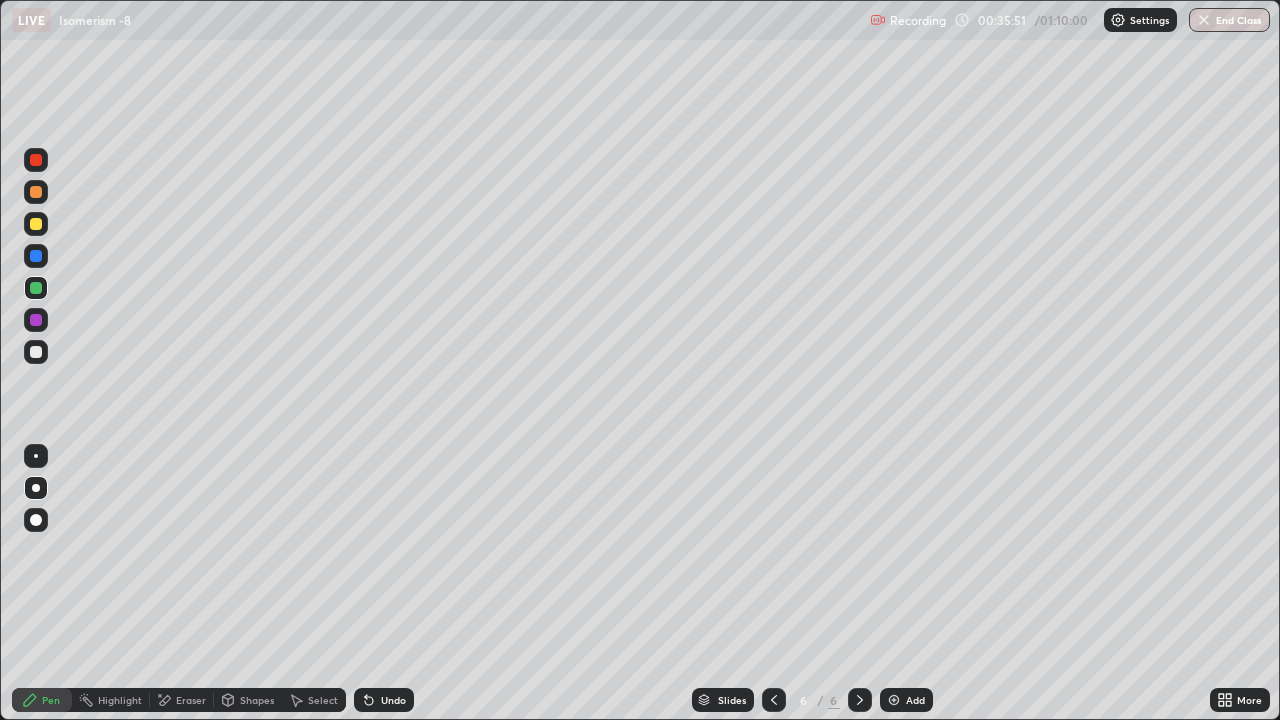 click at bounding box center (36, 352) 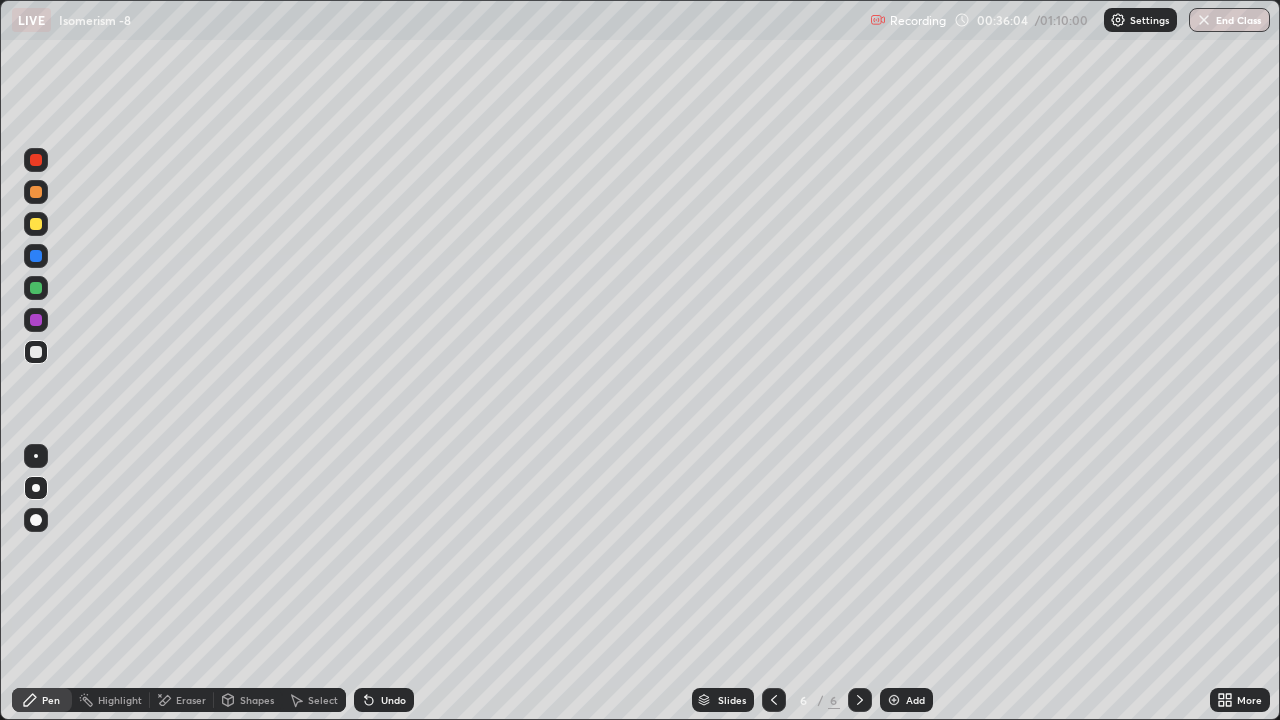 click at bounding box center [36, 224] 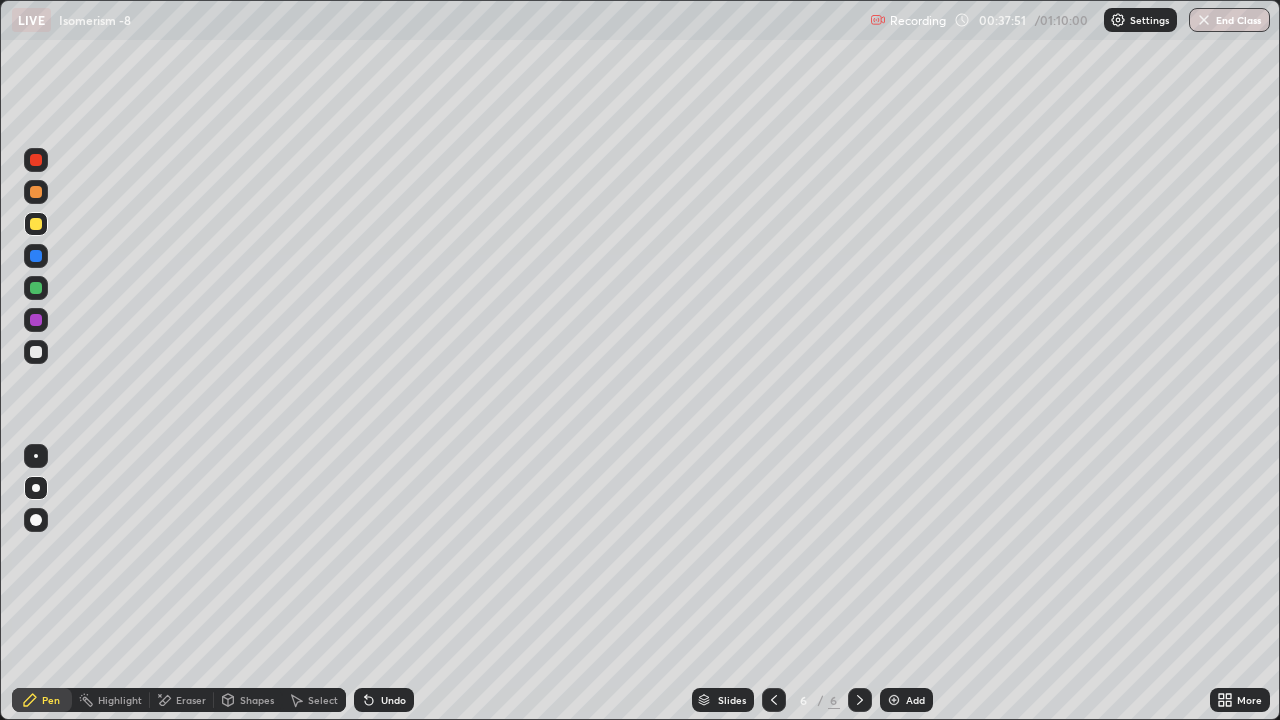 click on "Eraser" at bounding box center (182, 700) 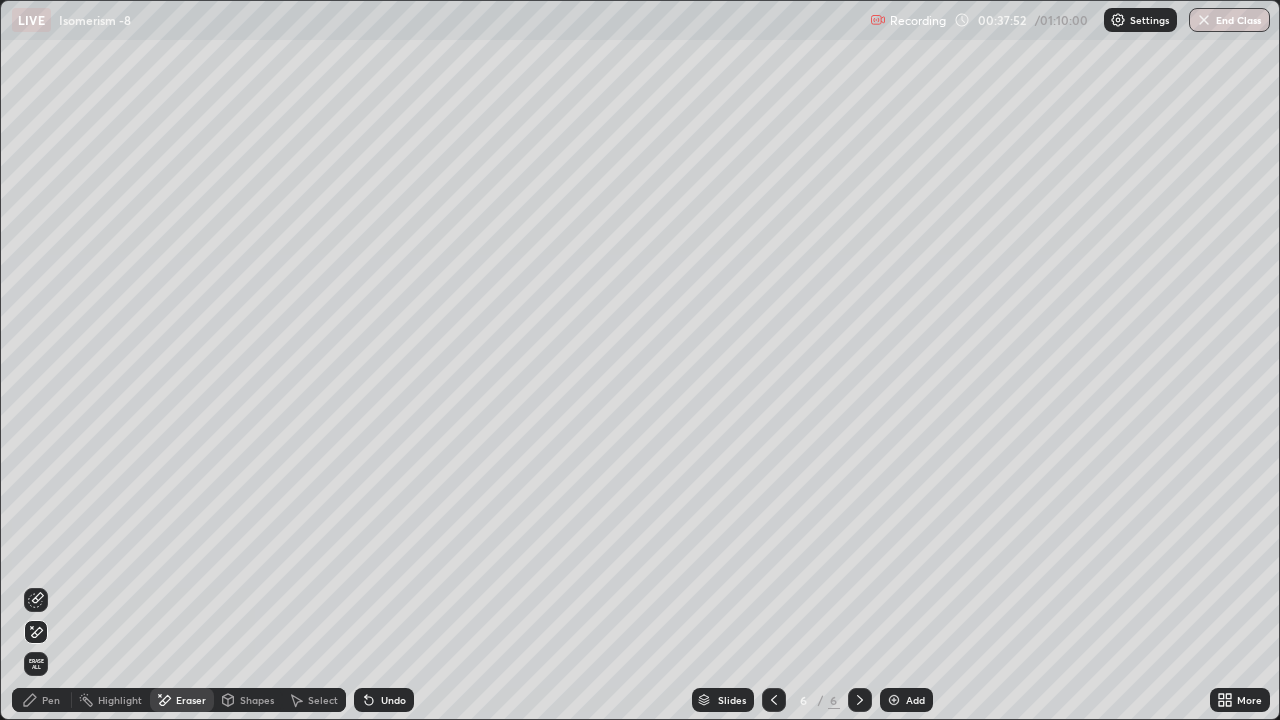 click on "Erase all" at bounding box center (36, 664) 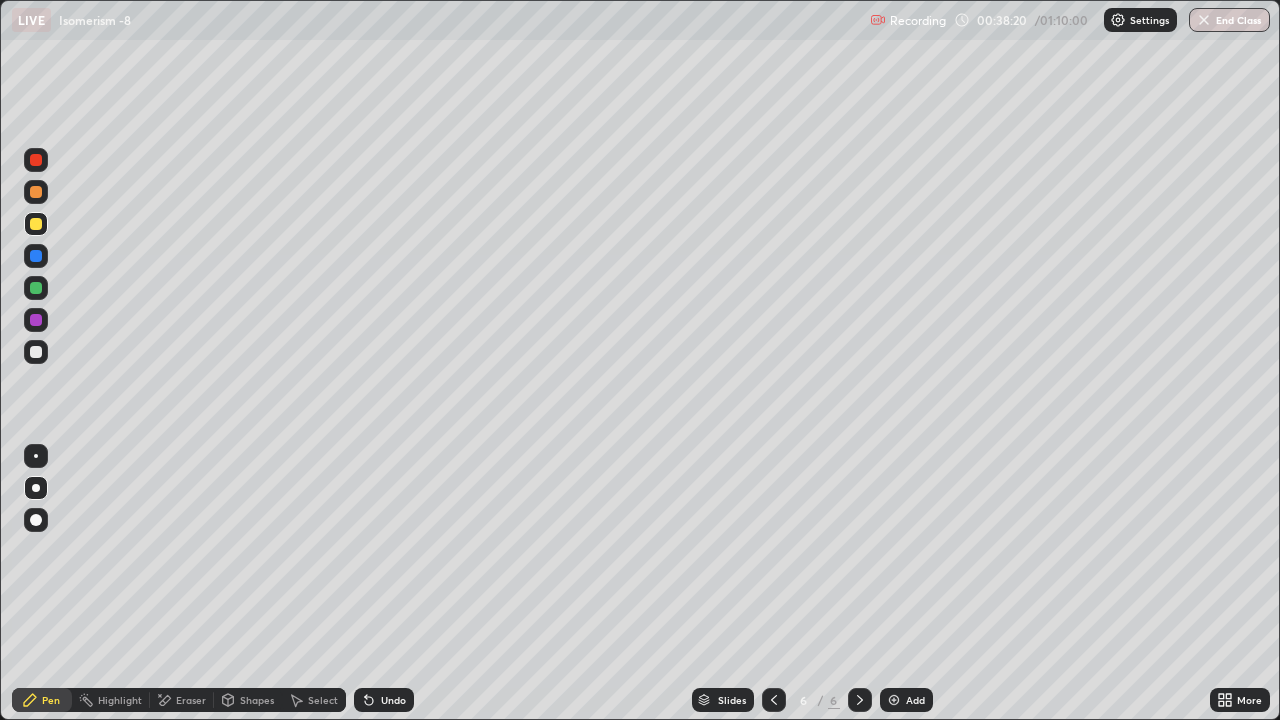 click on "Eraser" at bounding box center [191, 700] 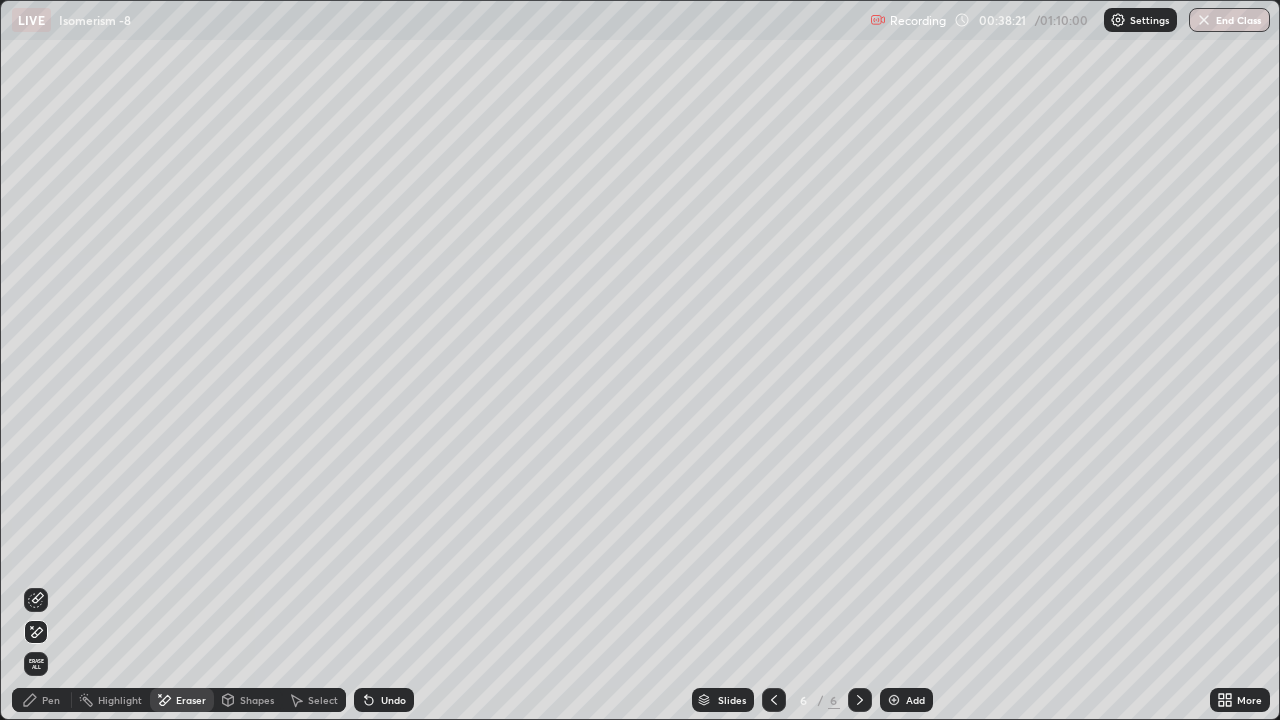 click 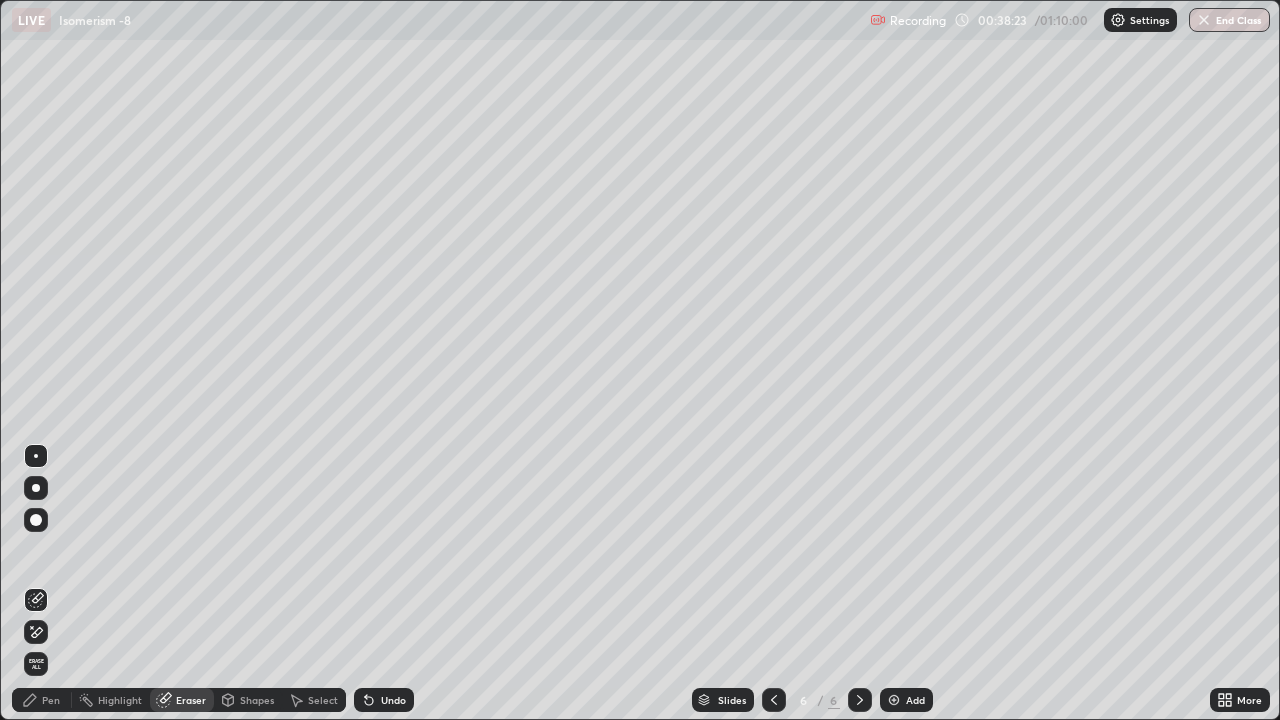 click on "Pen" at bounding box center [51, 700] 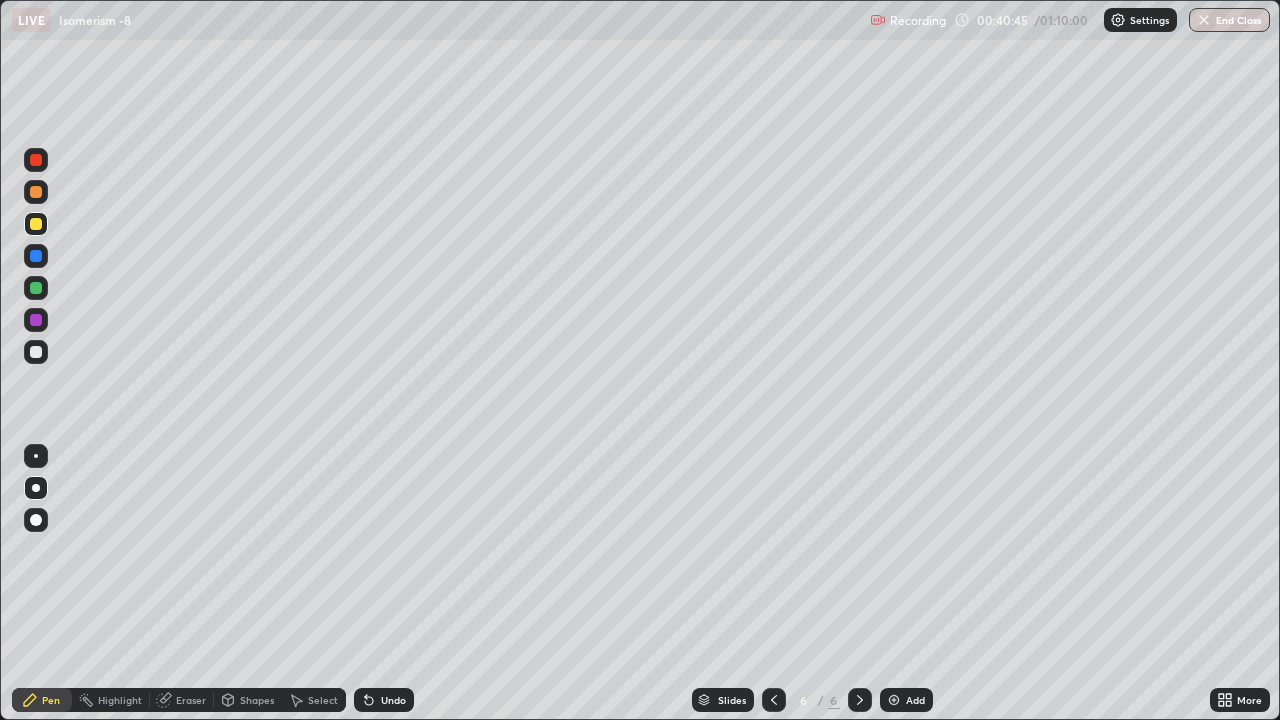 click at bounding box center [894, 700] 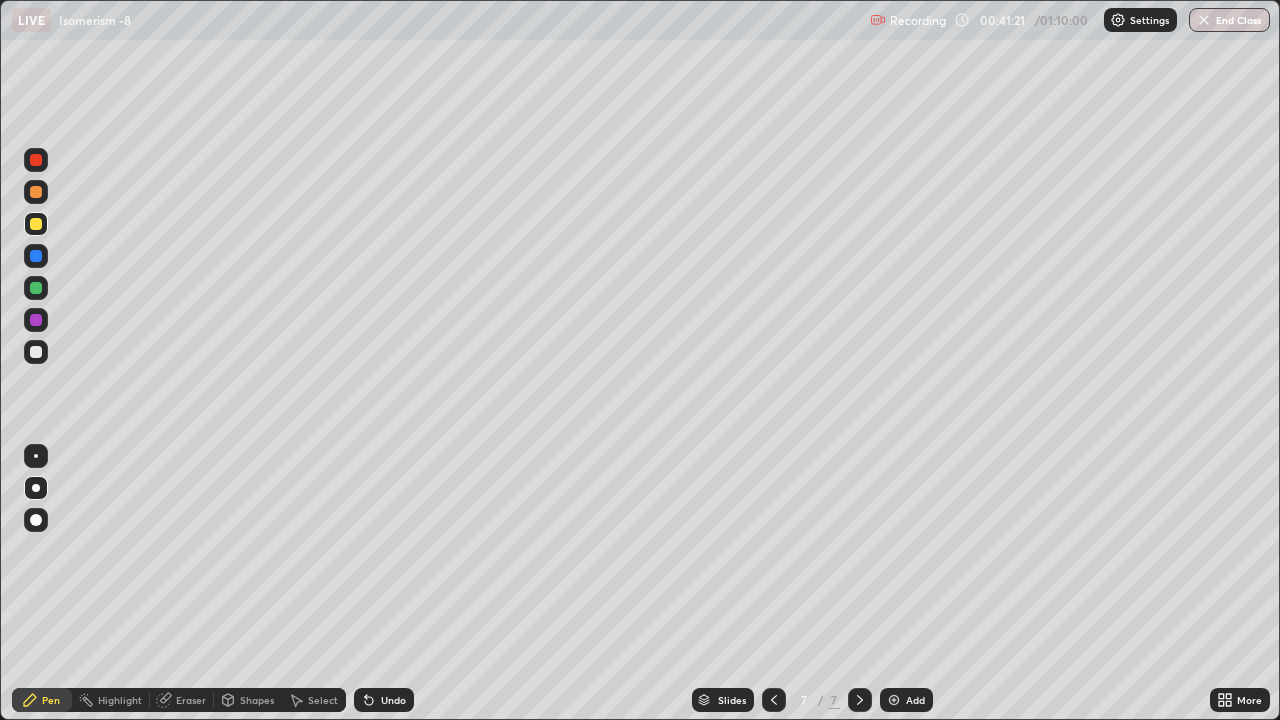 click at bounding box center [36, 352] 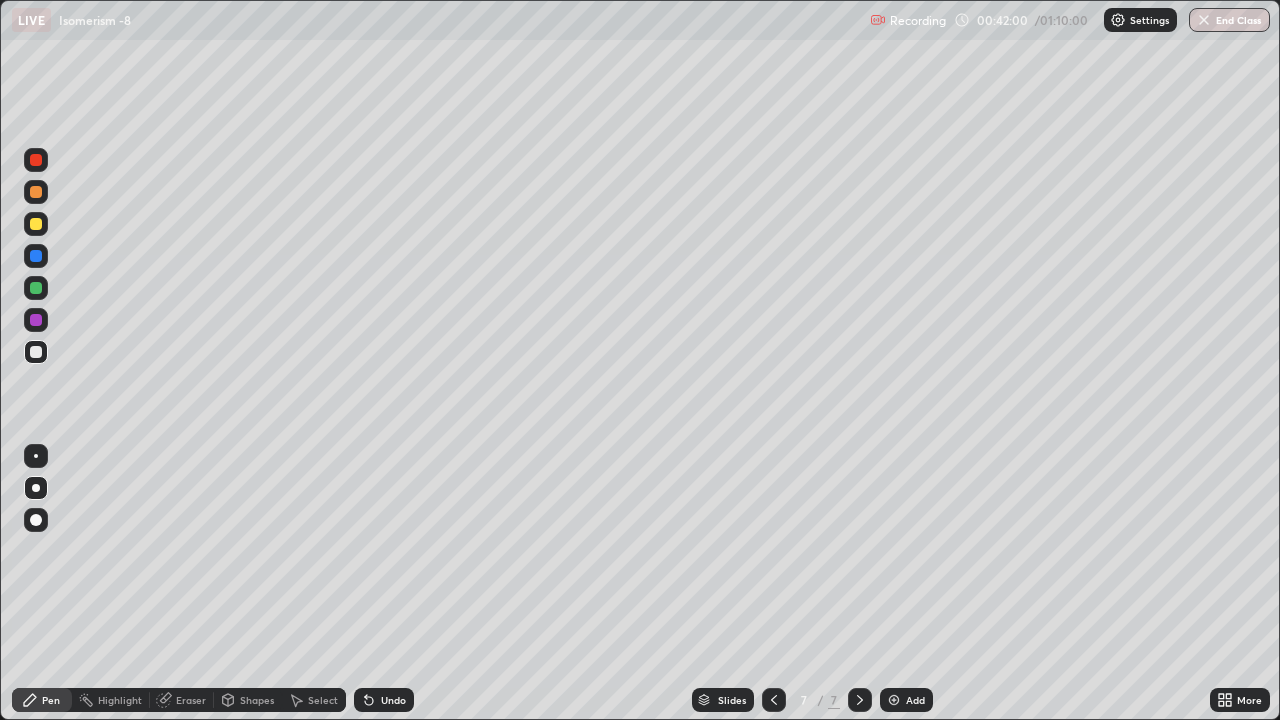 click at bounding box center [36, 224] 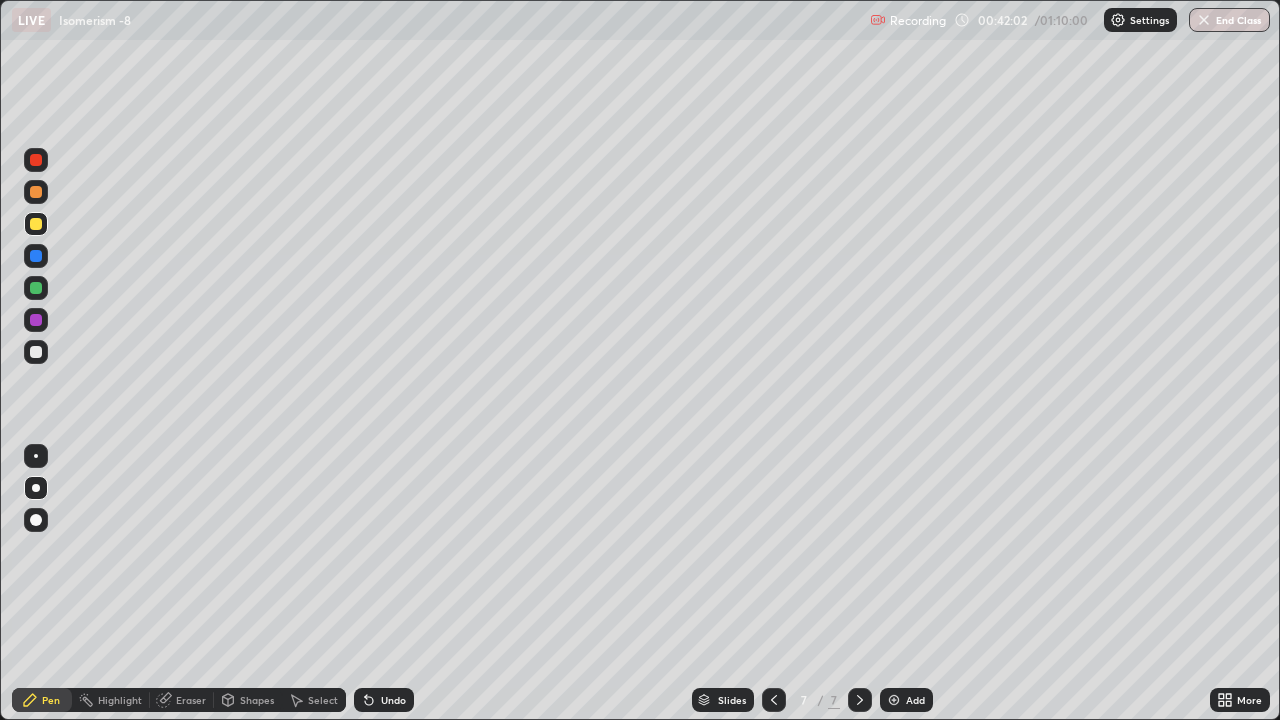 click at bounding box center (36, 288) 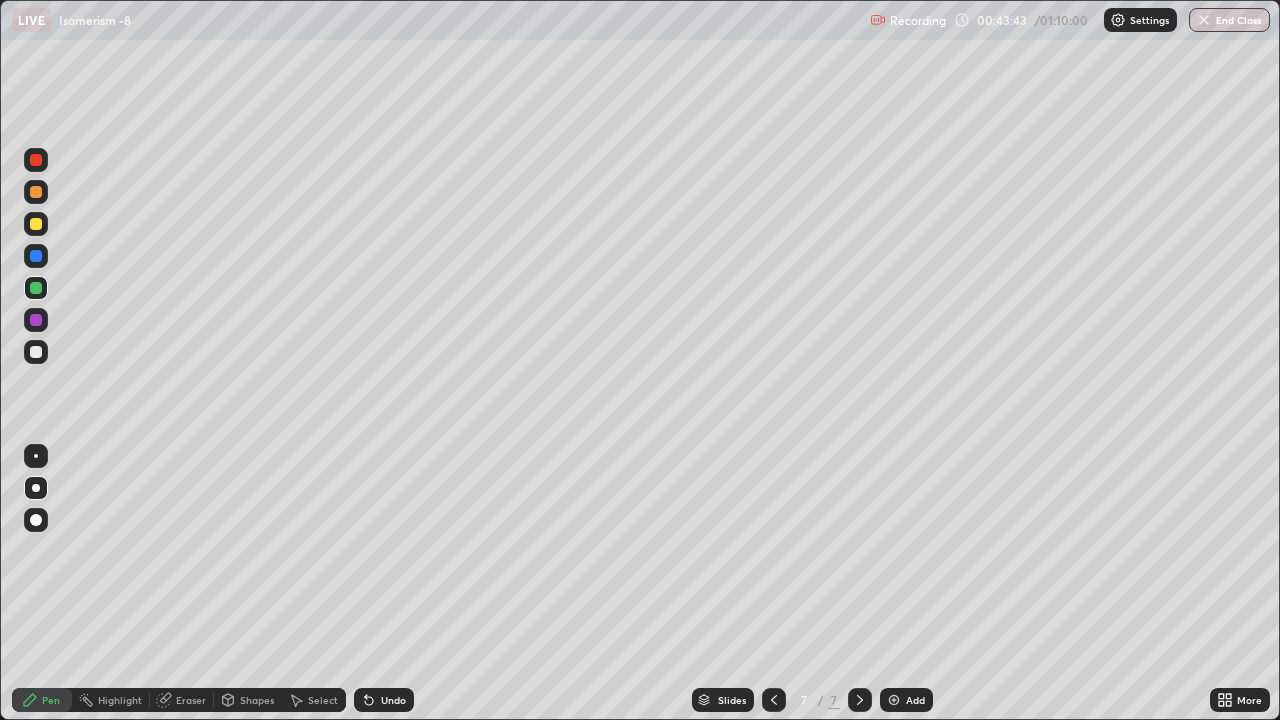 click at bounding box center [36, 352] 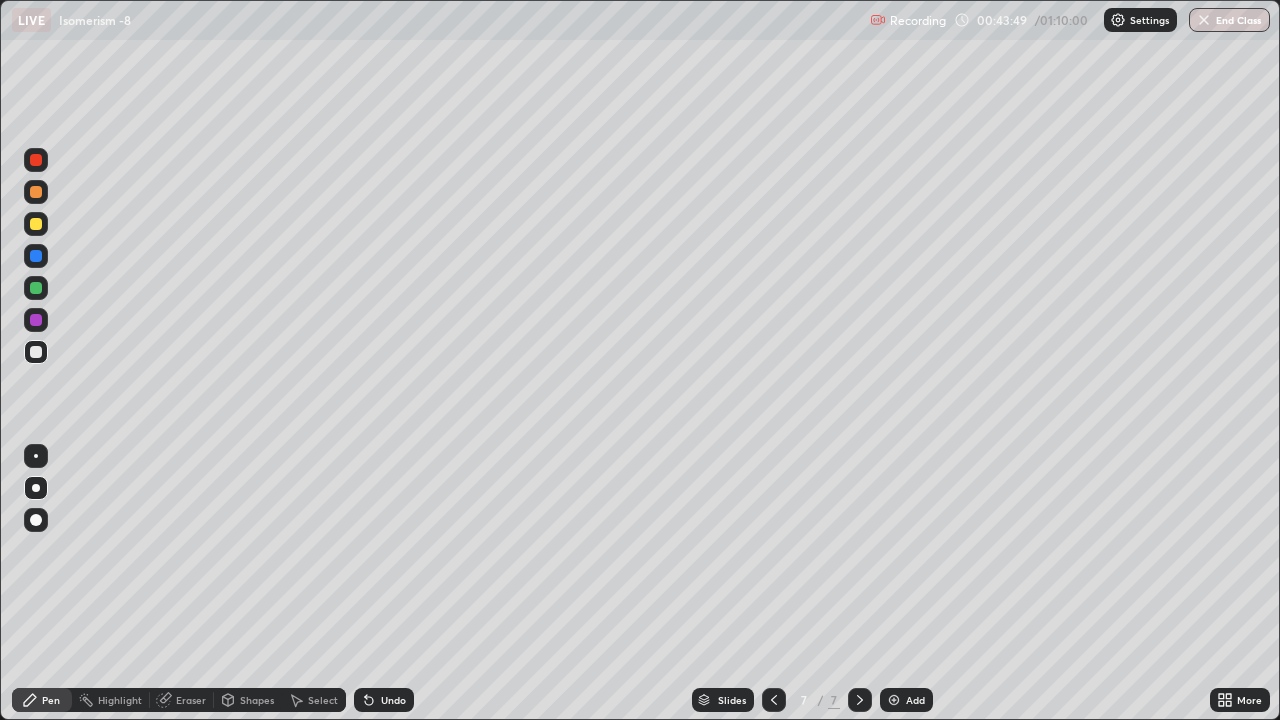 click at bounding box center [36, 224] 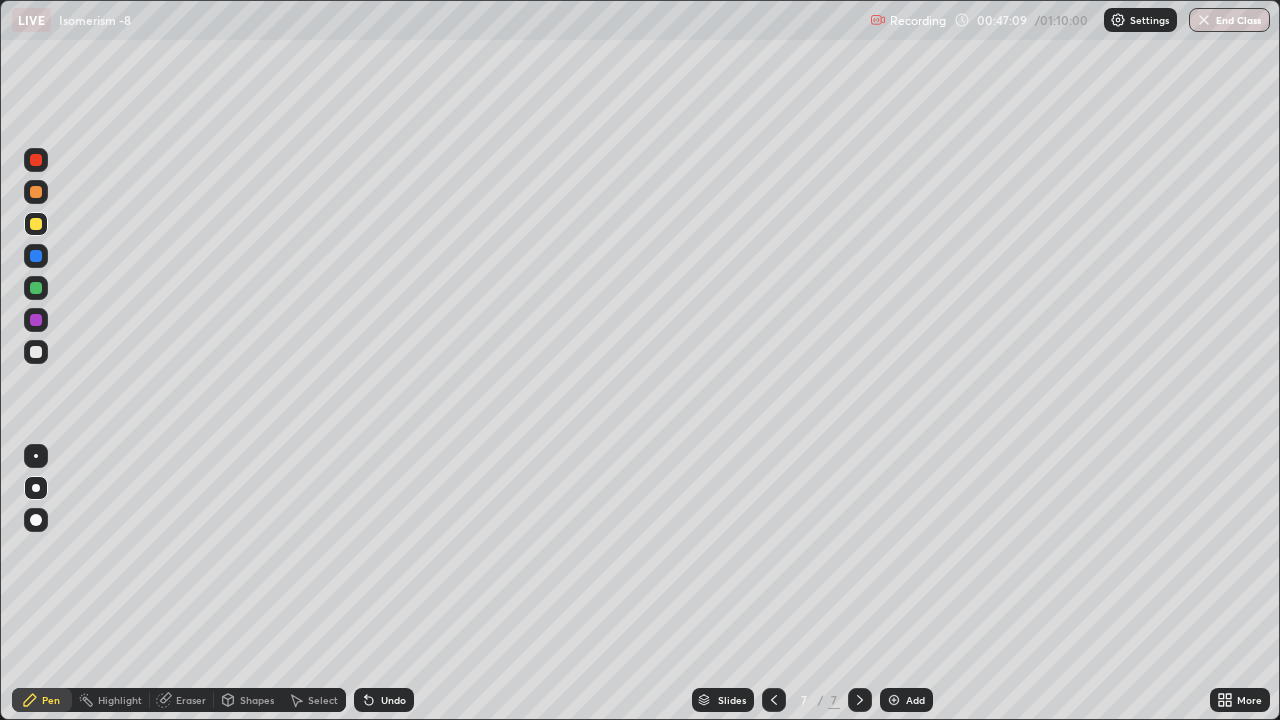 click at bounding box center [894, 700] 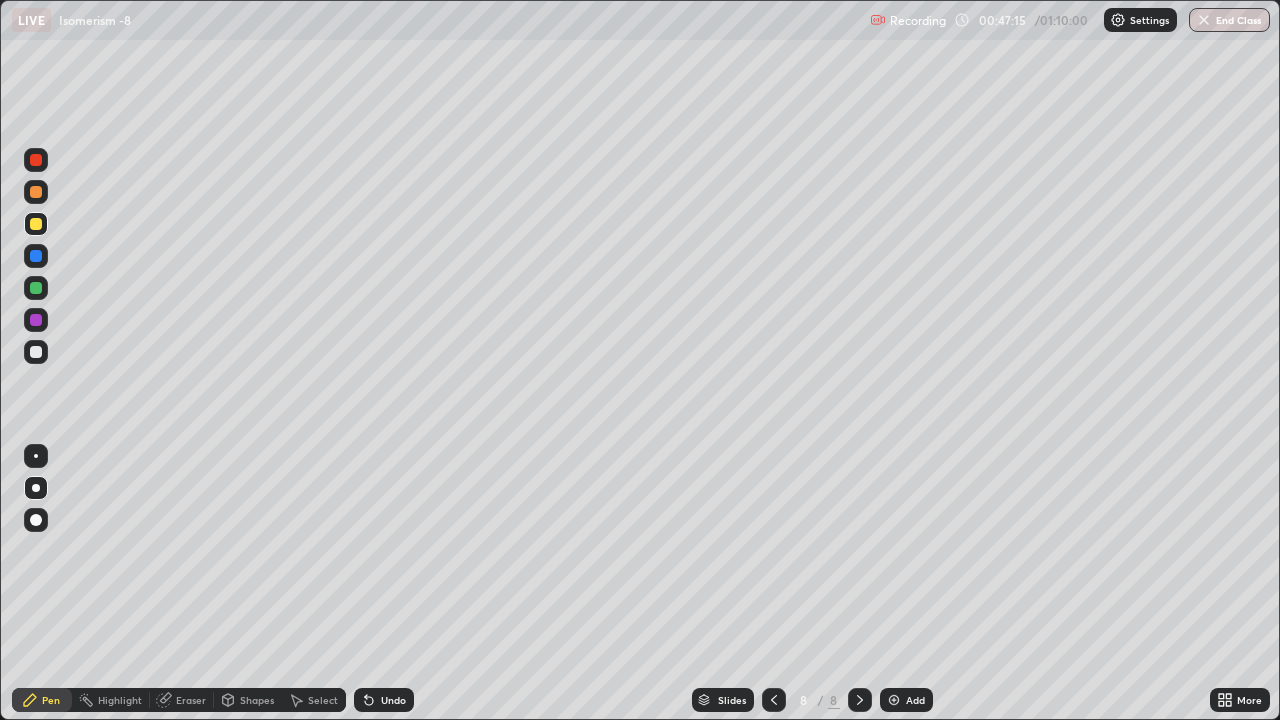 click at bounding box center (36, 224) 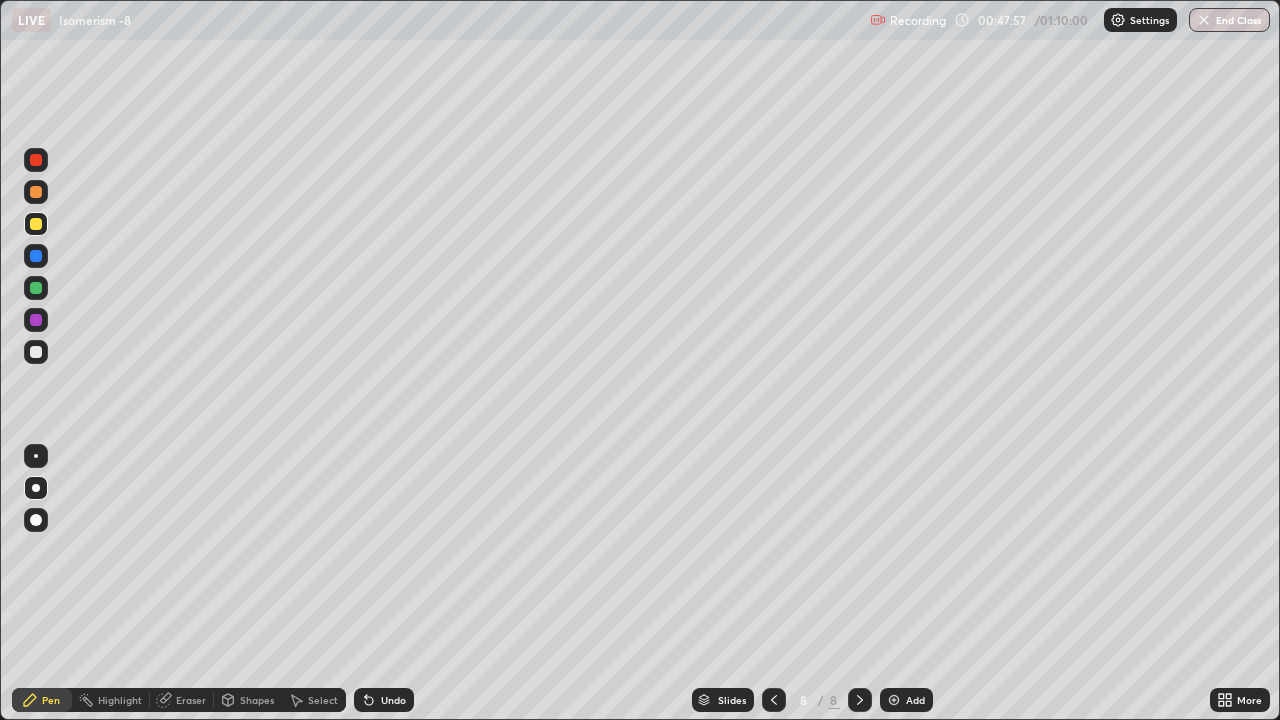 click at bounding box center [36, 352] 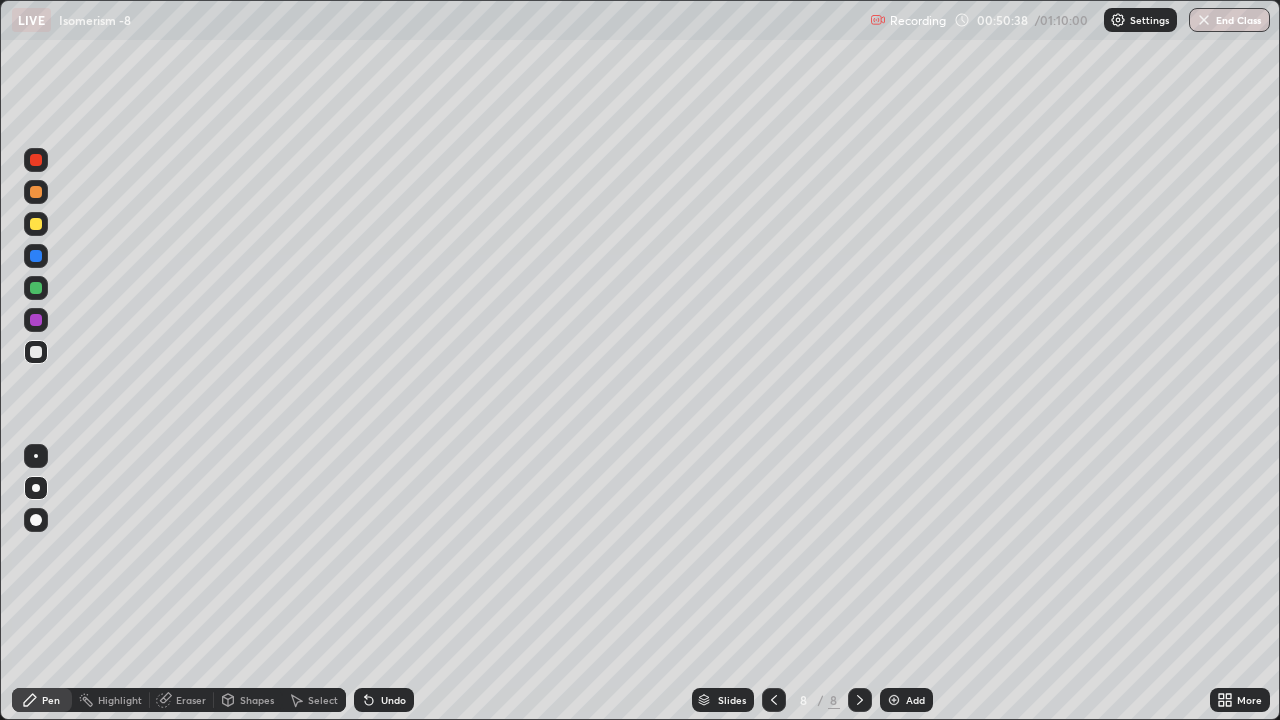 click at bounding box center (36, 224) 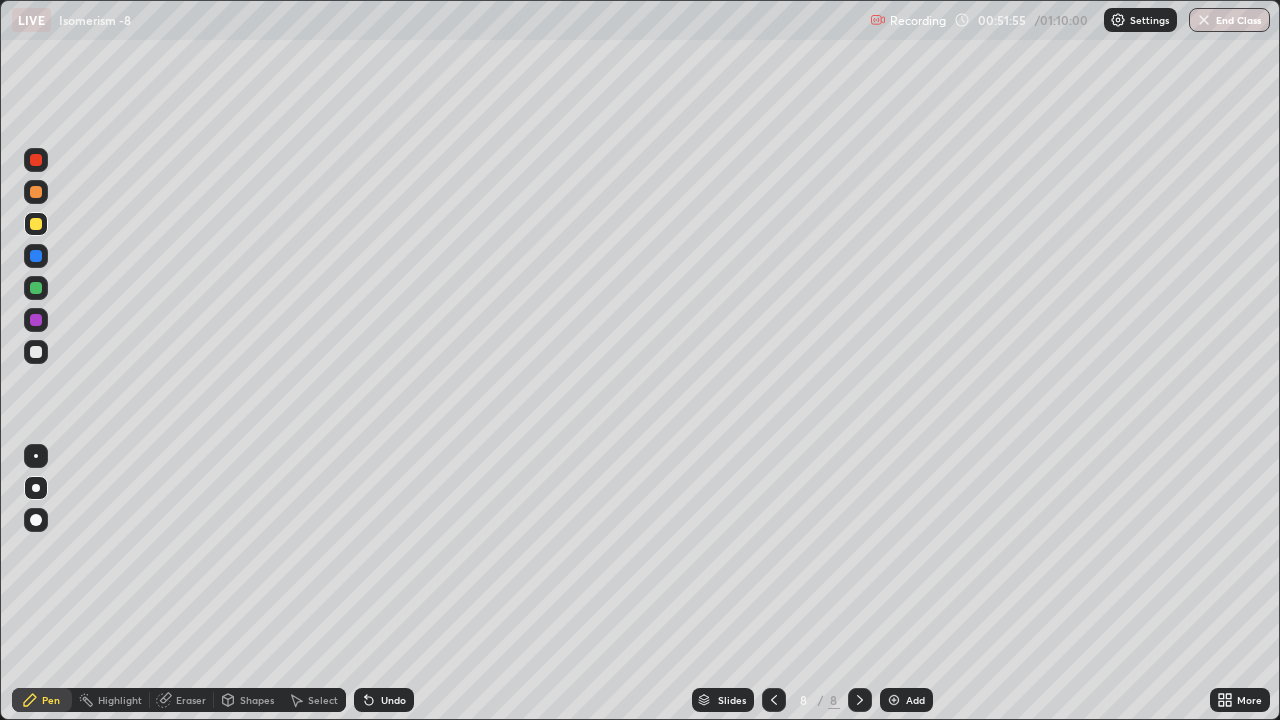 click at bounding box center (36, 352) 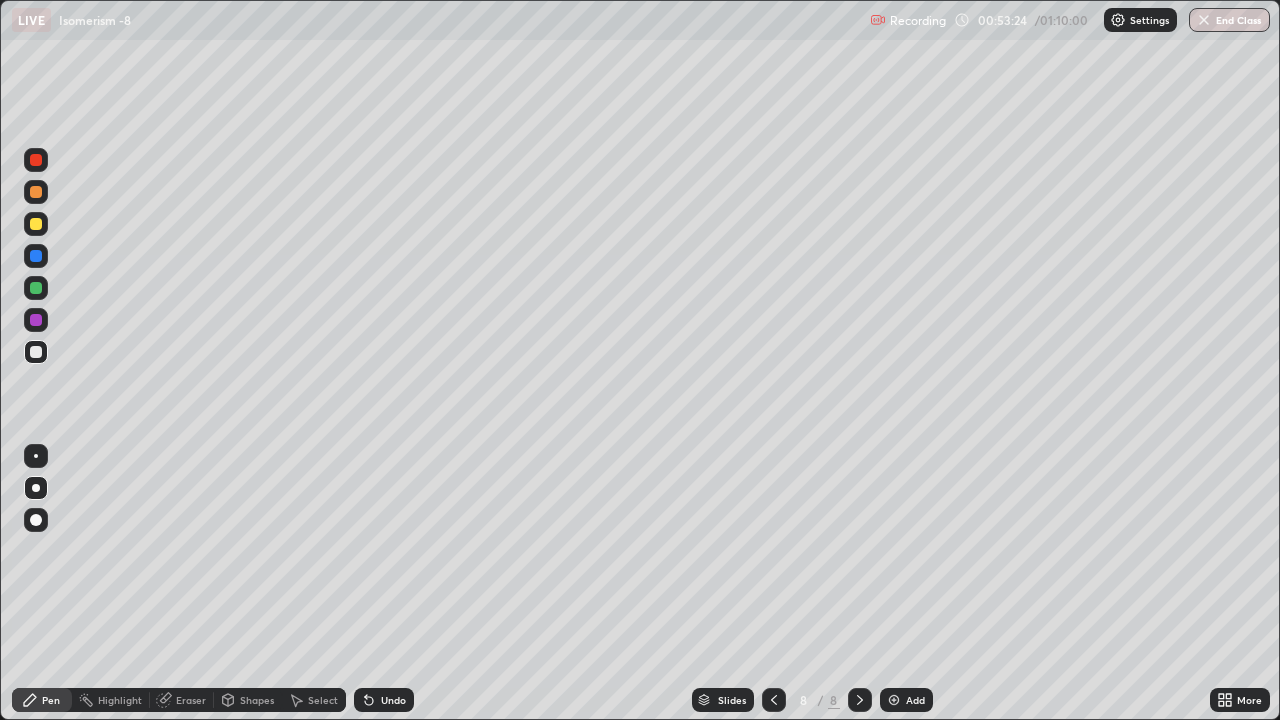 click at bounding box center (894, 700) 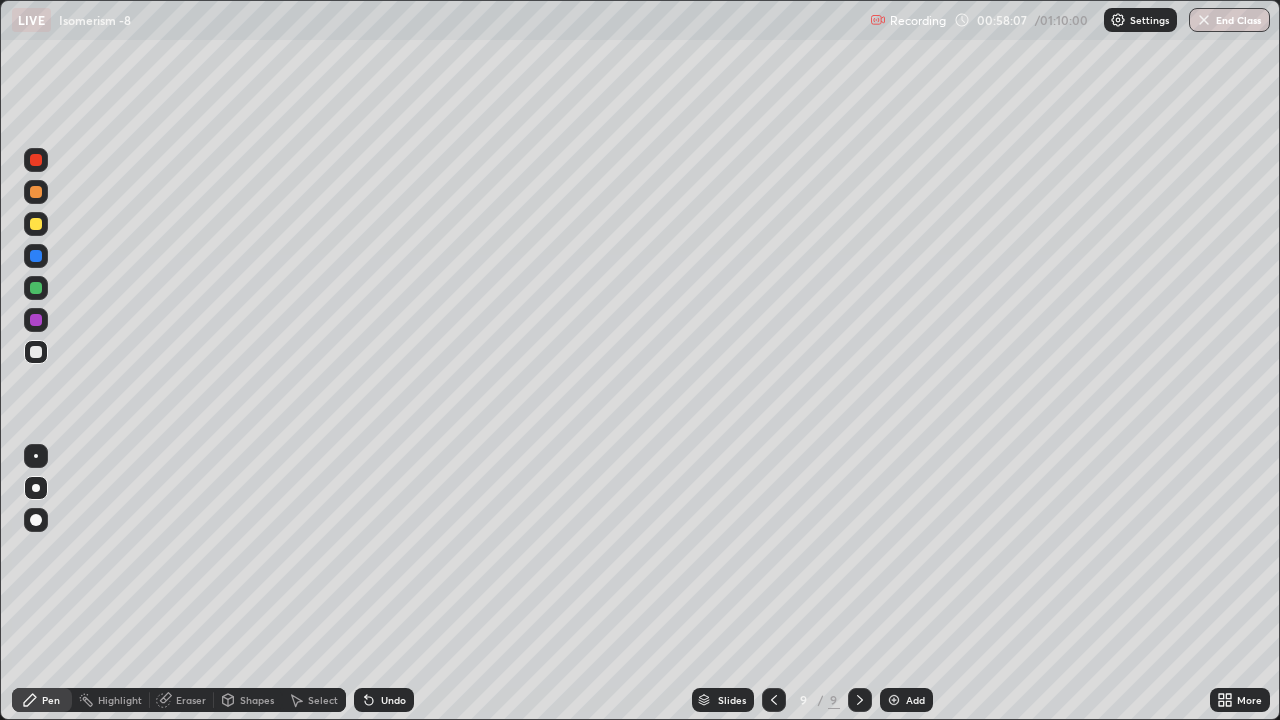 click on "Add" at bounding box center [915, 700] 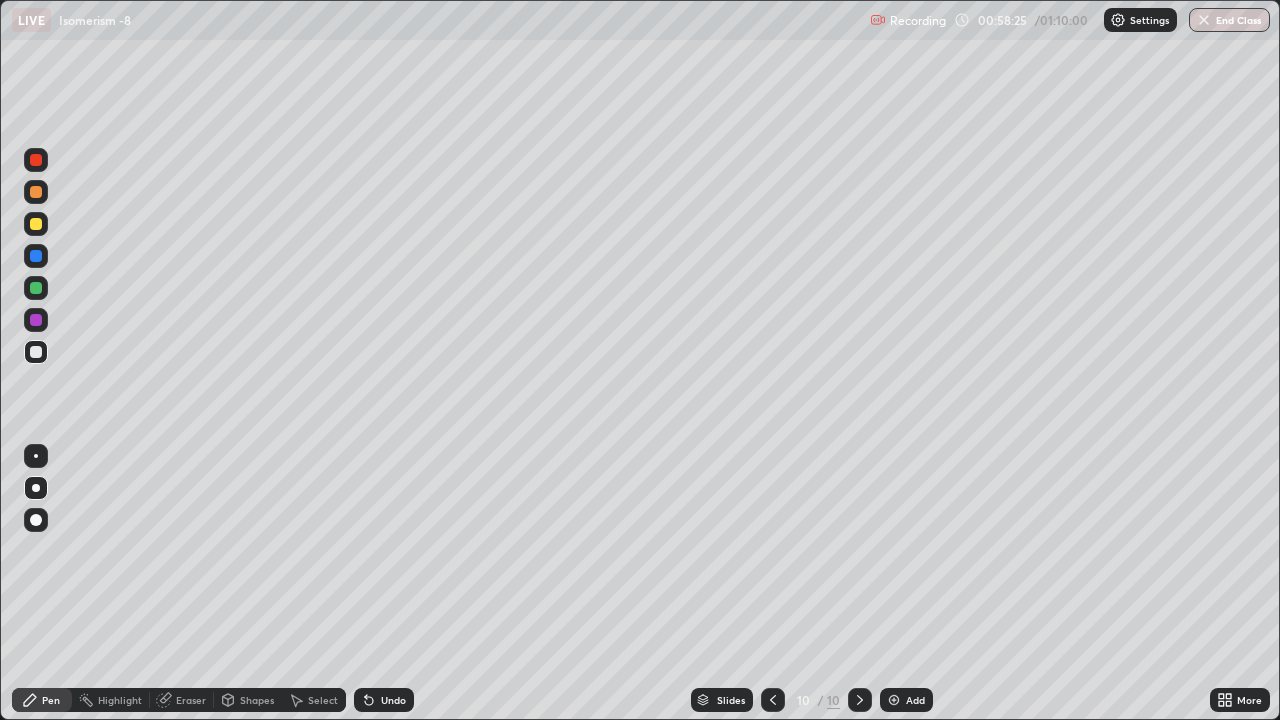 click 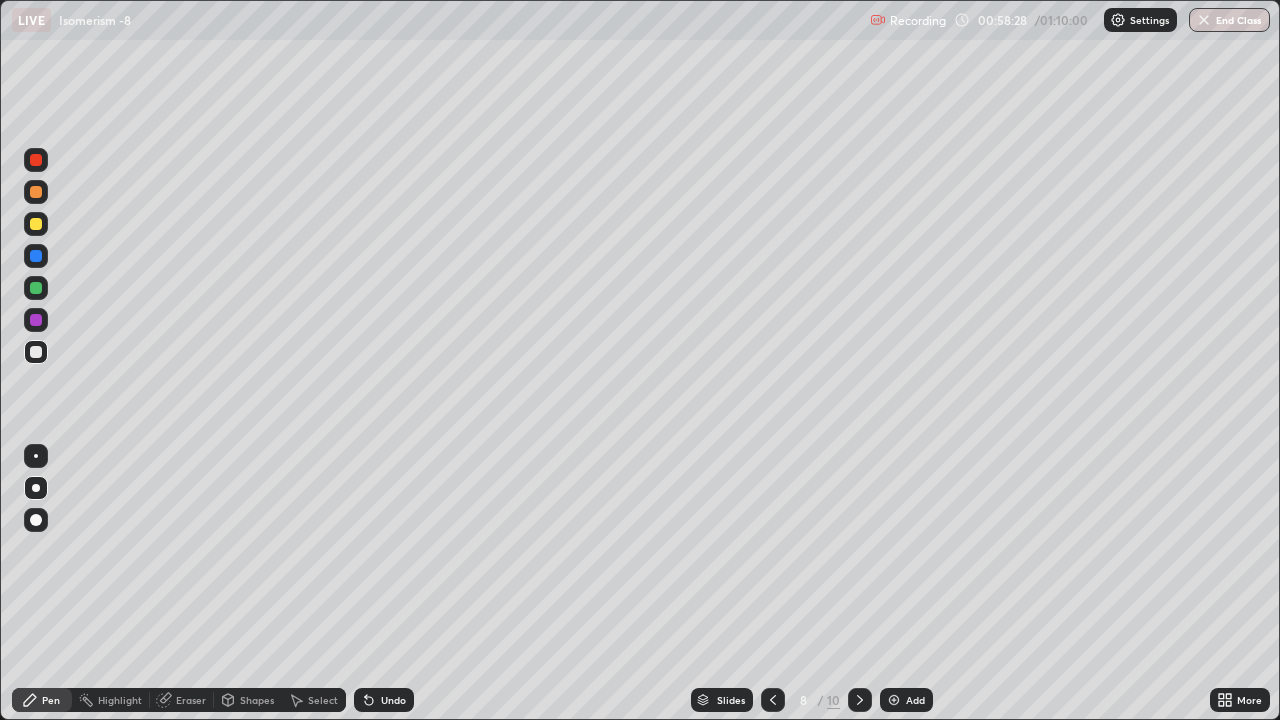 click 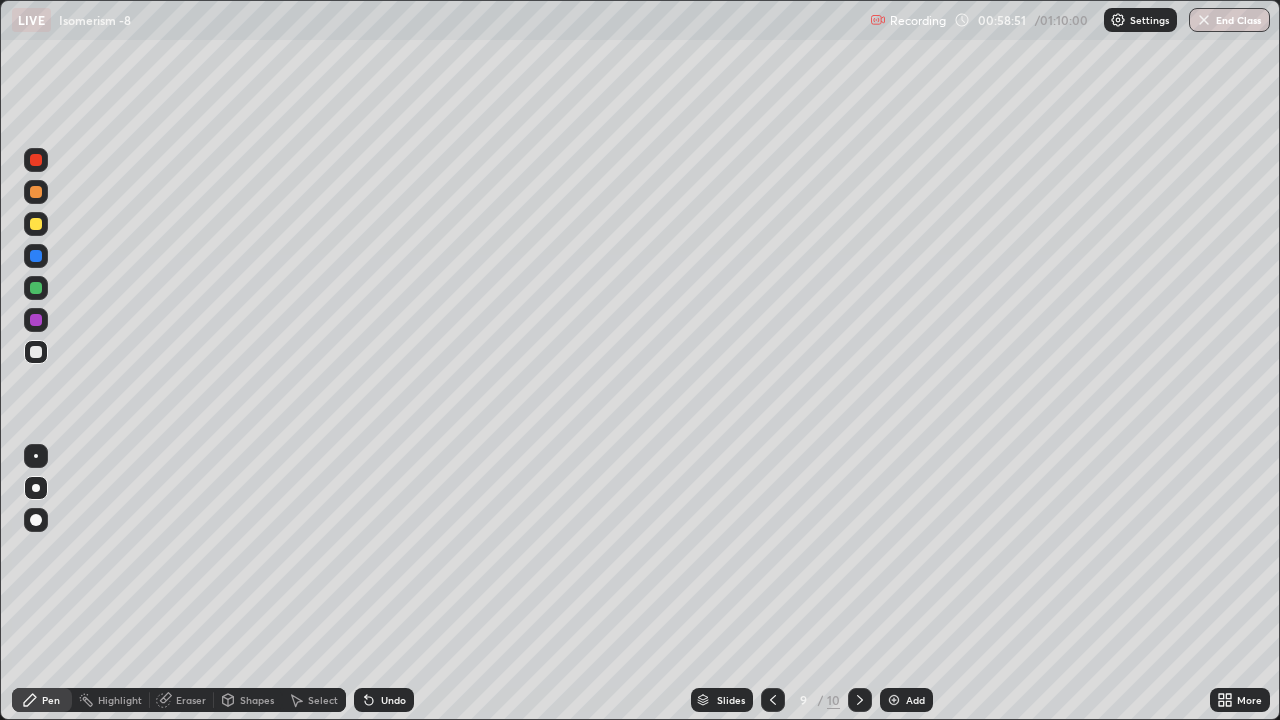 click 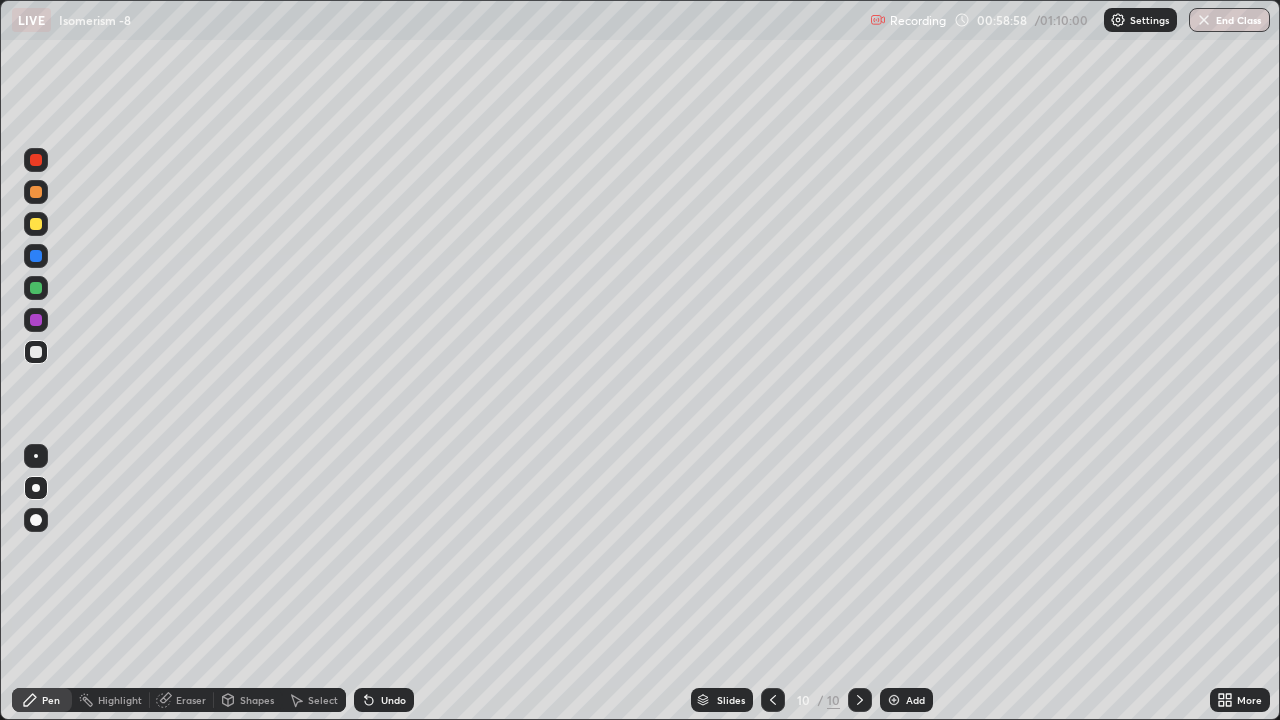 click at bounding box center (36, 224) 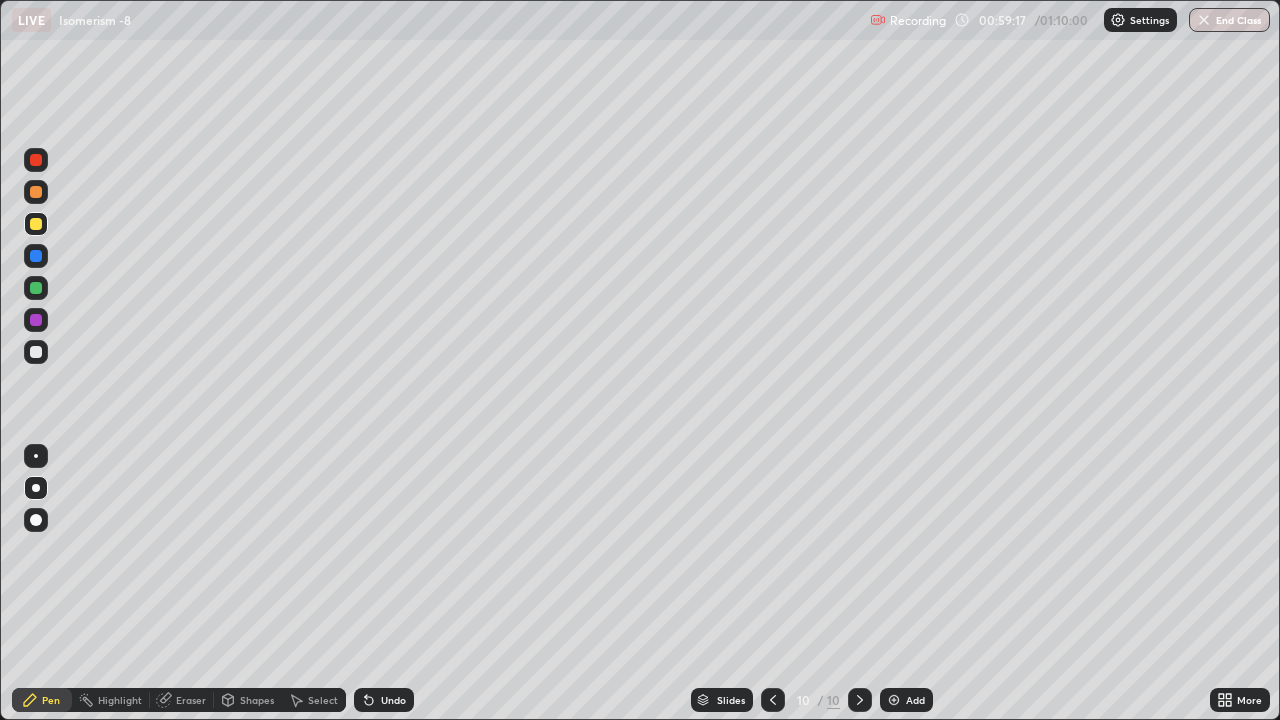 click at bounding box center [36, 352] 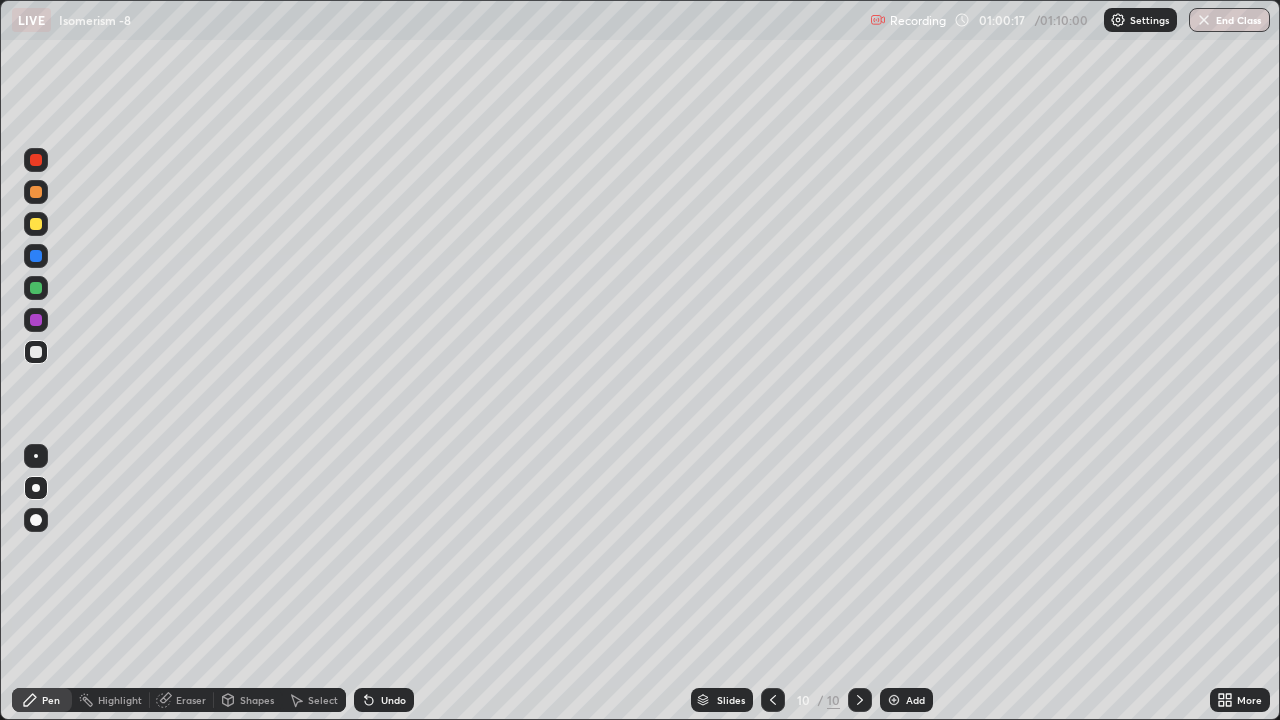 click 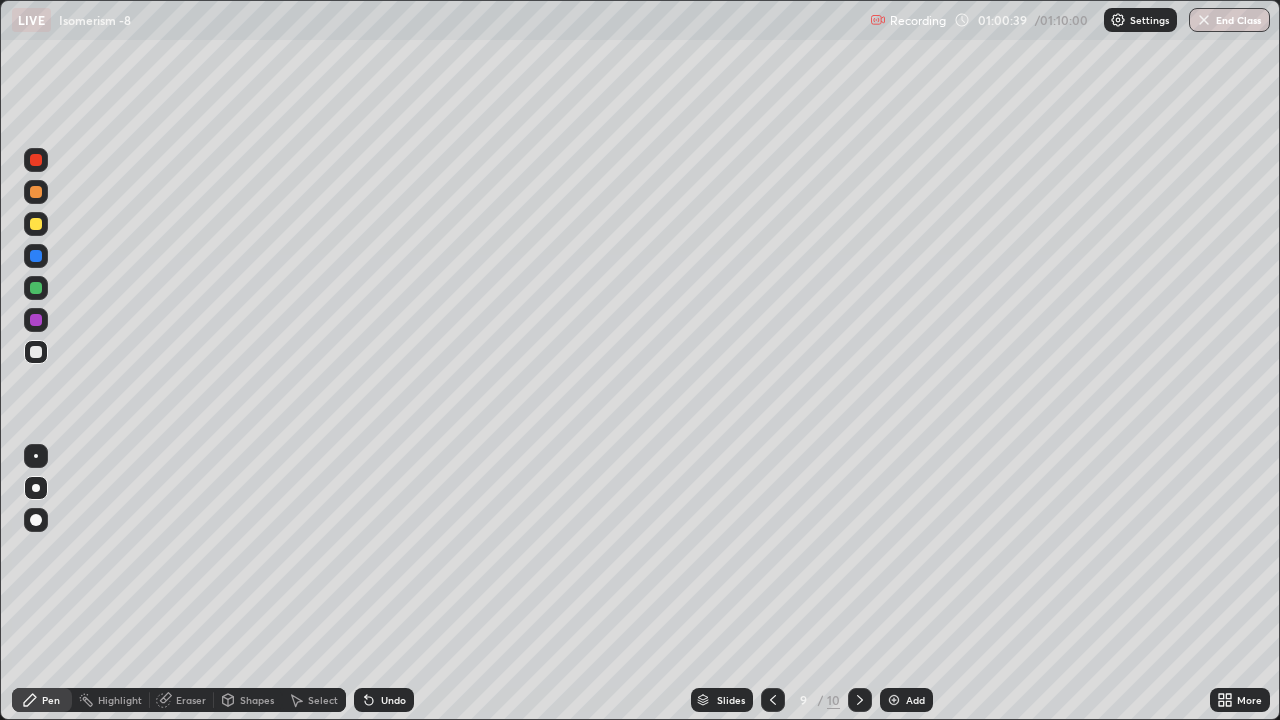 click at bounding box center (773, 700) 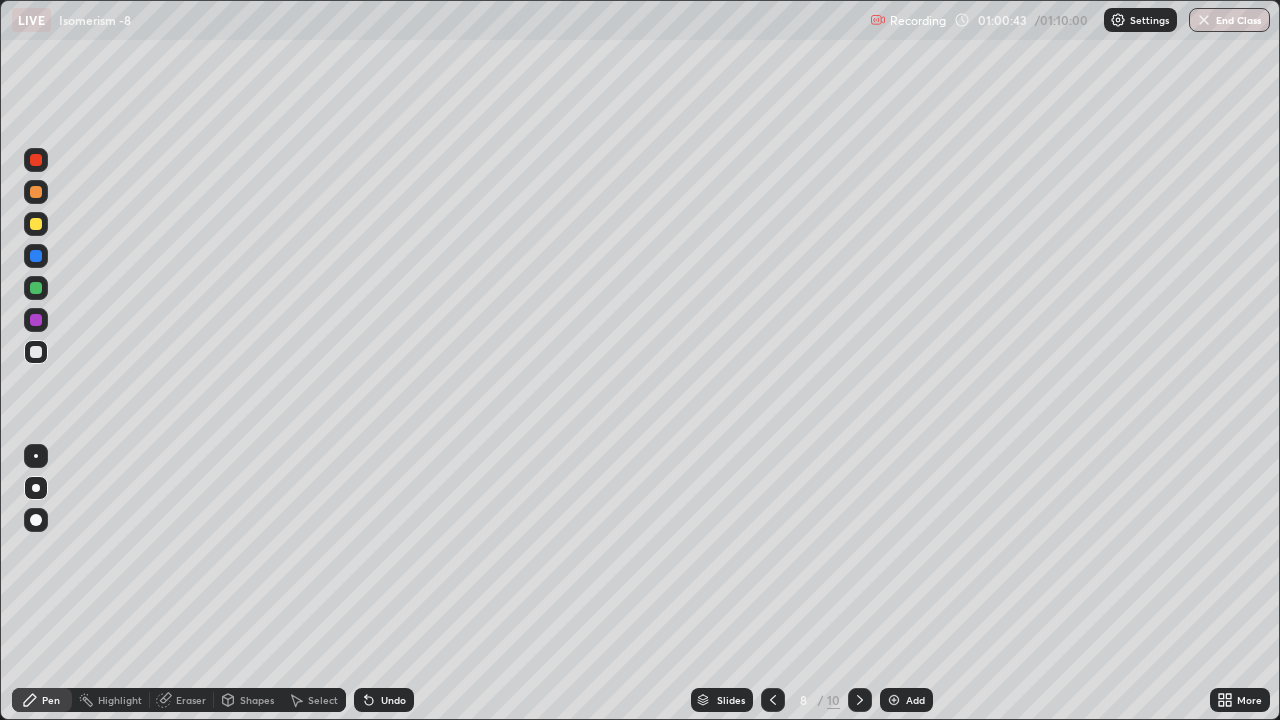 click 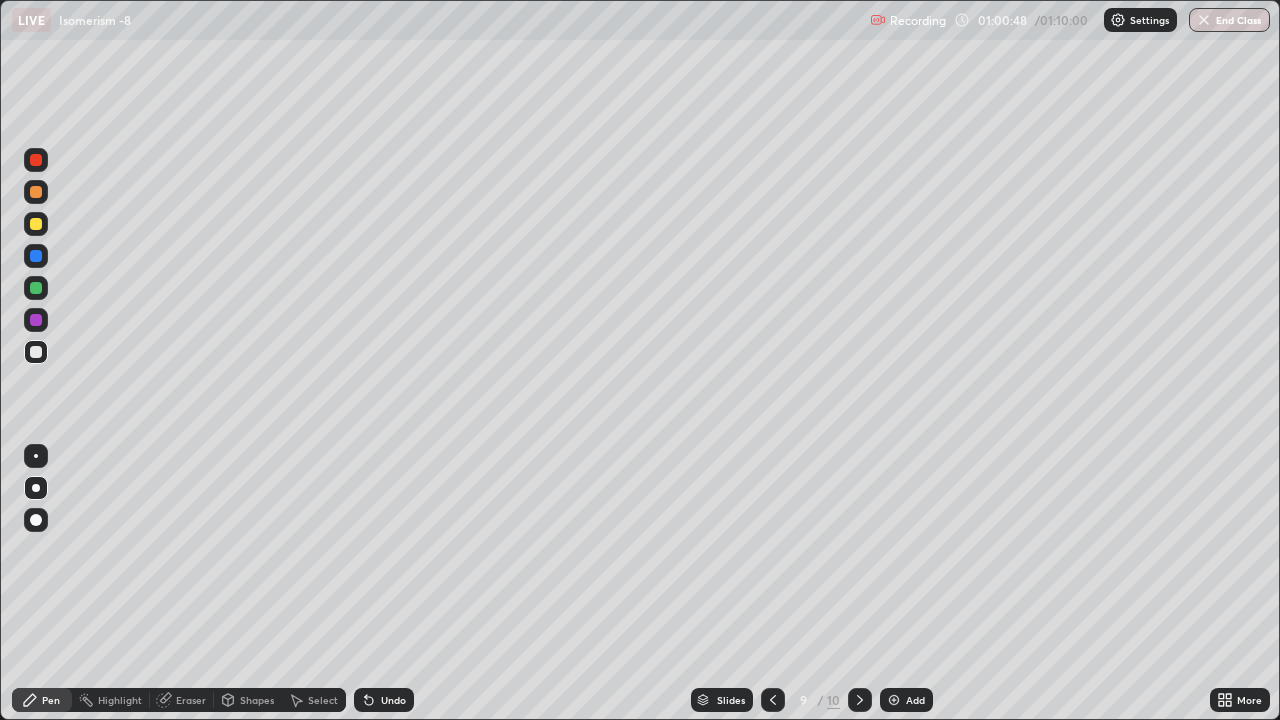 click at bounding box center (773, 700) 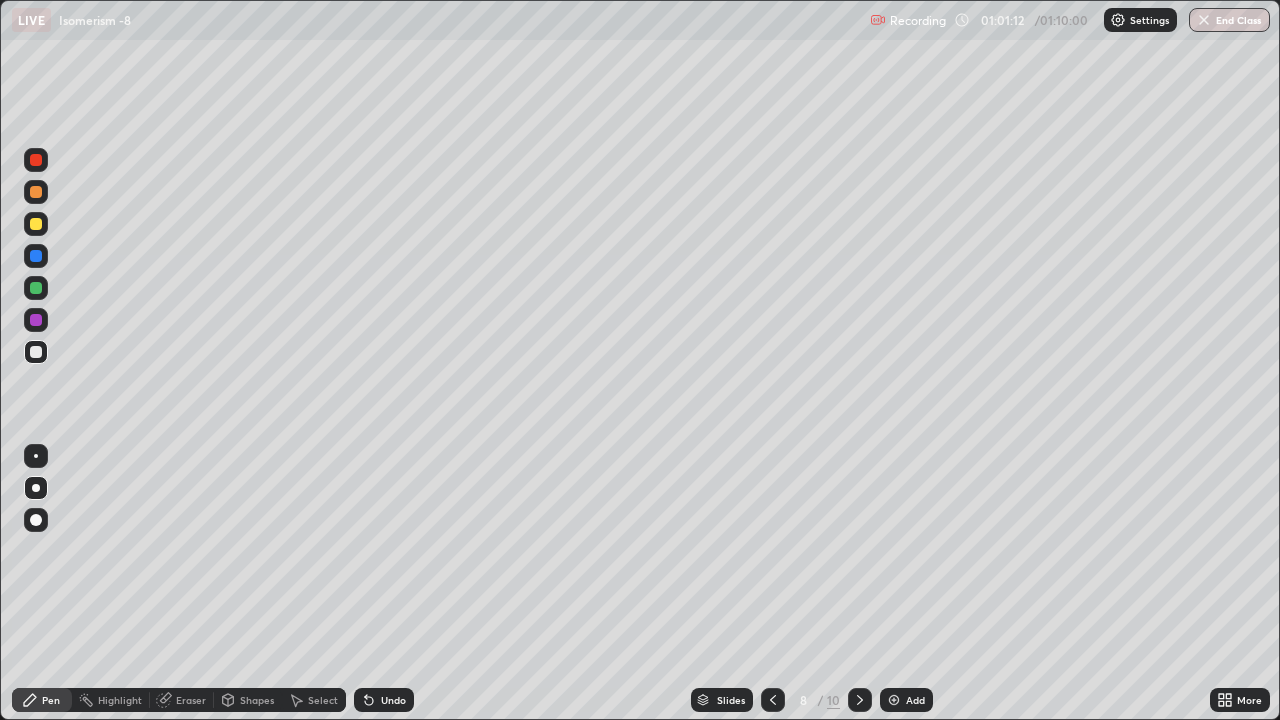 click 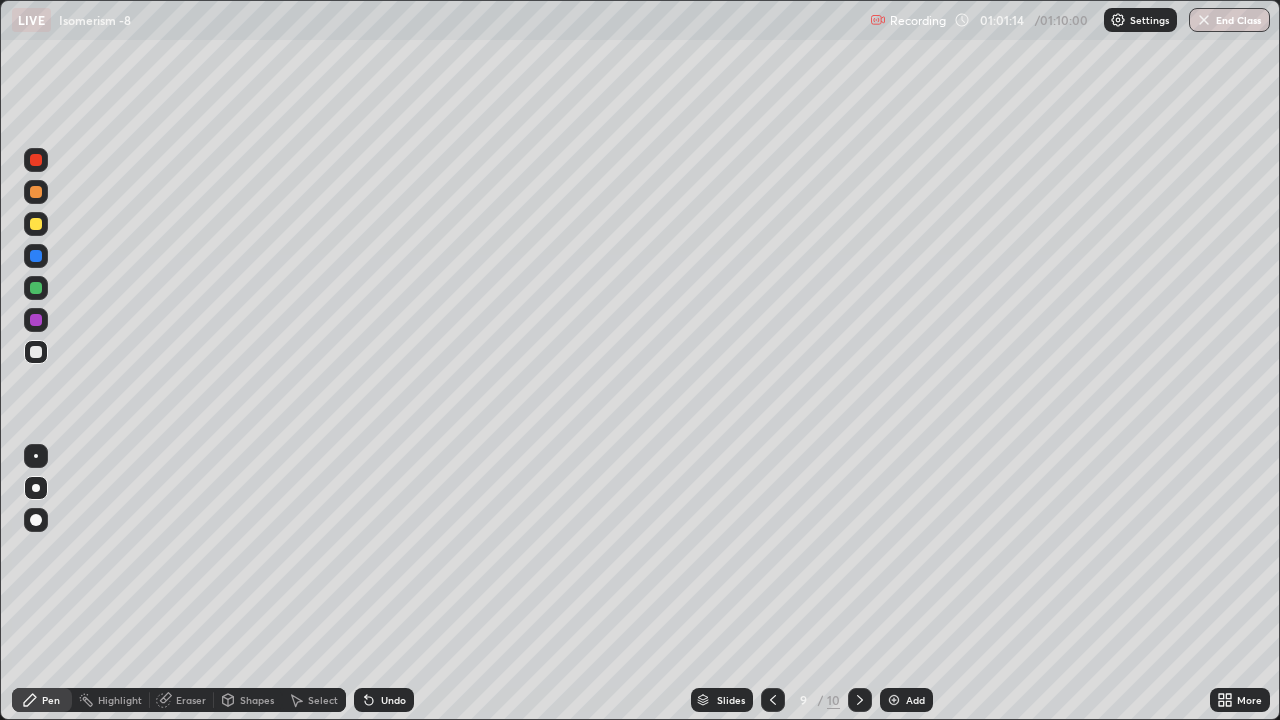 click on "Eraser" at bounding box center (191, 700) 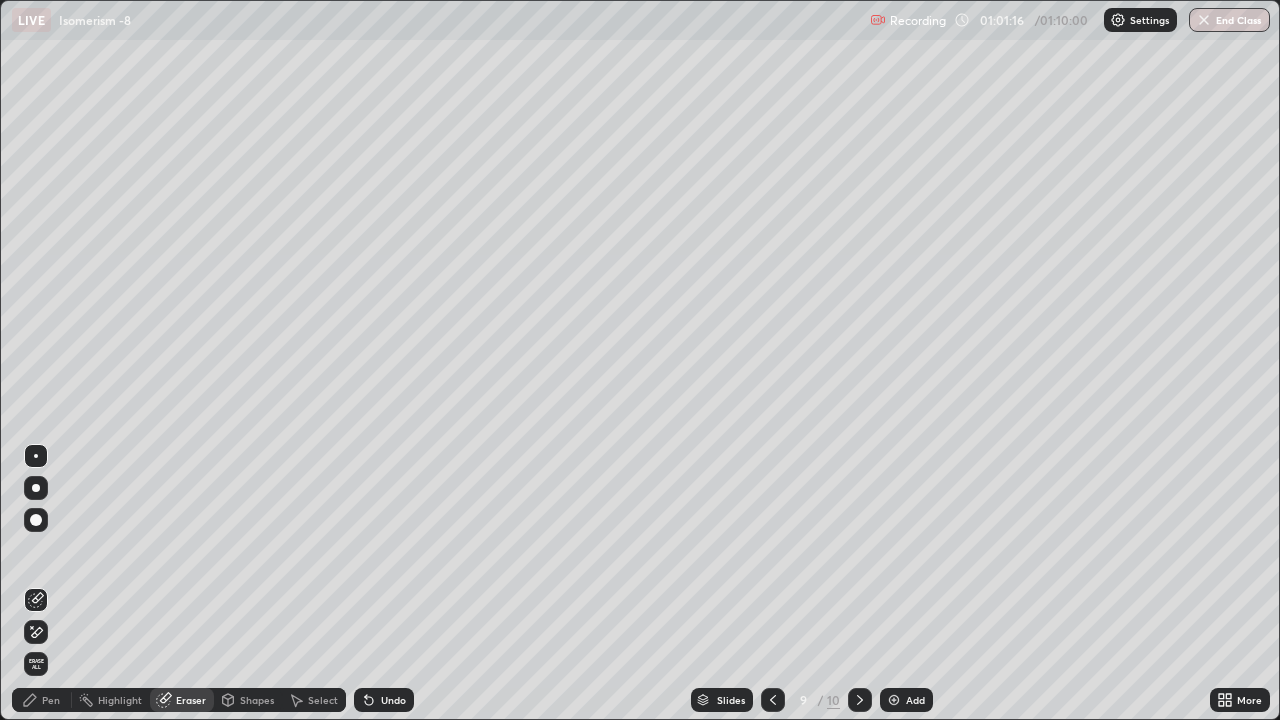 click 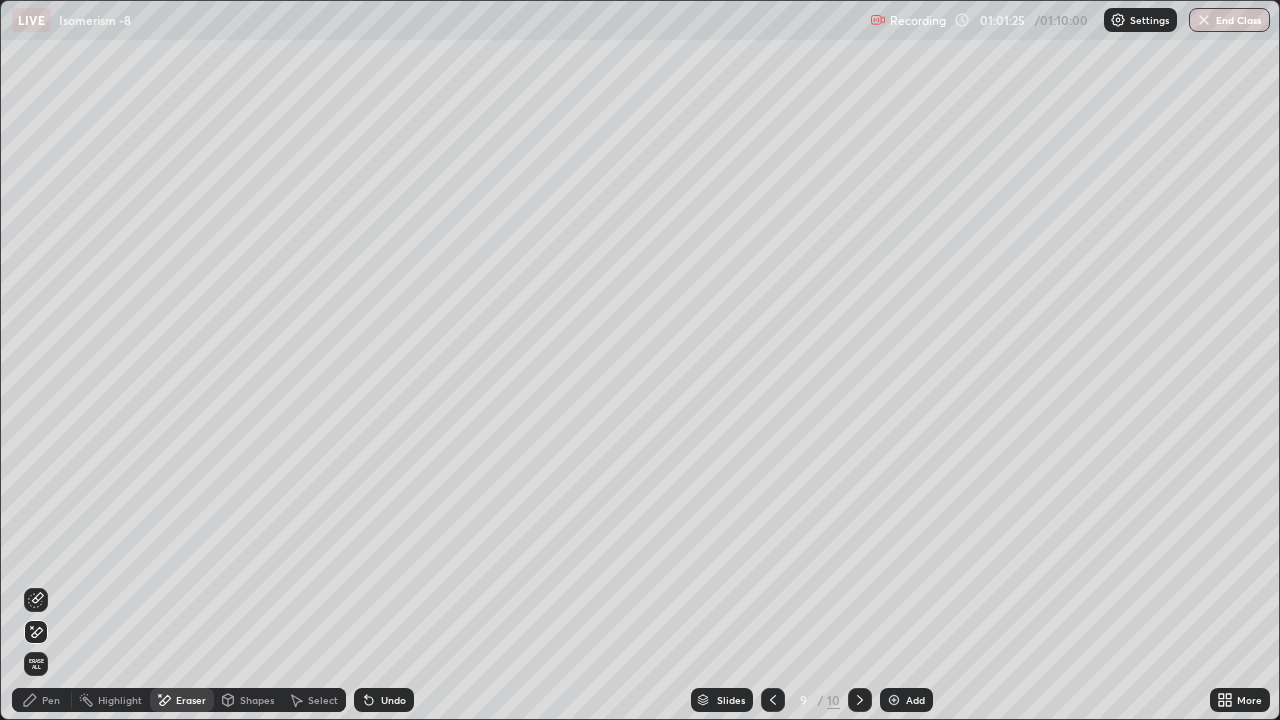 click on "Pen" at bounding box center [51, 700] 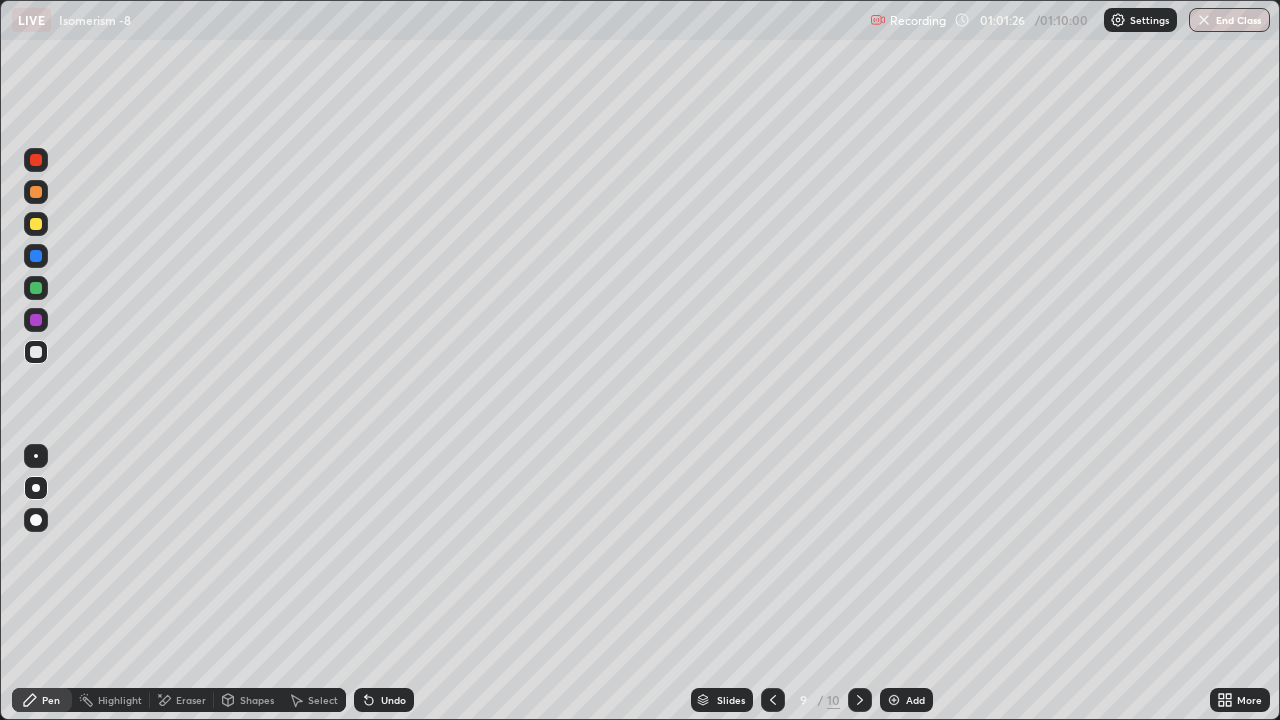click at bounding box center (36, 224) 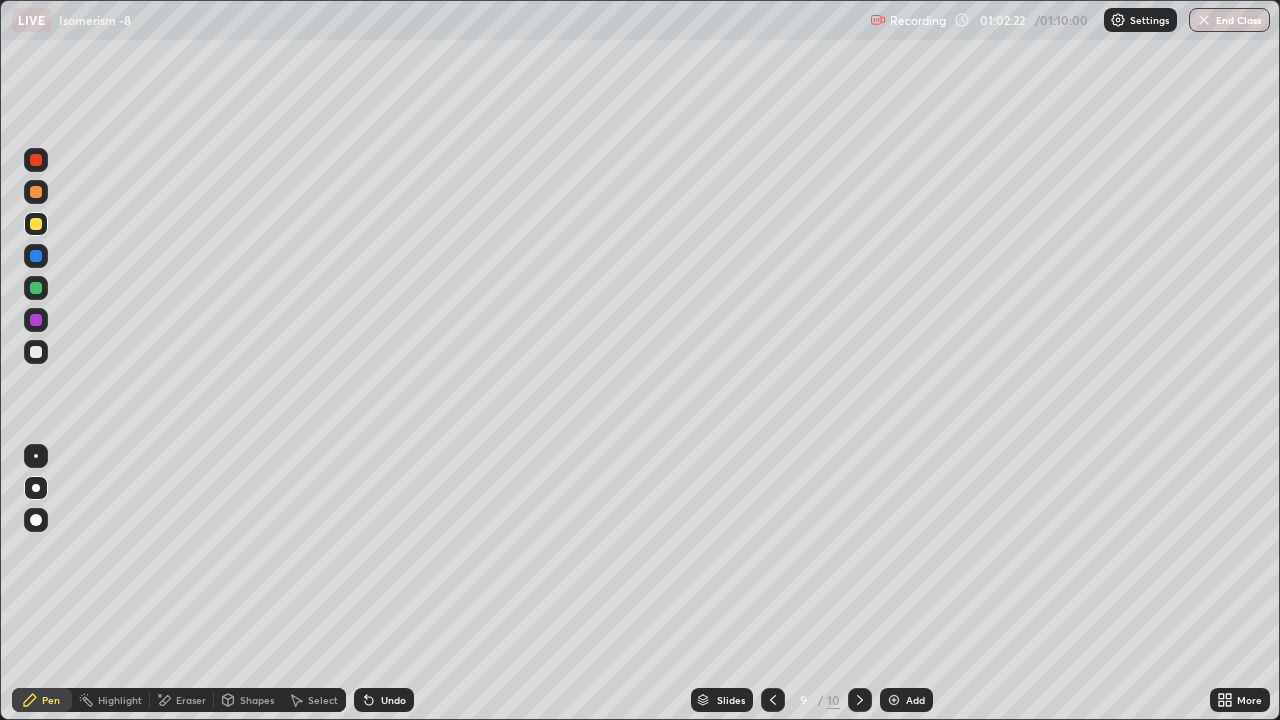 click at bounding box center [36, 160] 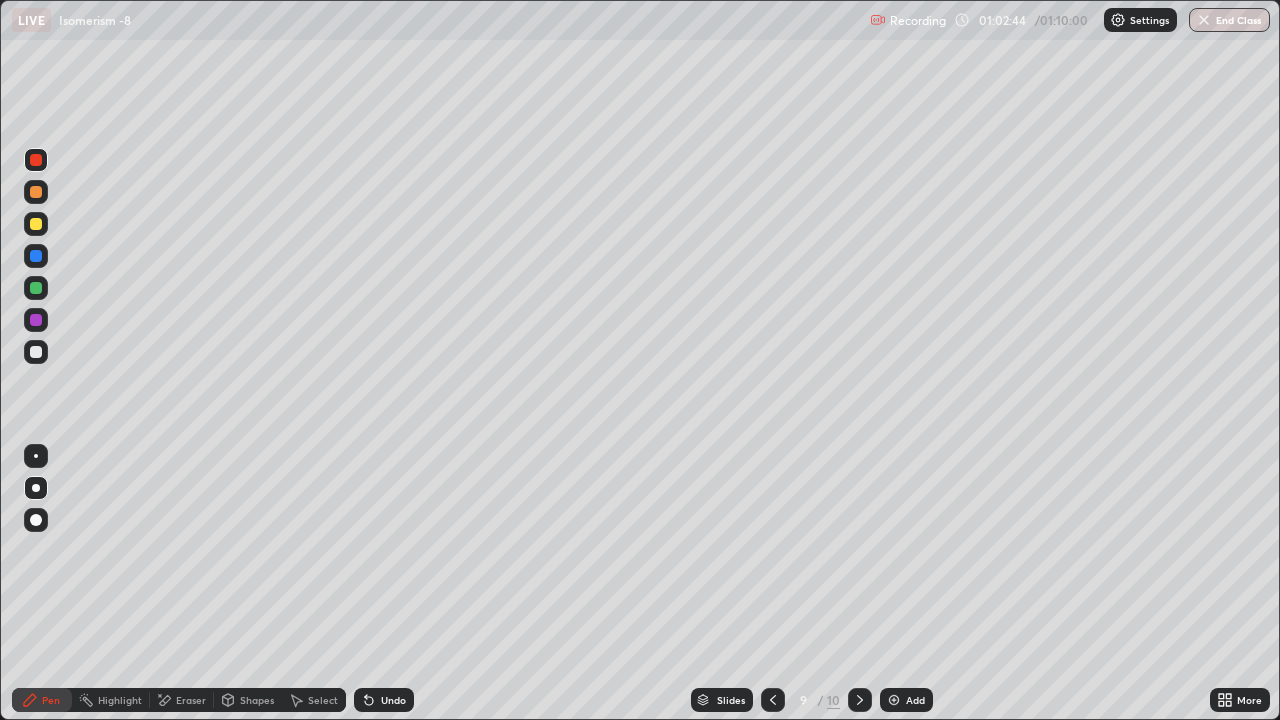 click at bounding box center (36, 352) 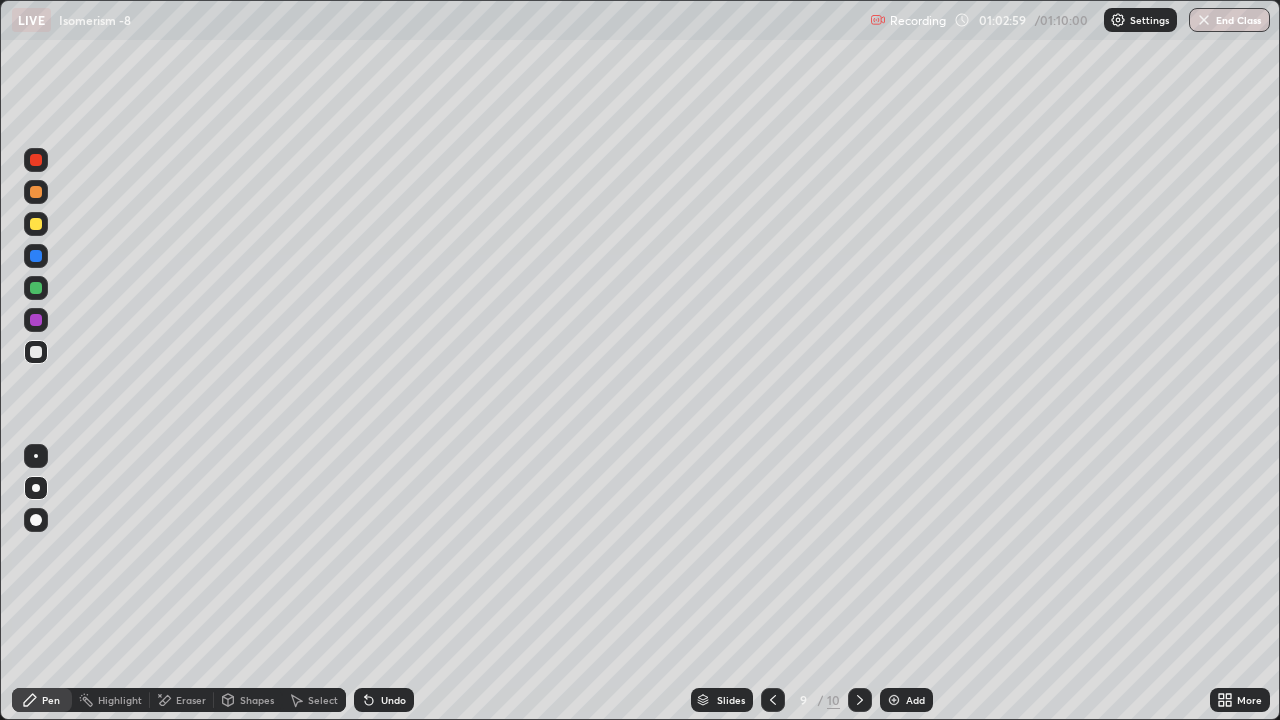 click 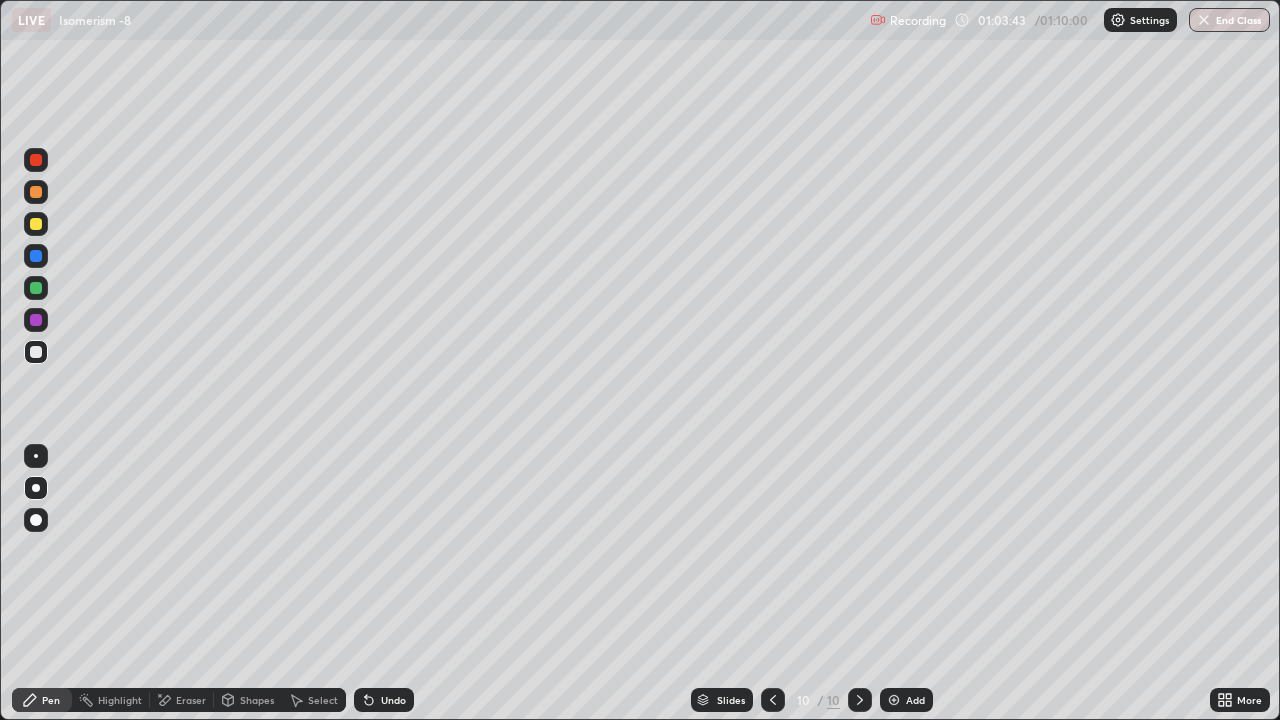click 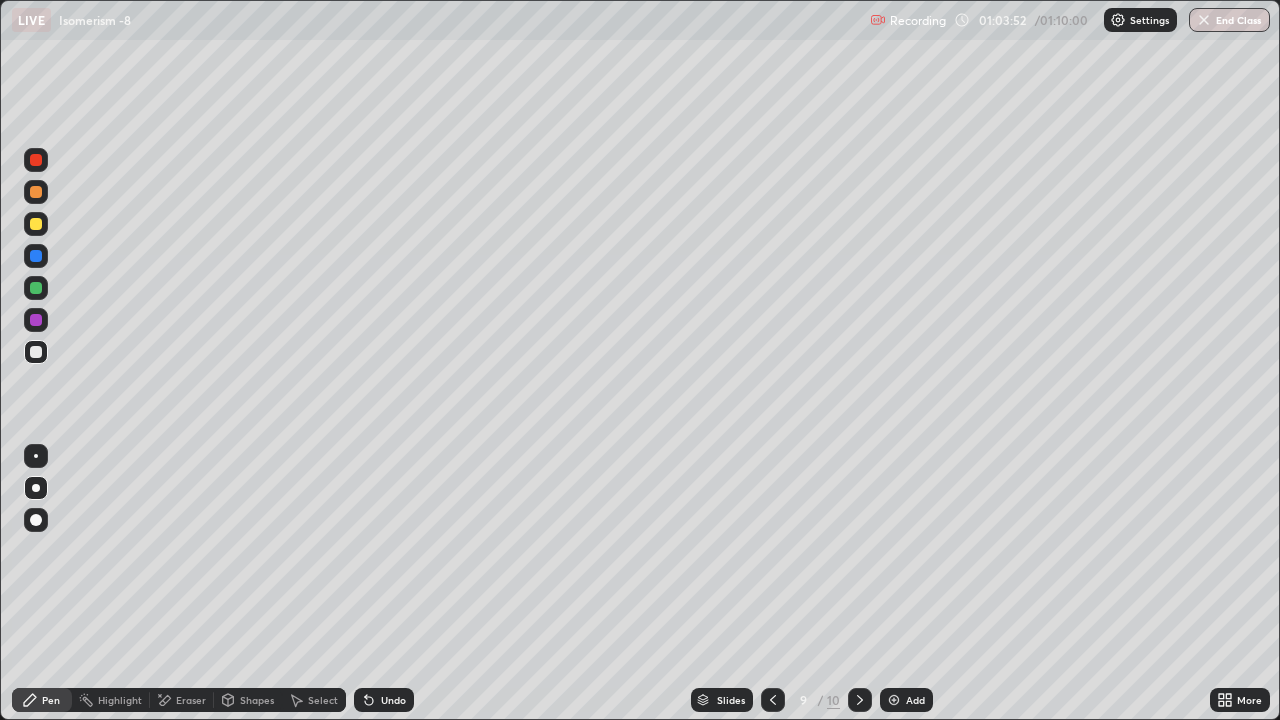 click at bounding box center (36, 224) 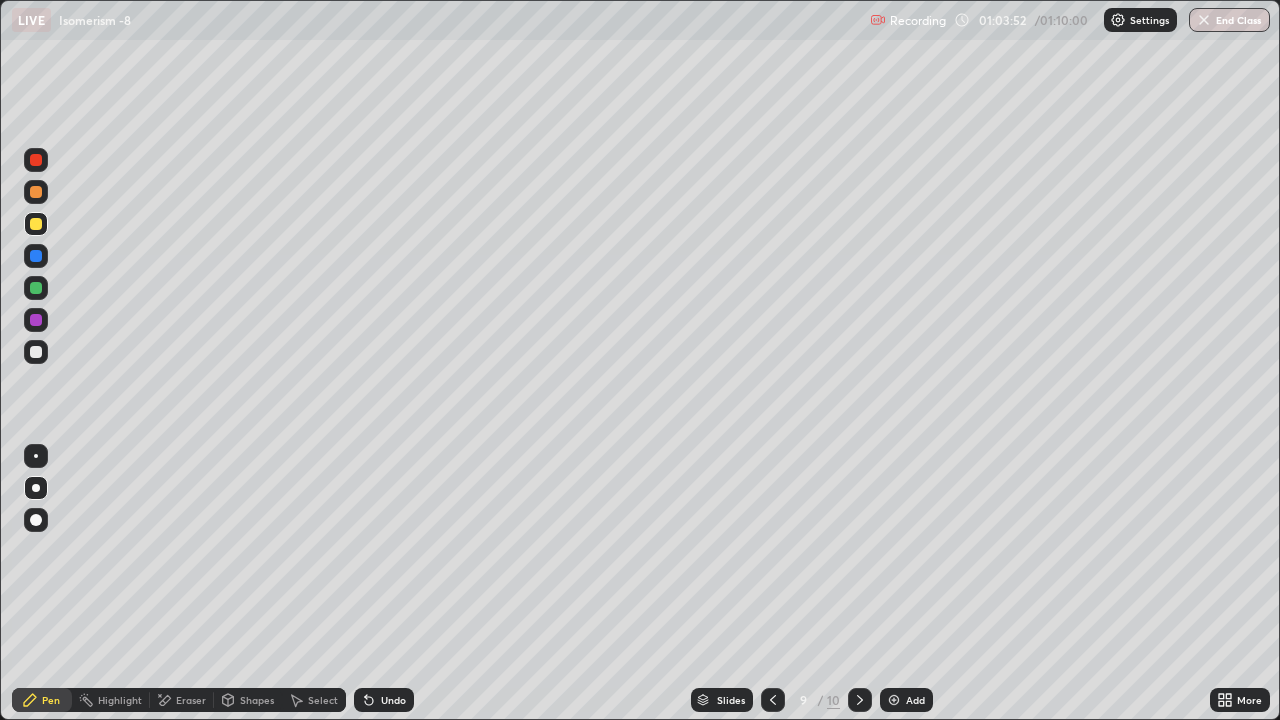 click at bounding box center (36, 456) 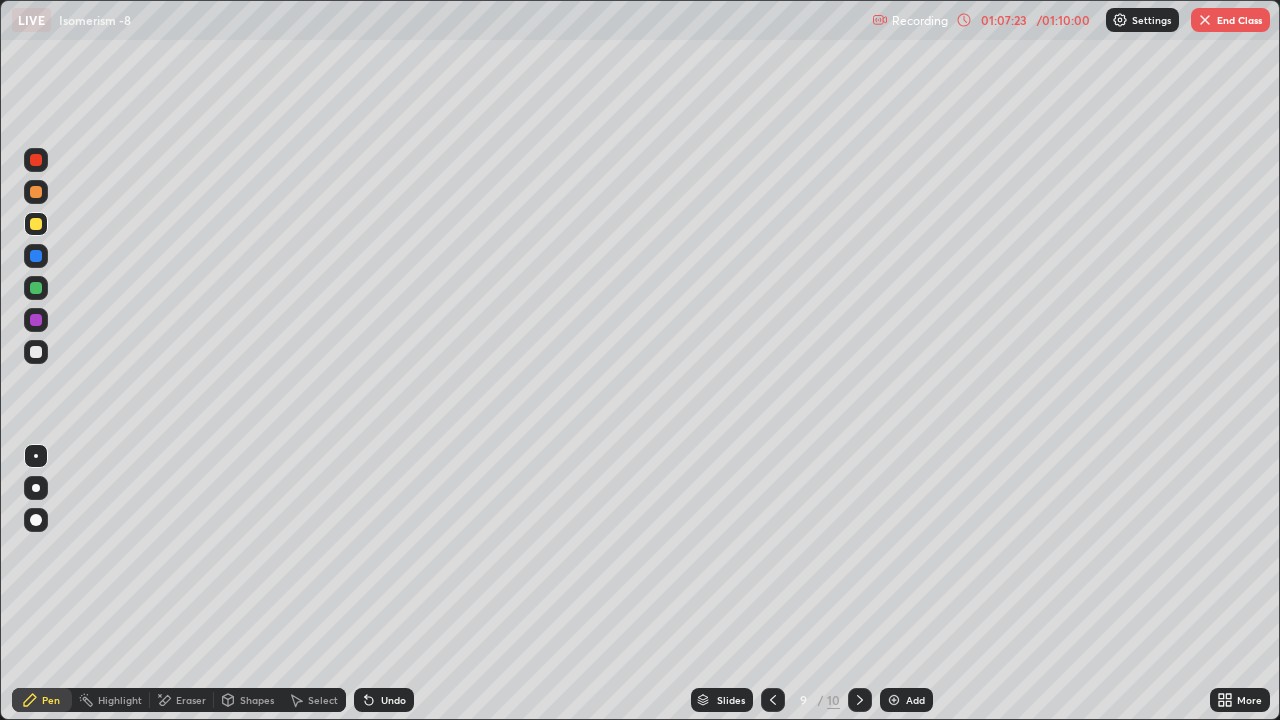 click 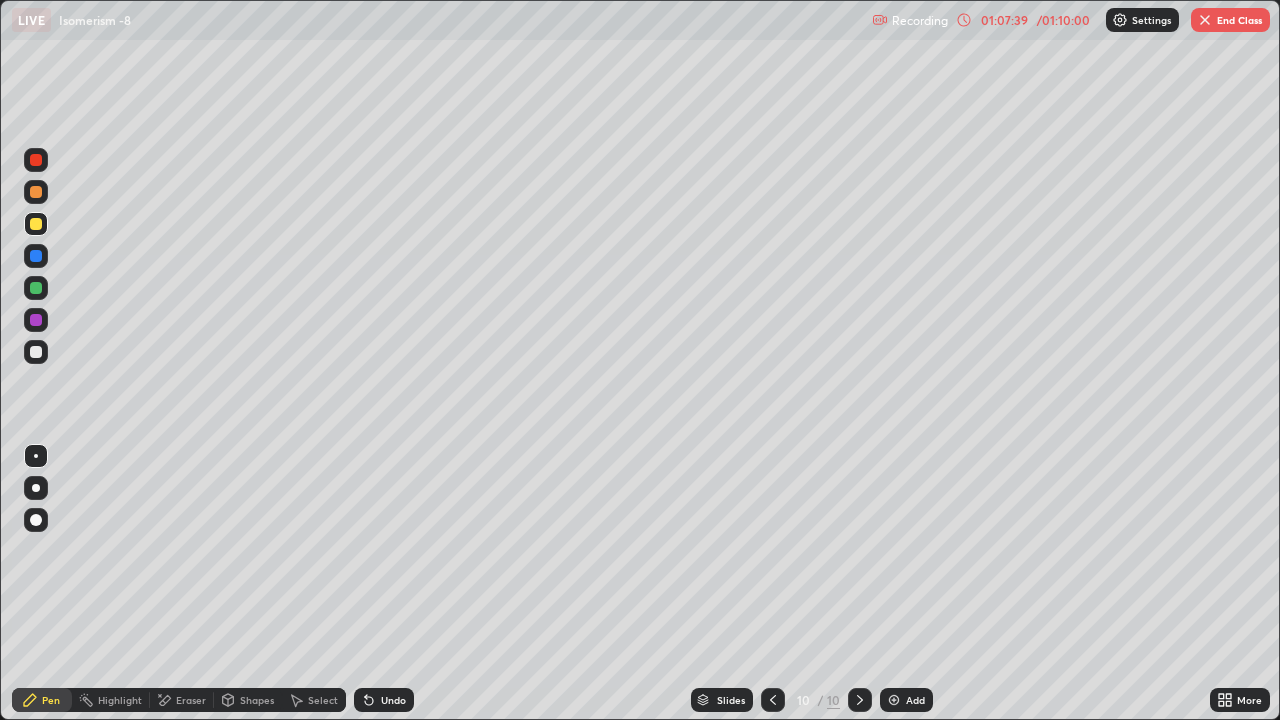 click on "Eraser" at bounding box center (191, 700) 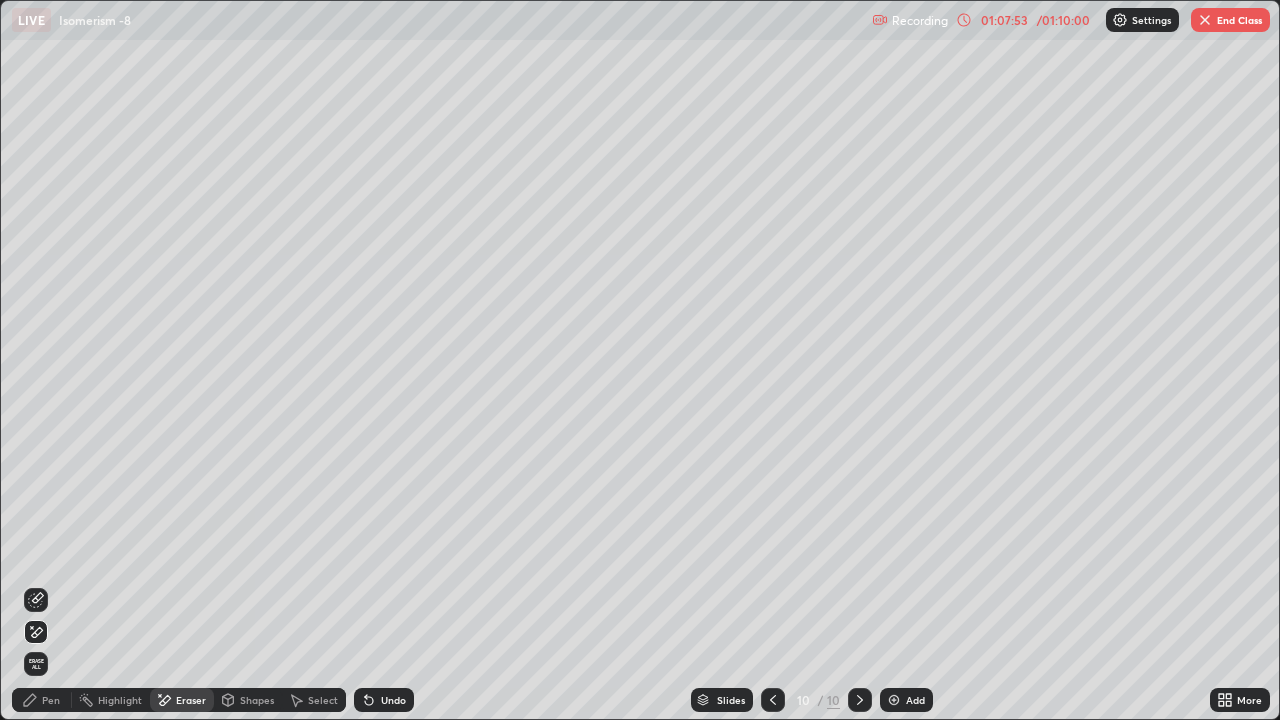 click on "Pen" at bounding box center (42, 700) 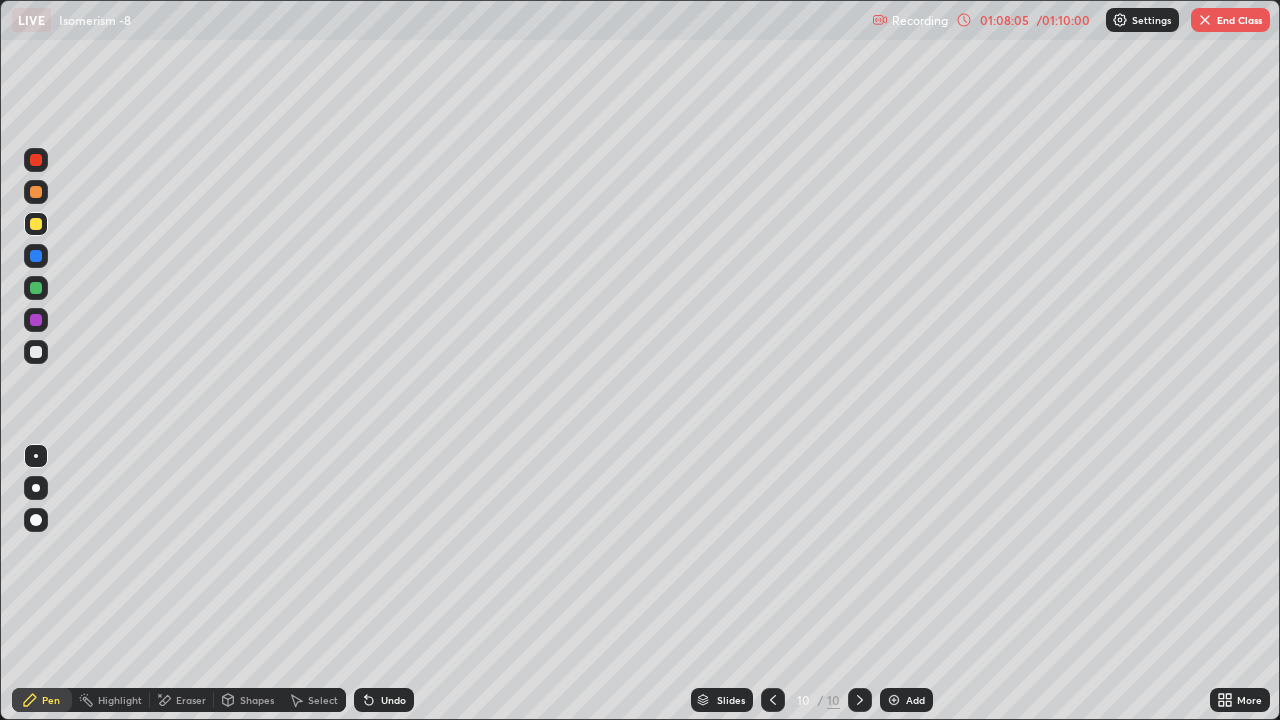 click on "Eraser" at bounding box center (191, 700) 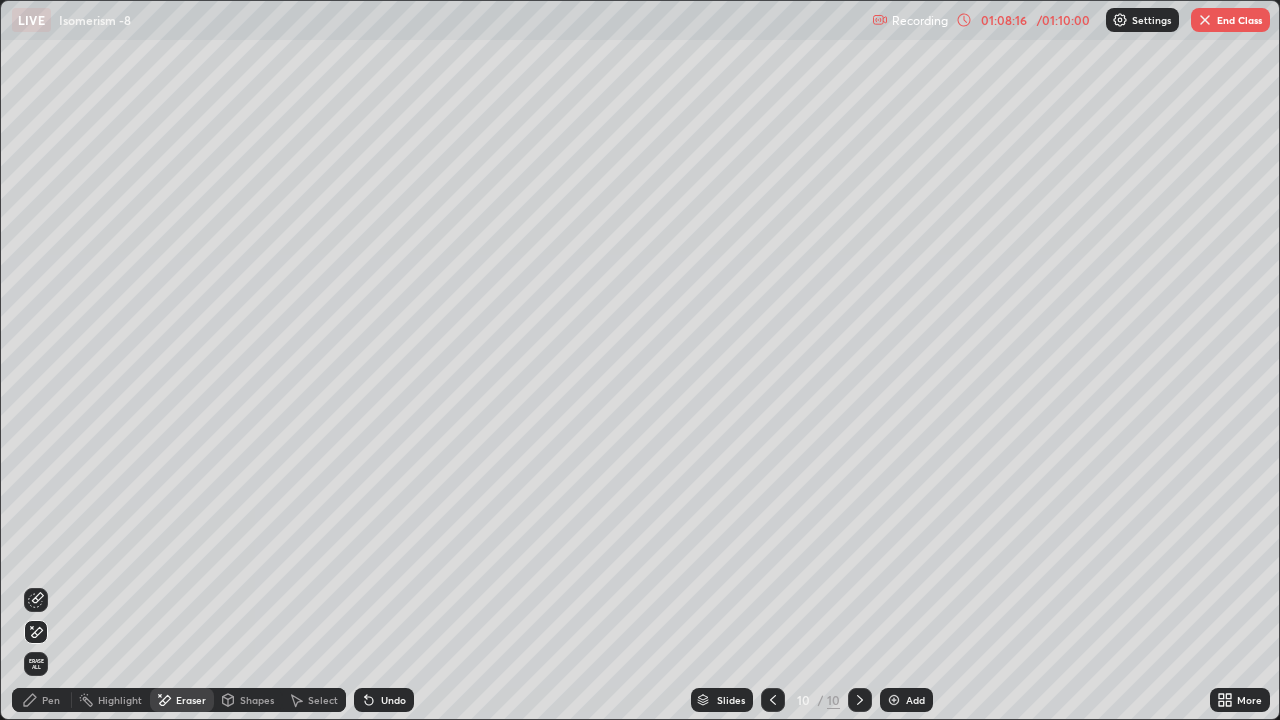 click on "Pen" at bounding box center [42, 700] 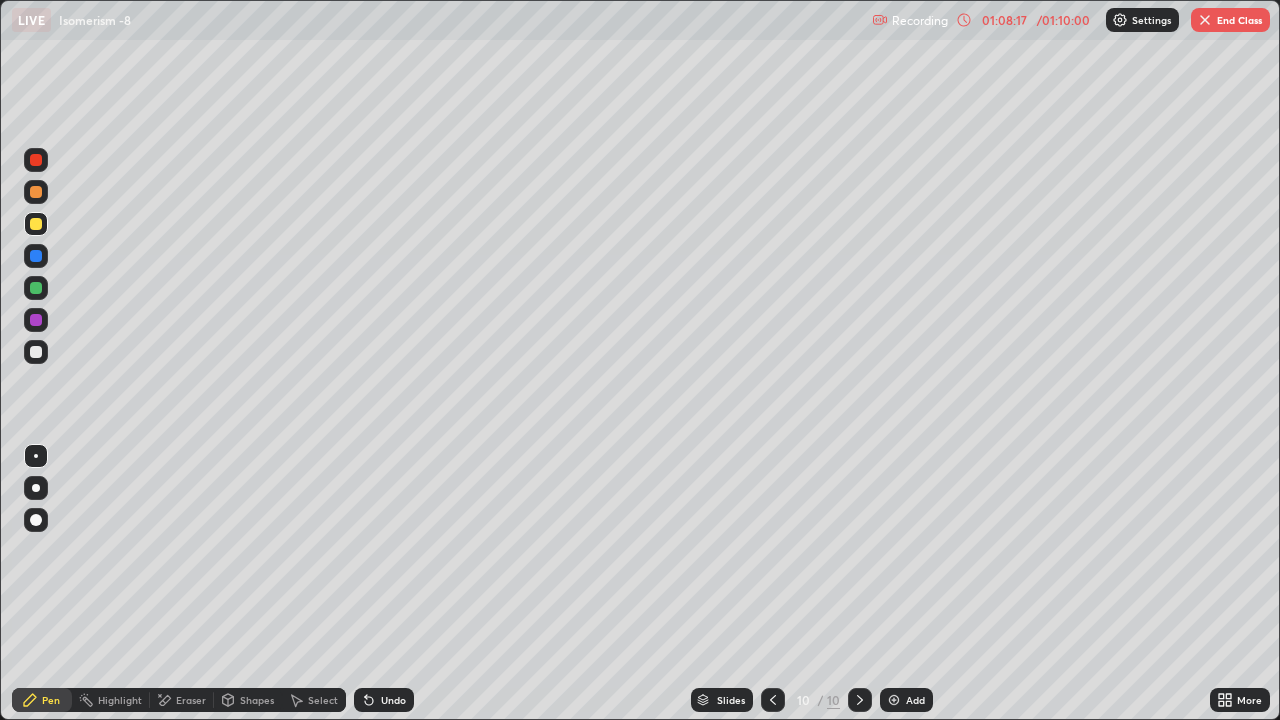 click at bounding box center [36, 352] 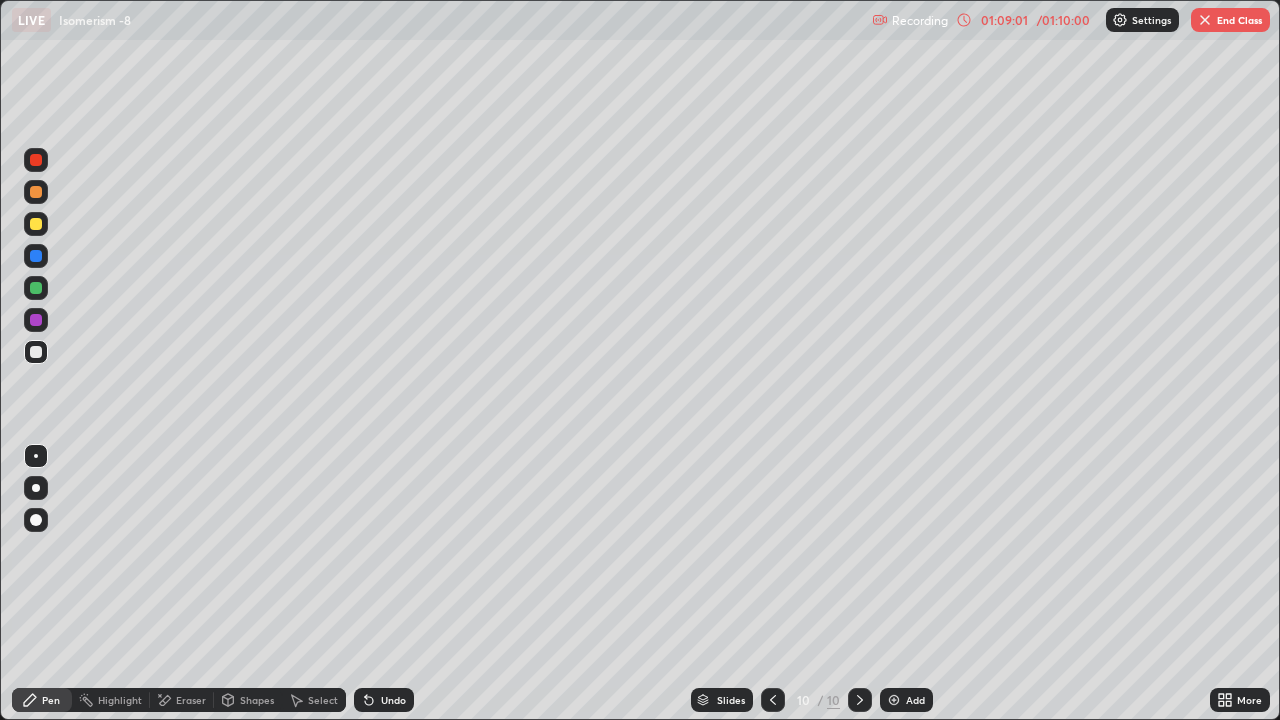 click at bounding box center [36, 224] 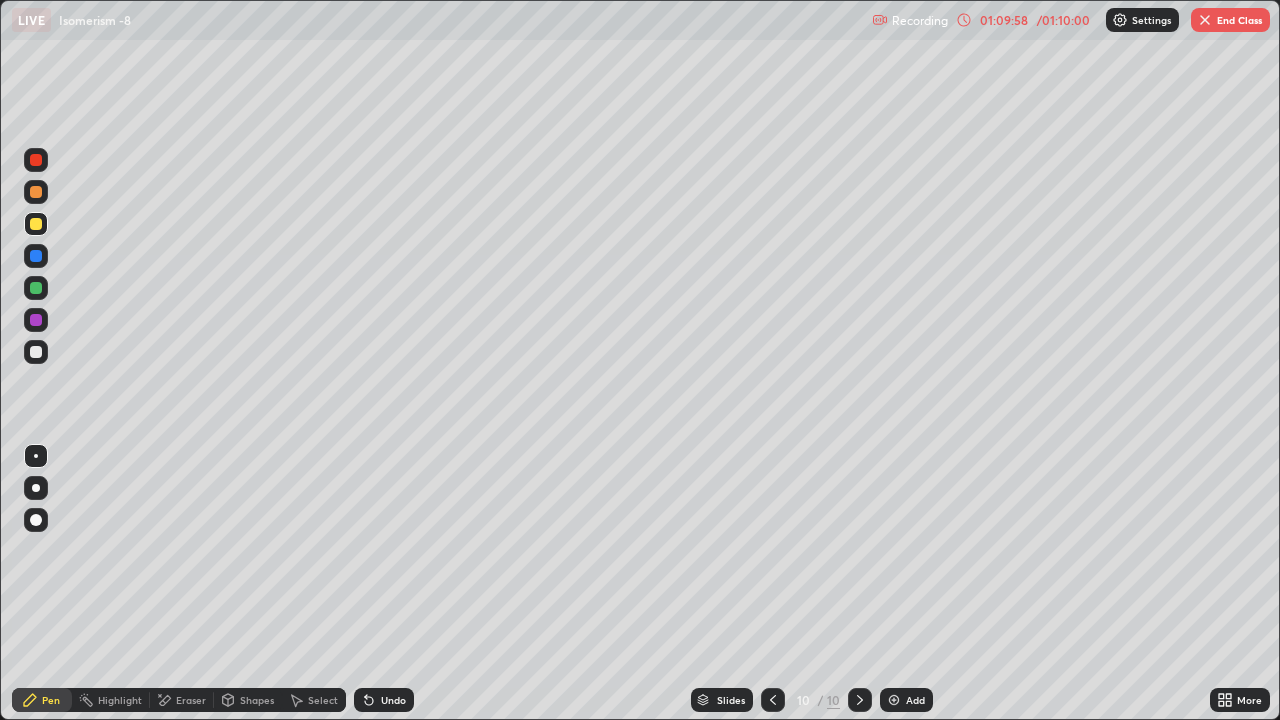 click at bounding box center [36, 352] 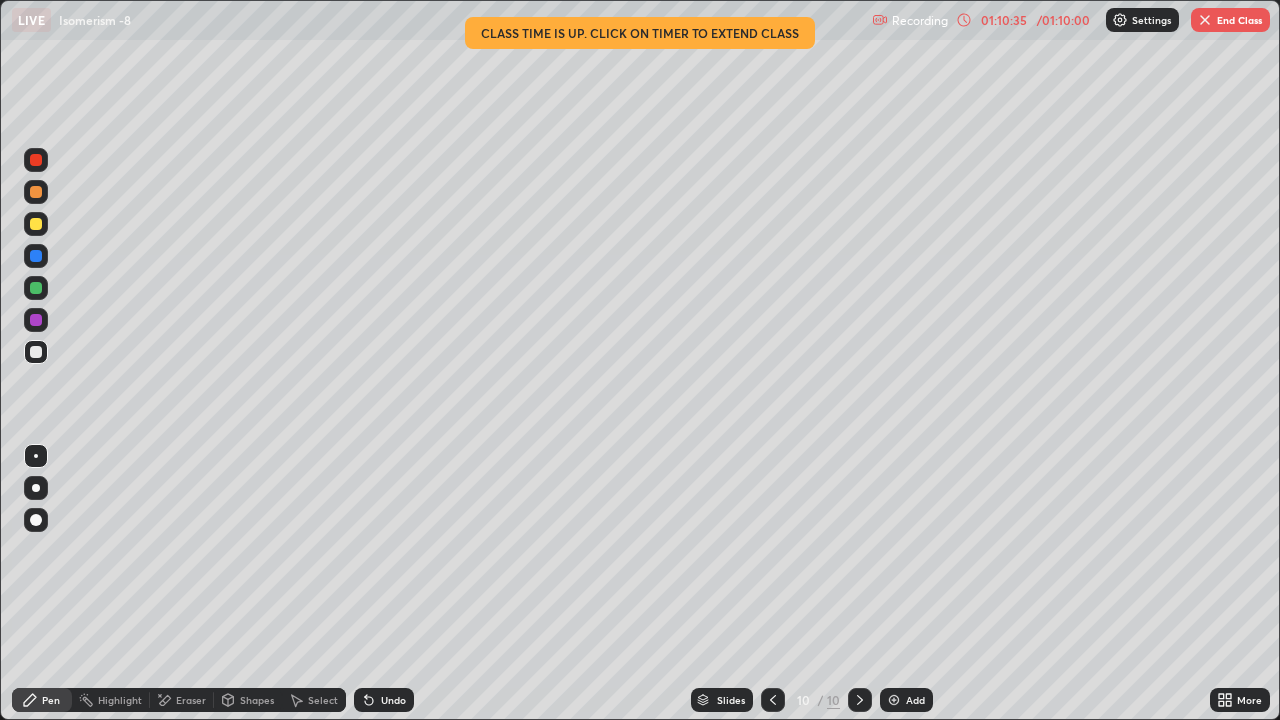 click at bounding box center [36, 224] 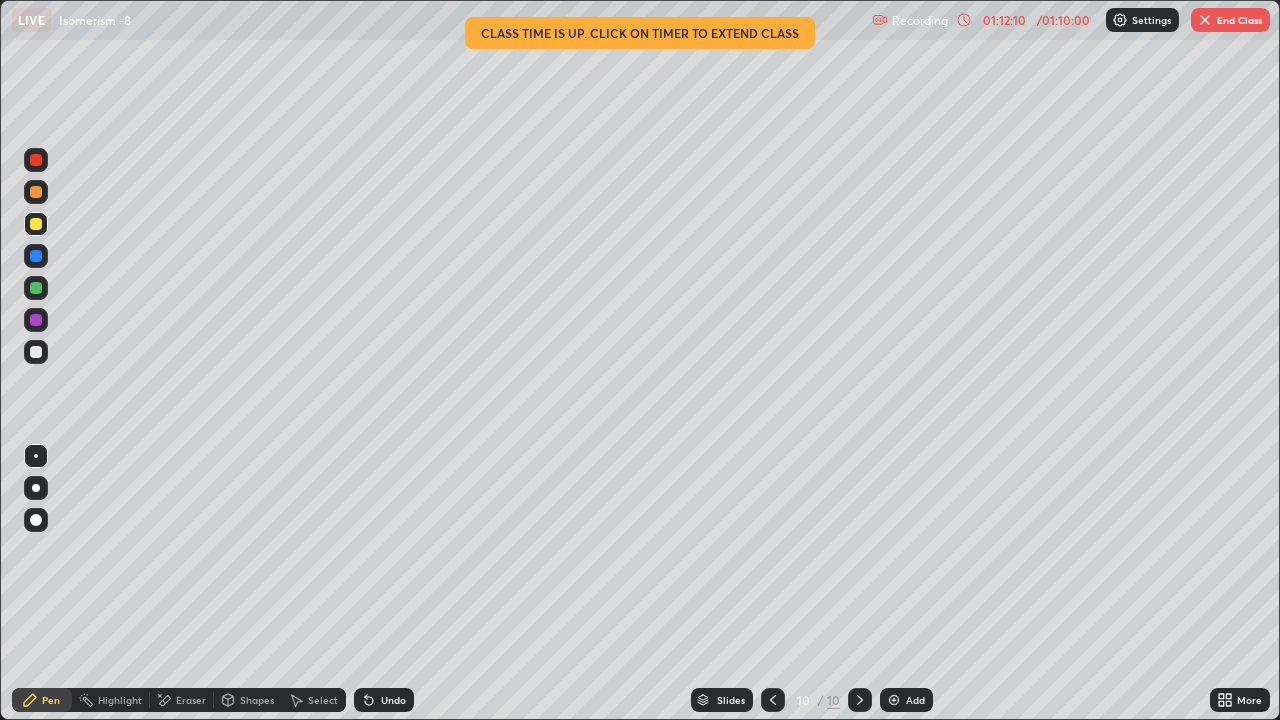 click on "End Class" at bounding box center (1230, 20) 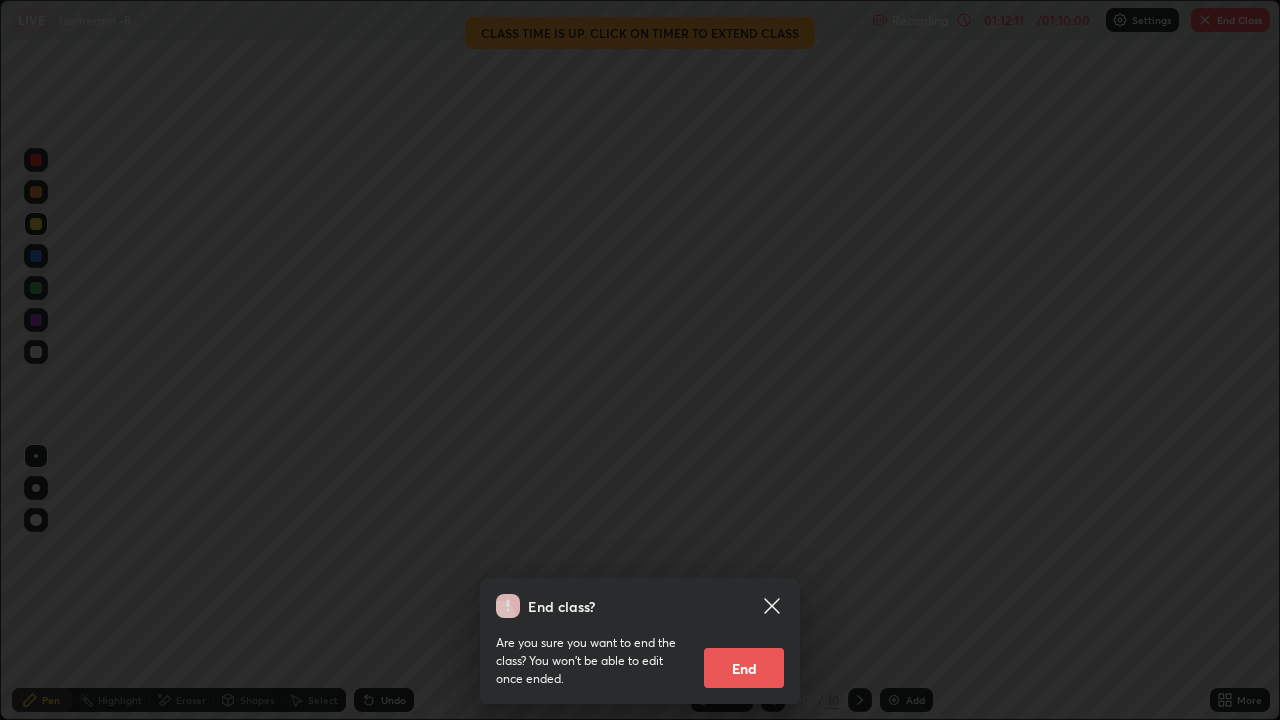 click on "End" at bounding box center [744, 668] 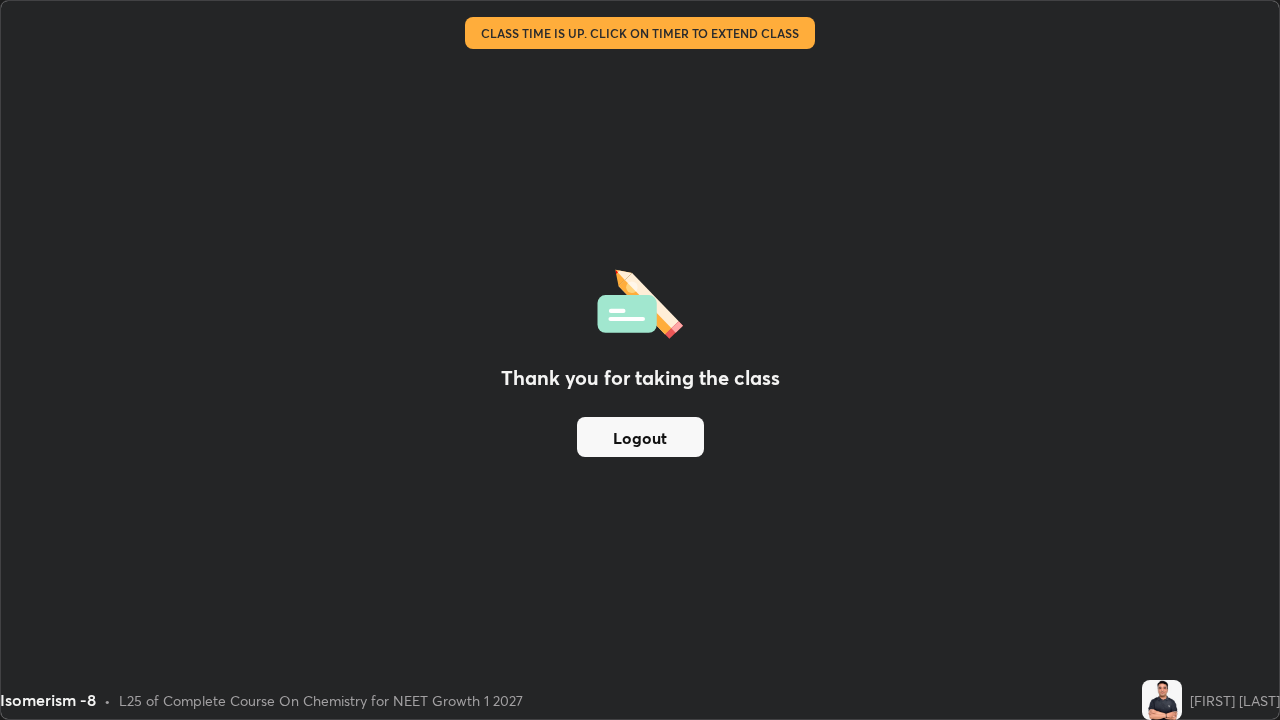 click on "Logout" at bounding box center (640, 437) 